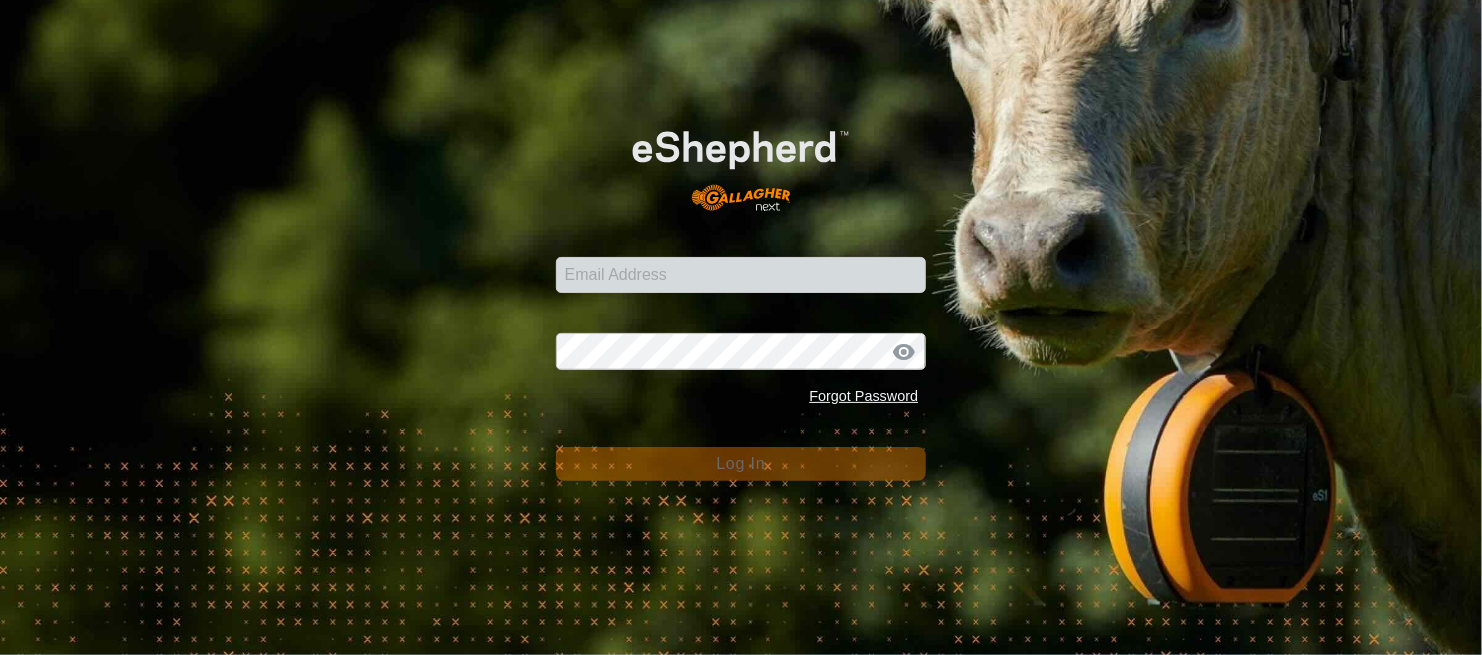 scroll, scrollTop: 0, scrollLeft: 0, axis: both 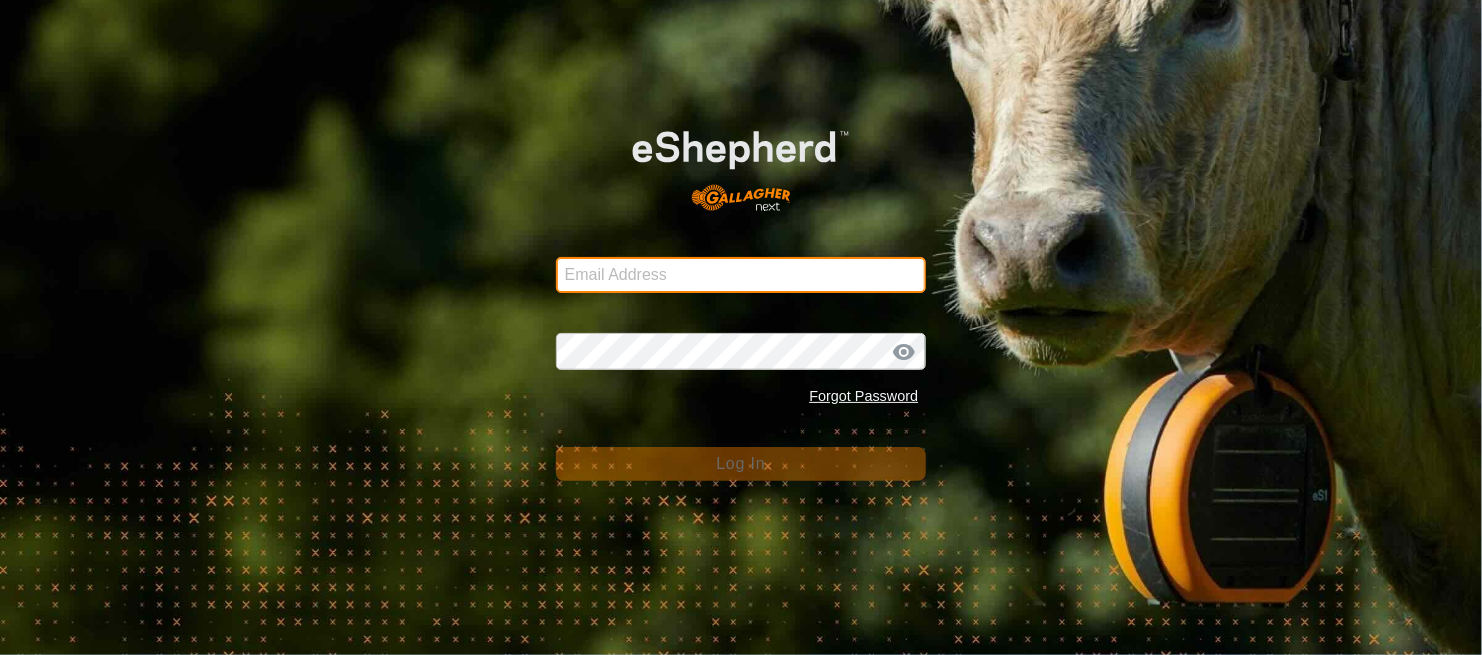 click on "Email Address" at bounding box center [741, 275] 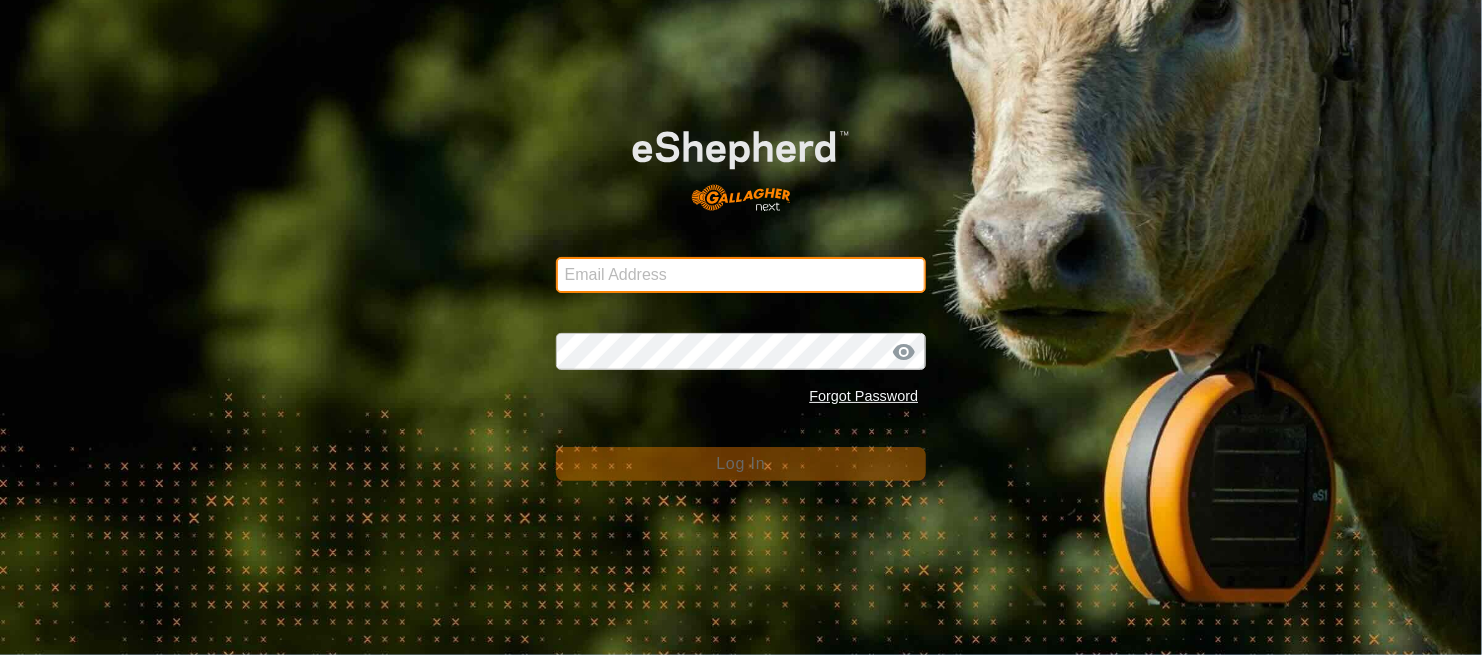 type on "kennedypj@rogers.com" 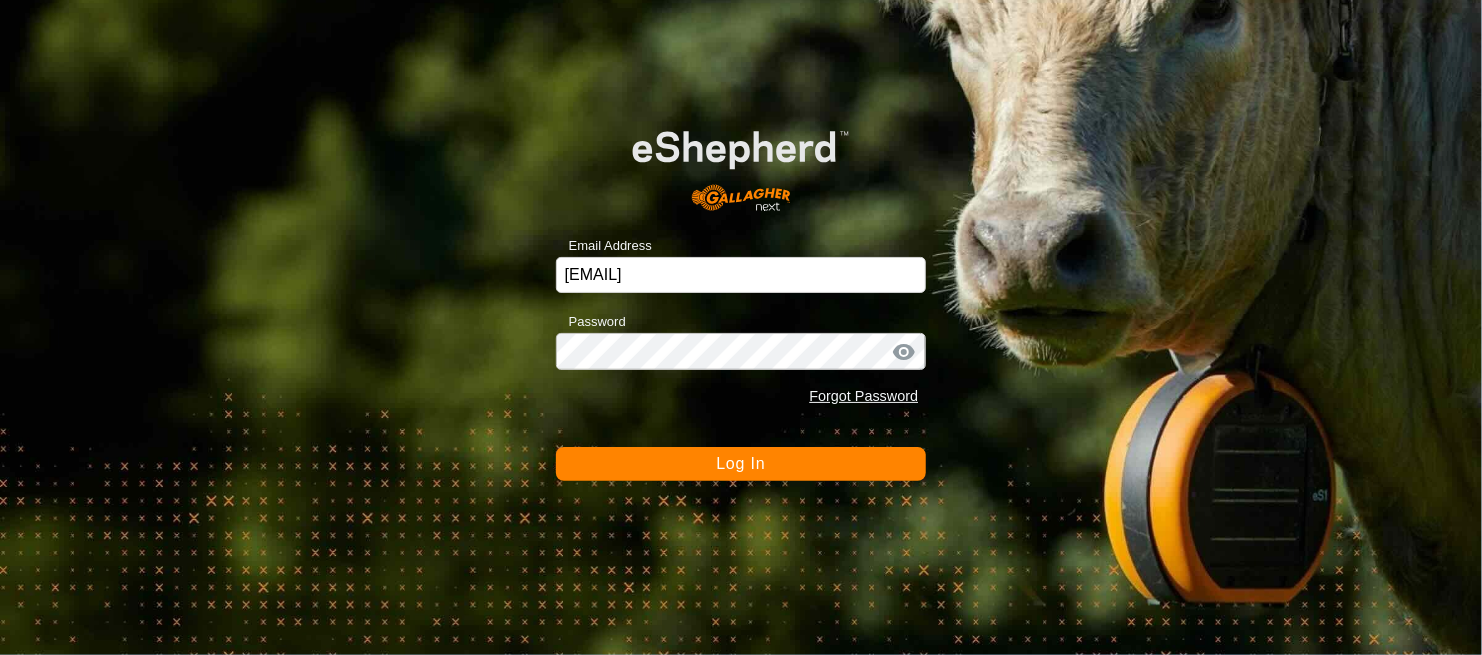 click on "Password Forgot Password" 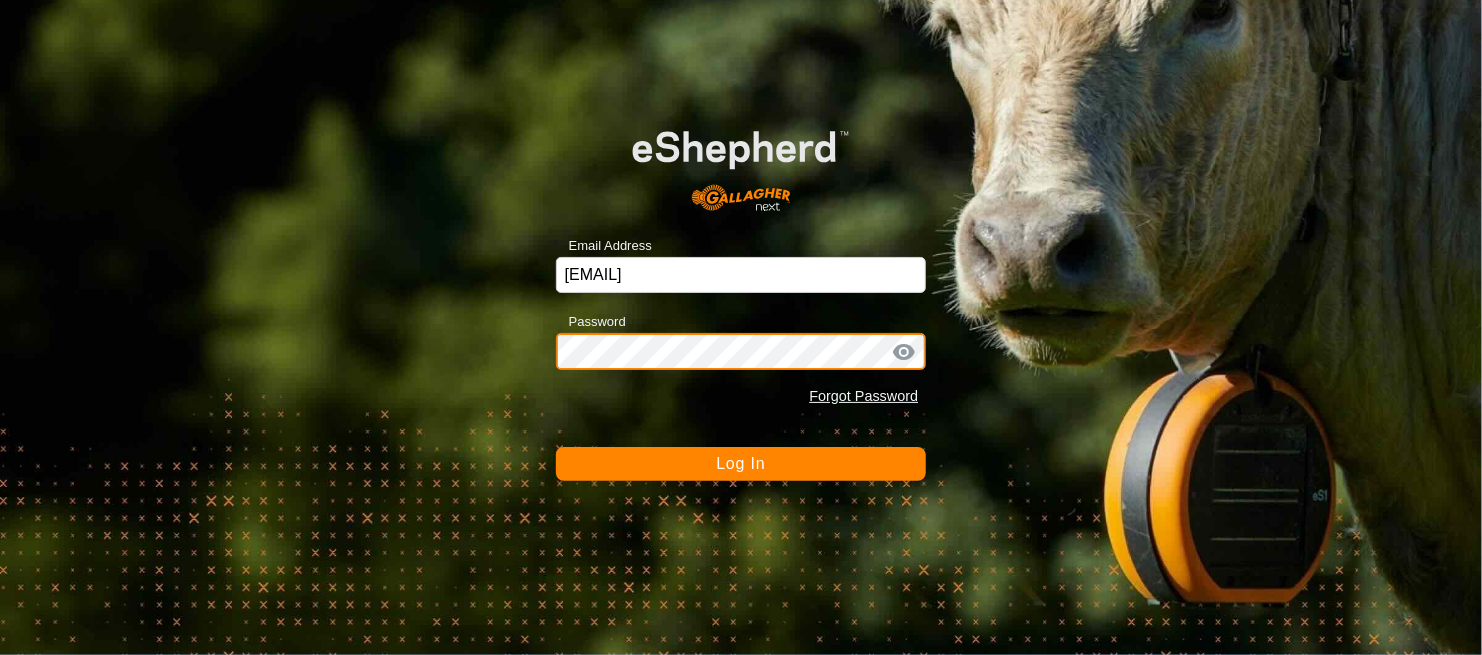 click on "Log In" 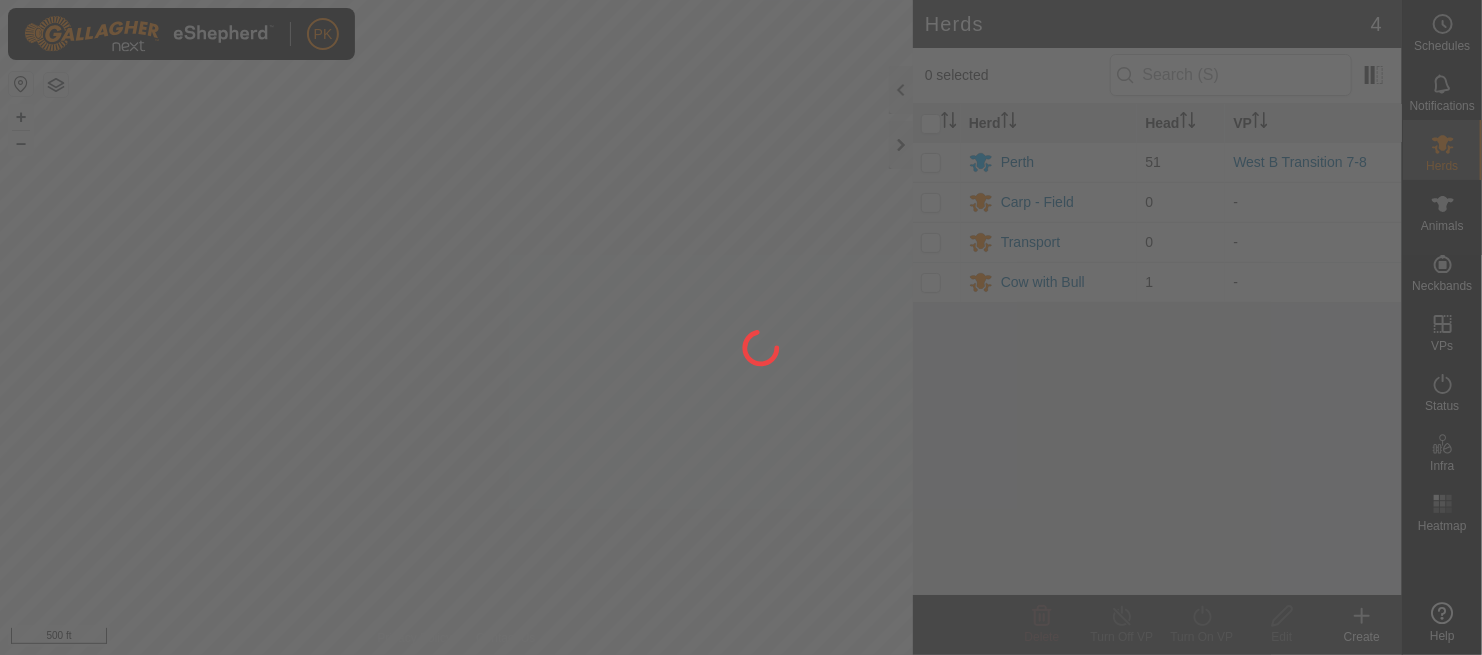 scroll, scrollTop: 0, scrollLeft: 0, axis: both 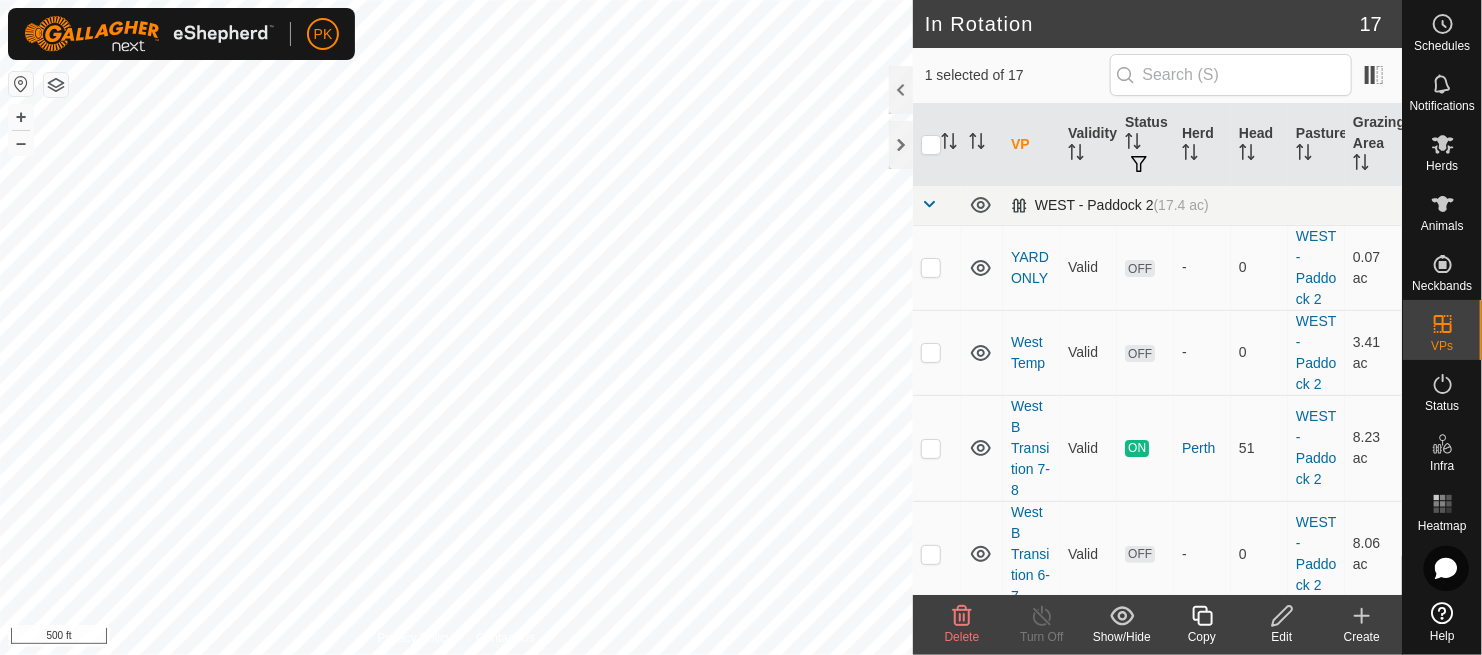 click at bounding box center (937, 205) 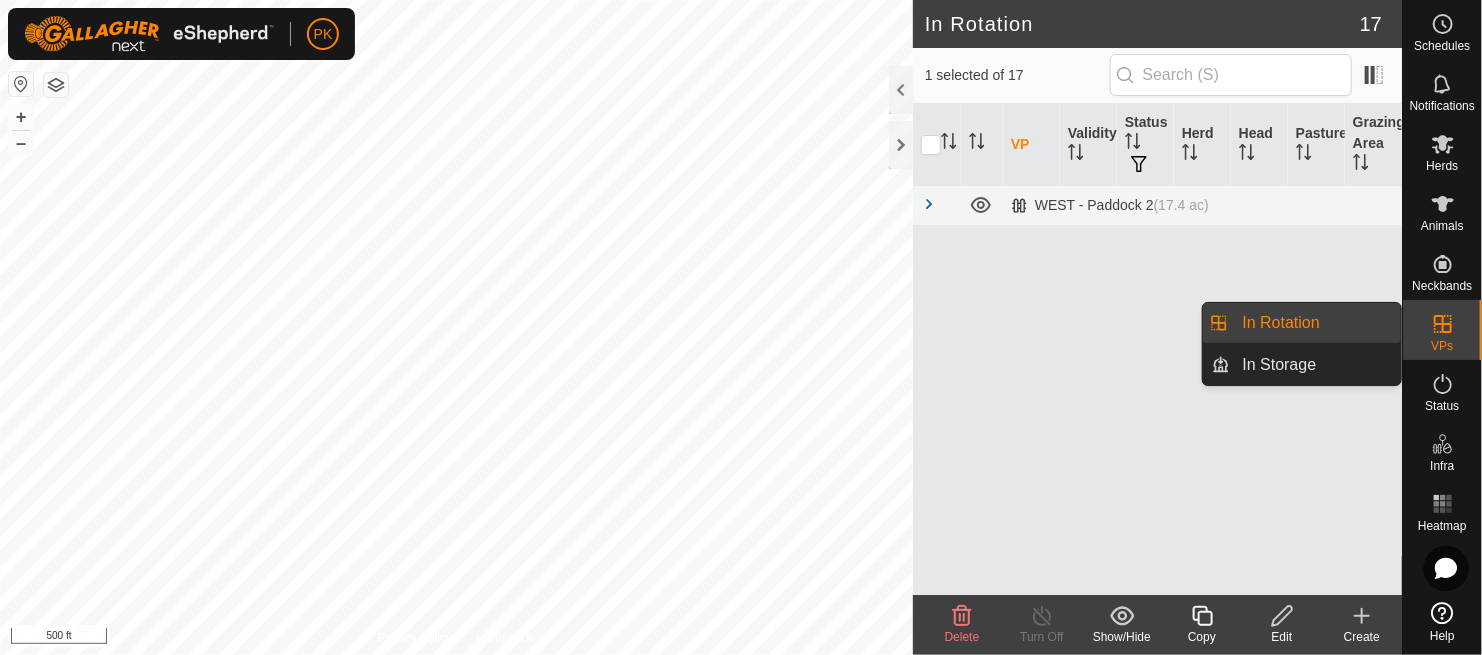 click on "VPs" at bounding box center [1442, 330] 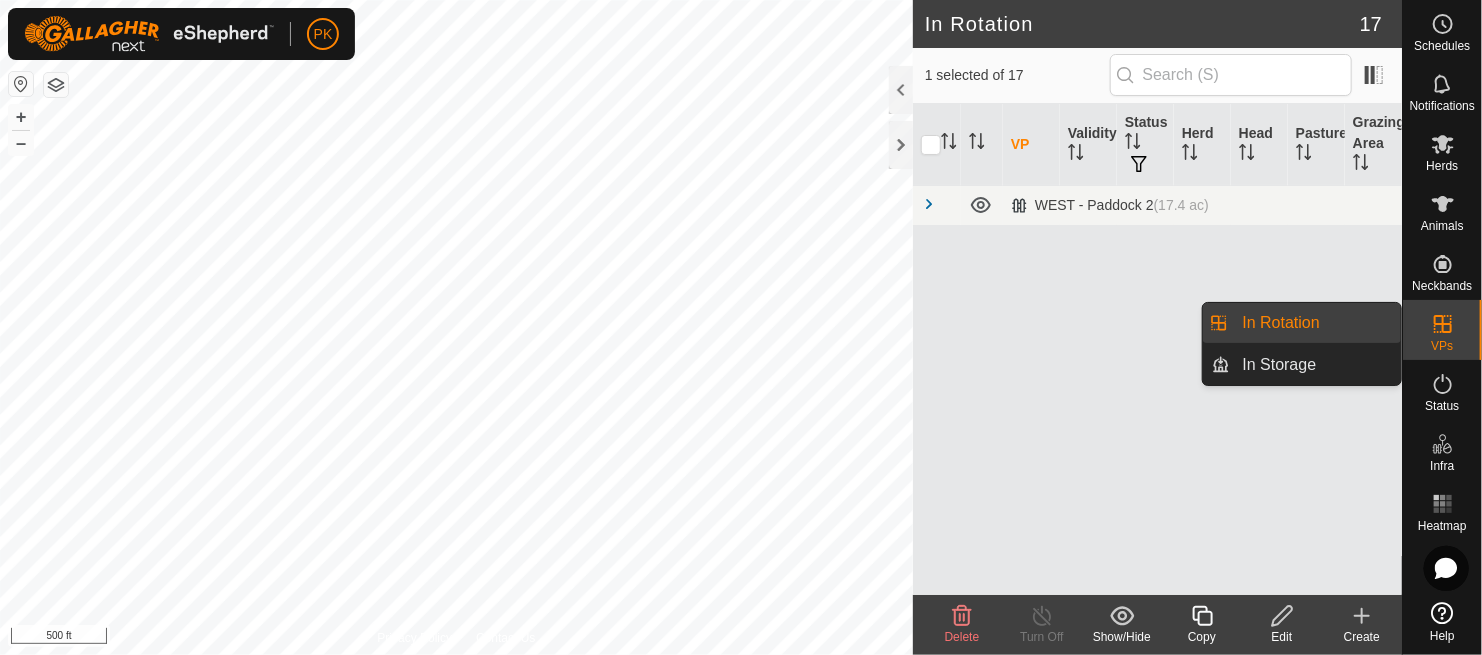 click on "In Rotation" at bounding box center [1316, 323] 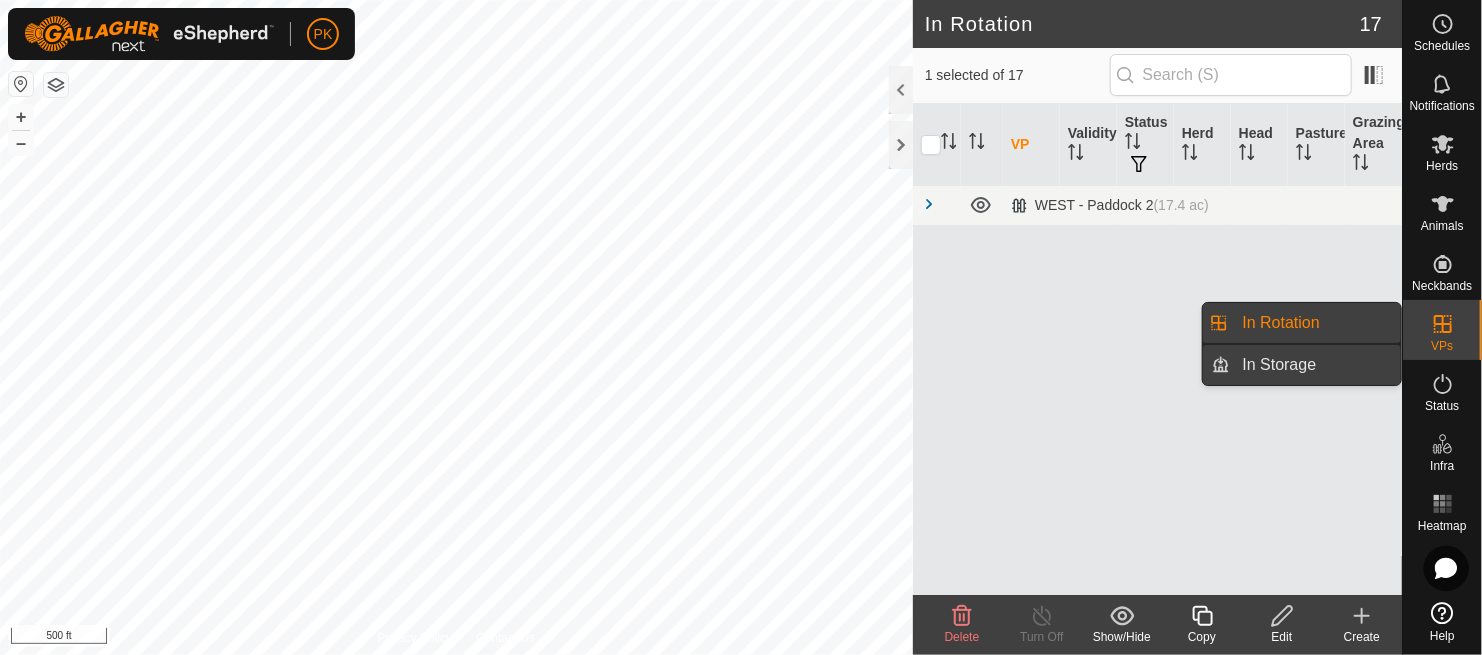 click on "In Storage" at bounding box center [1316, 365] 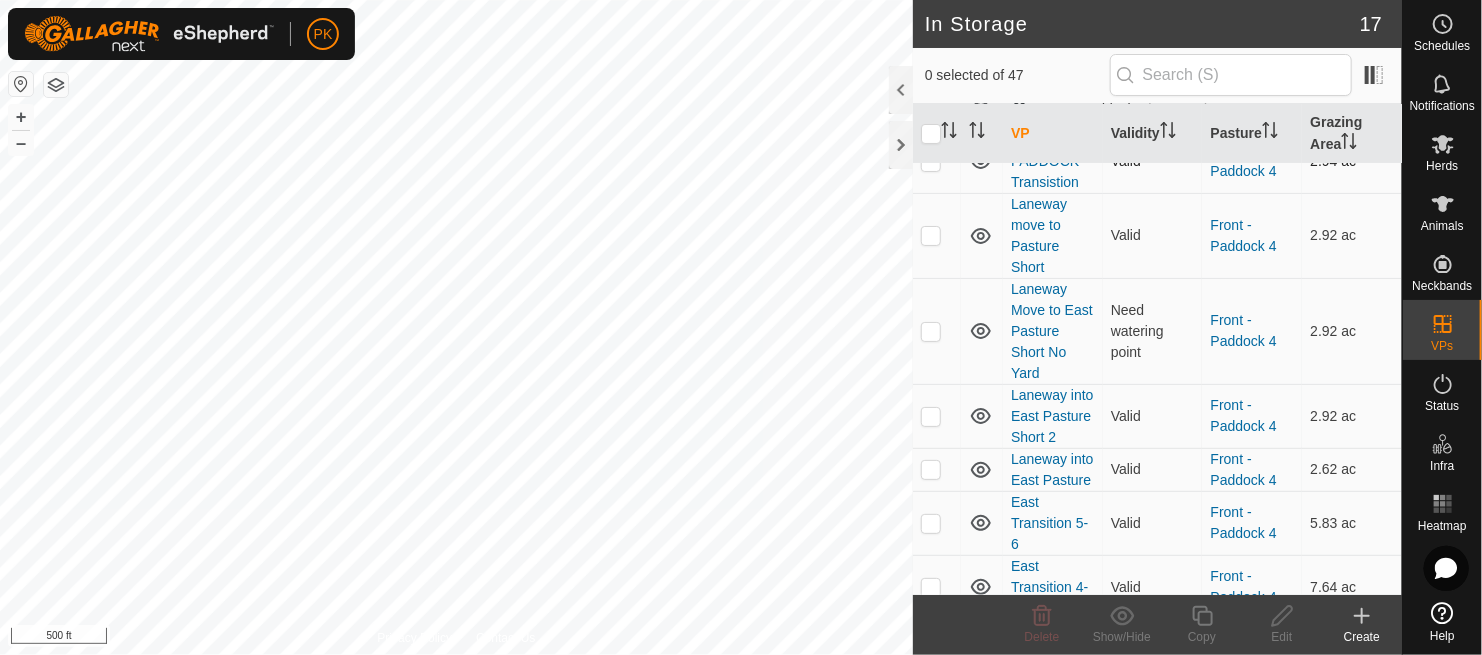 scroll, scrollTop: 0, scrollLeft: 0, axis: both 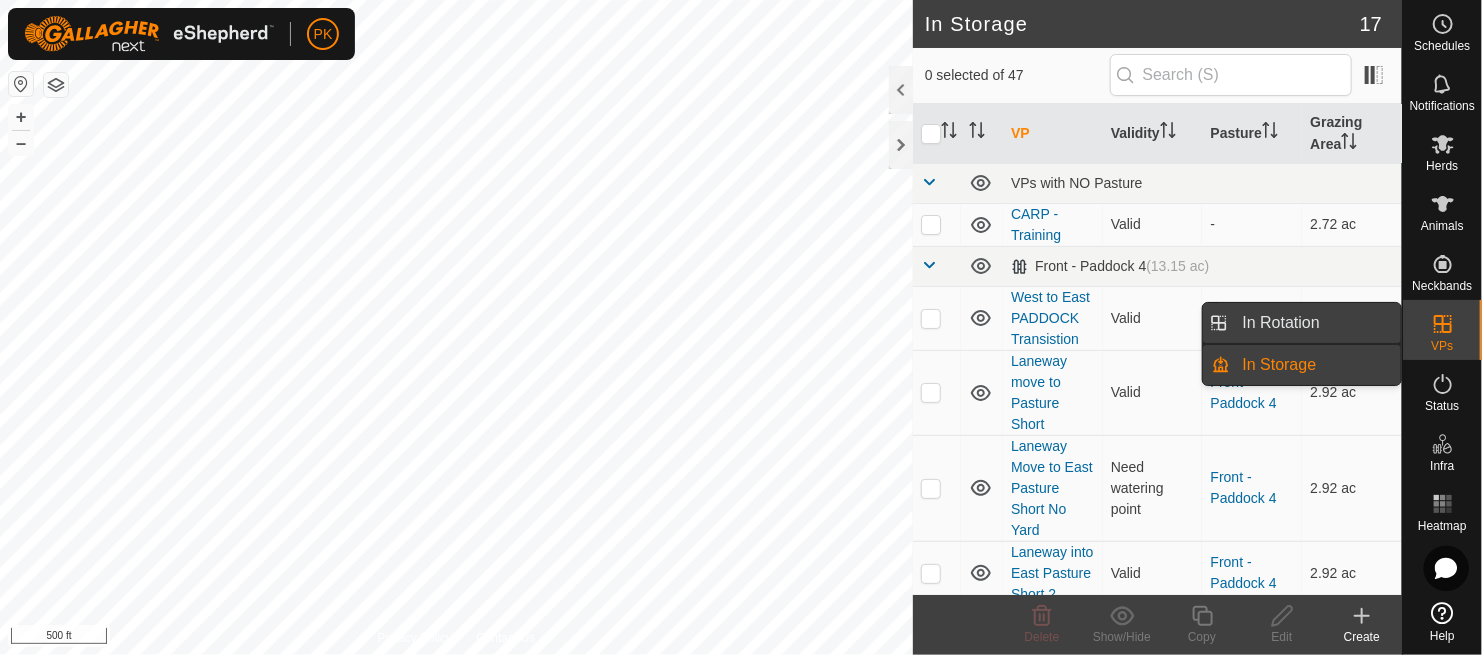 click on "In Rotation" at bounding box center (1316, 323) 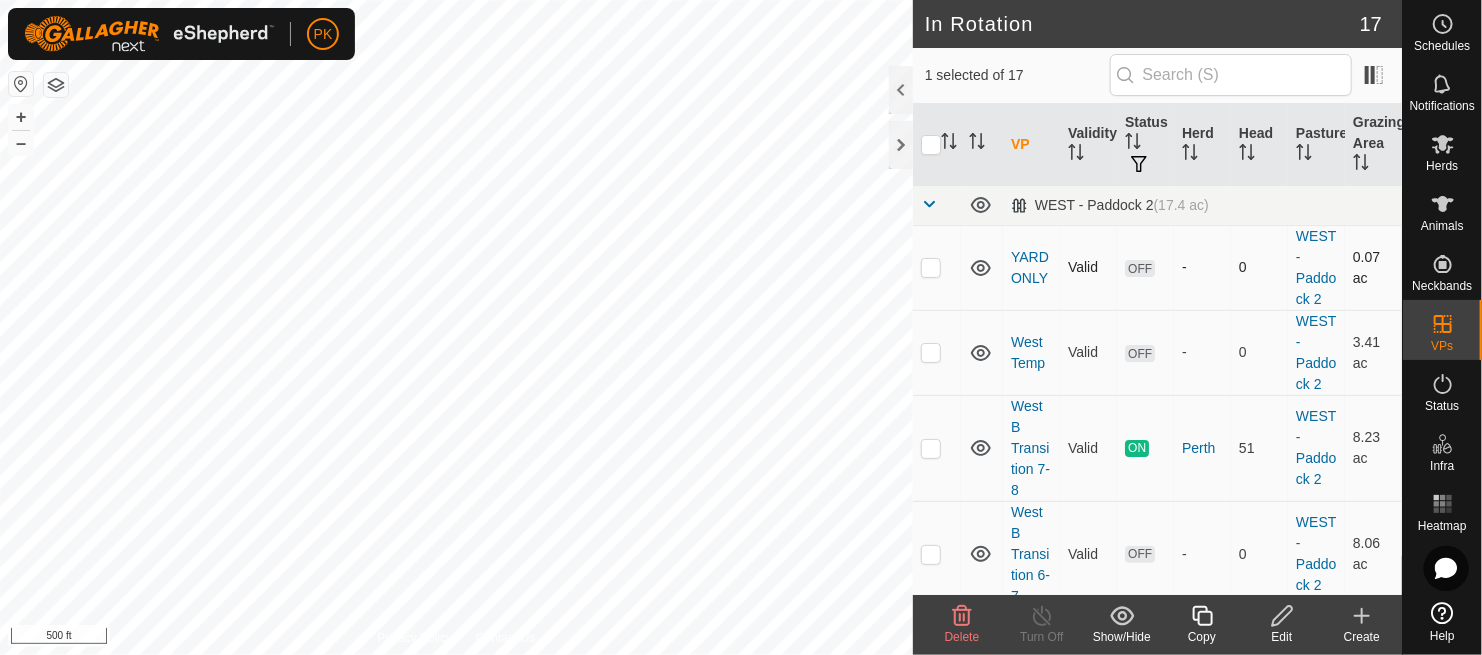 checkbox on "false" 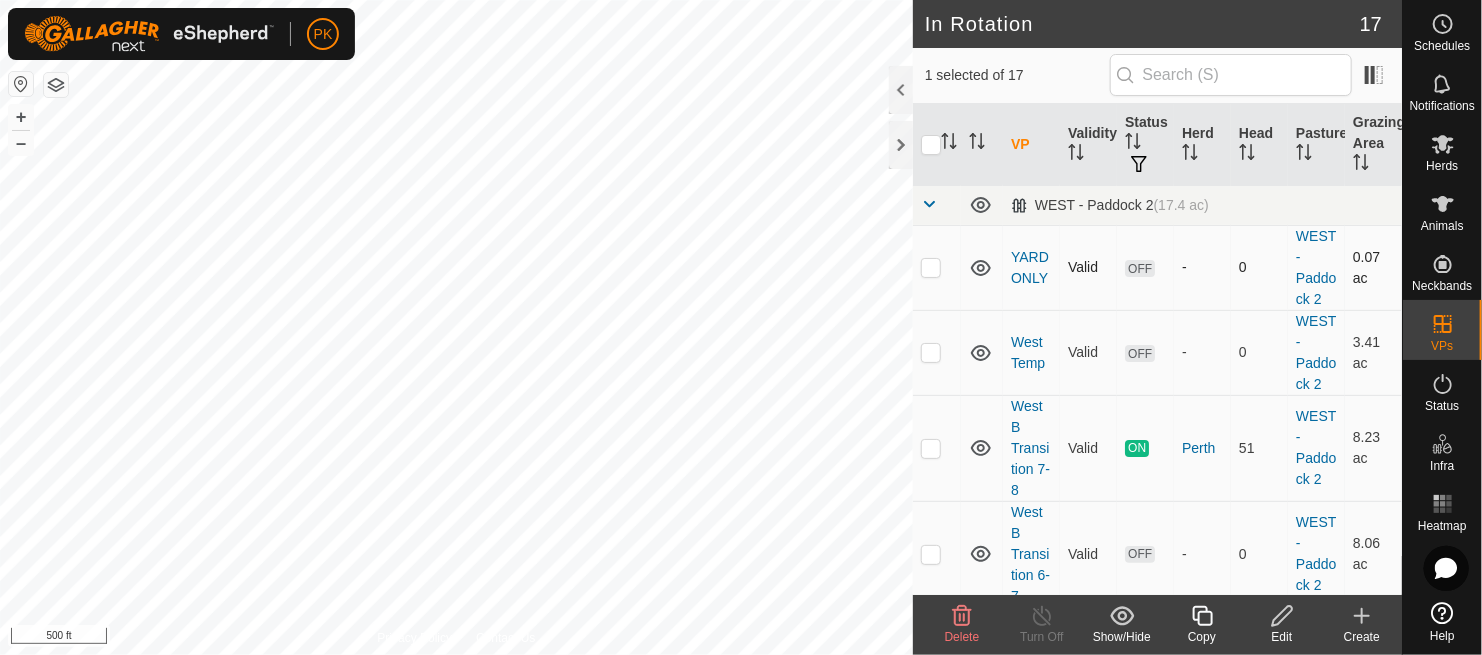 checkbox on "true" 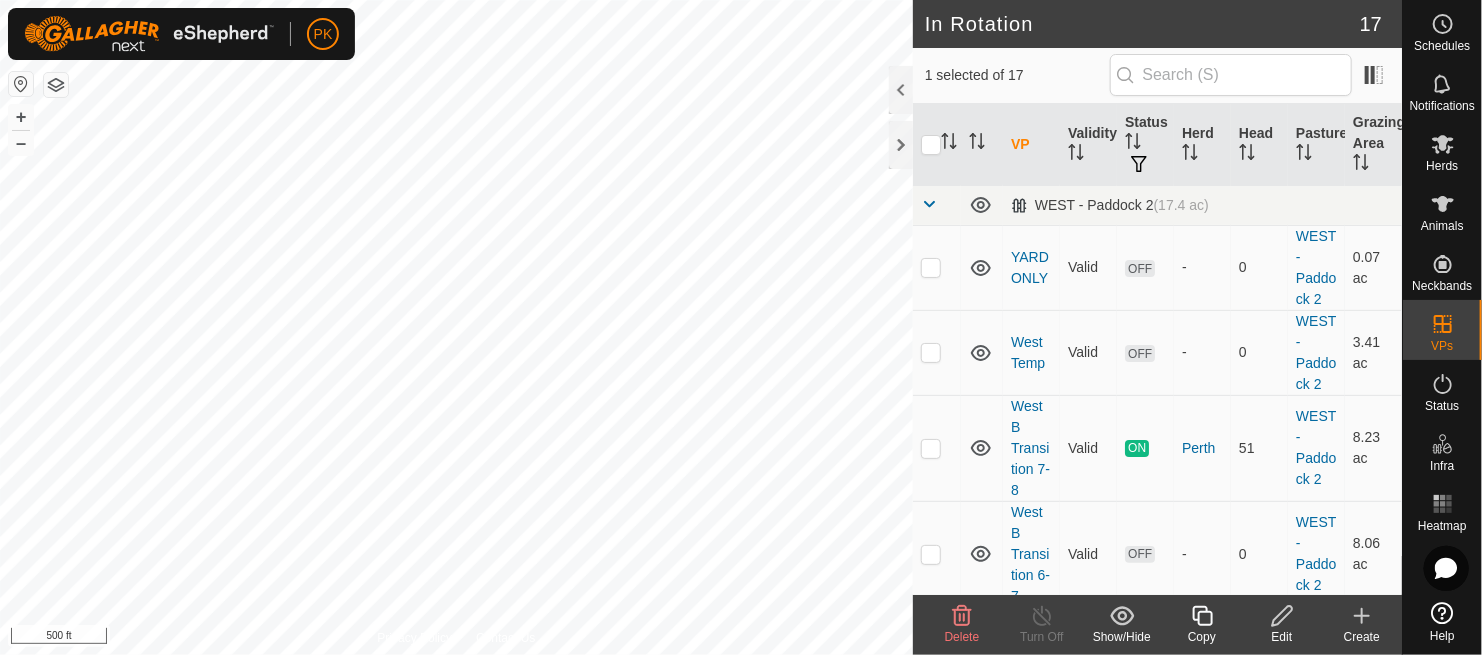 click 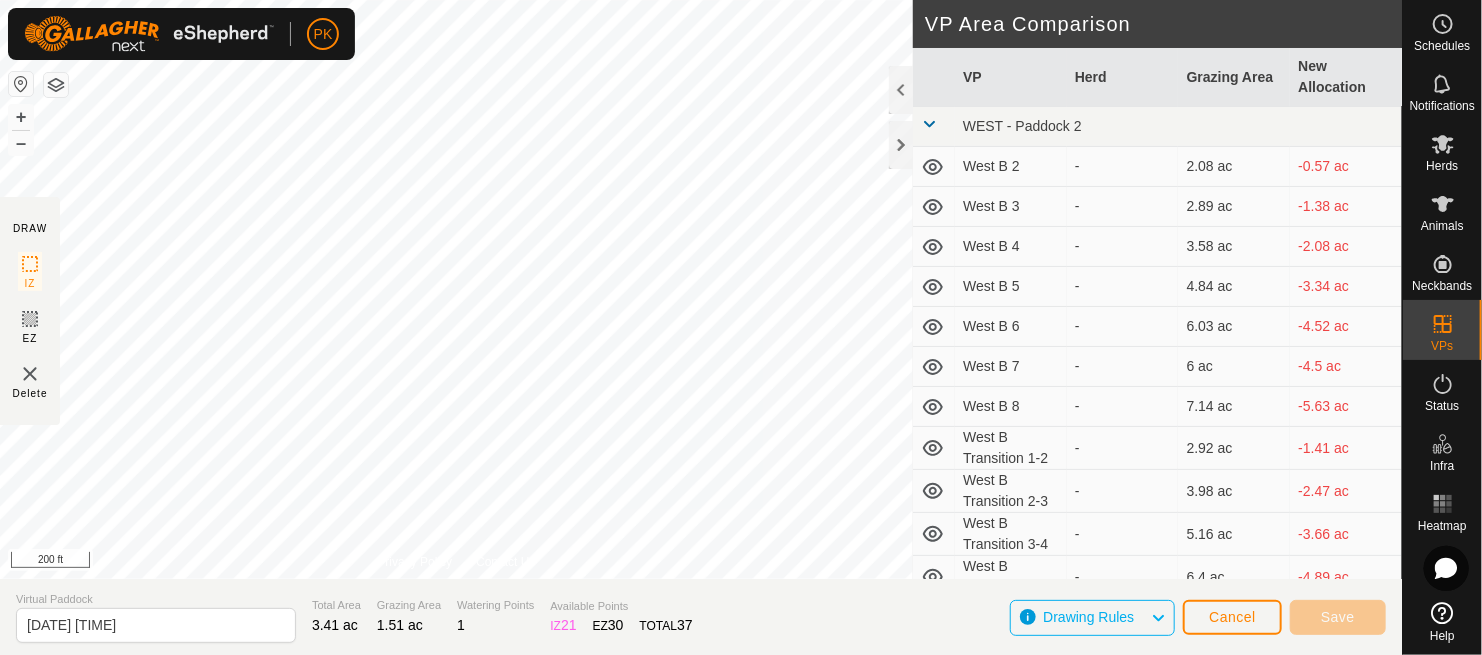 click at bounding box center [929, 124] 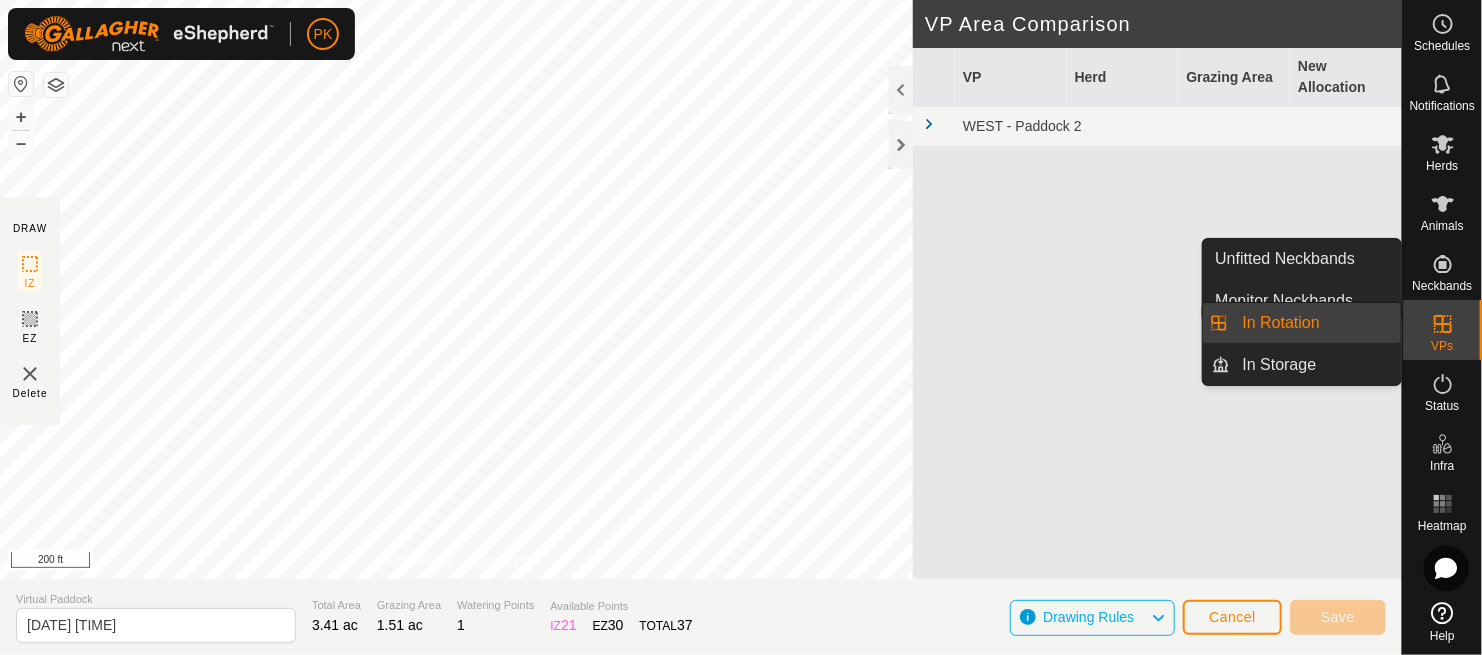 click on "In Rotation" at bounding box center [1316, 323] 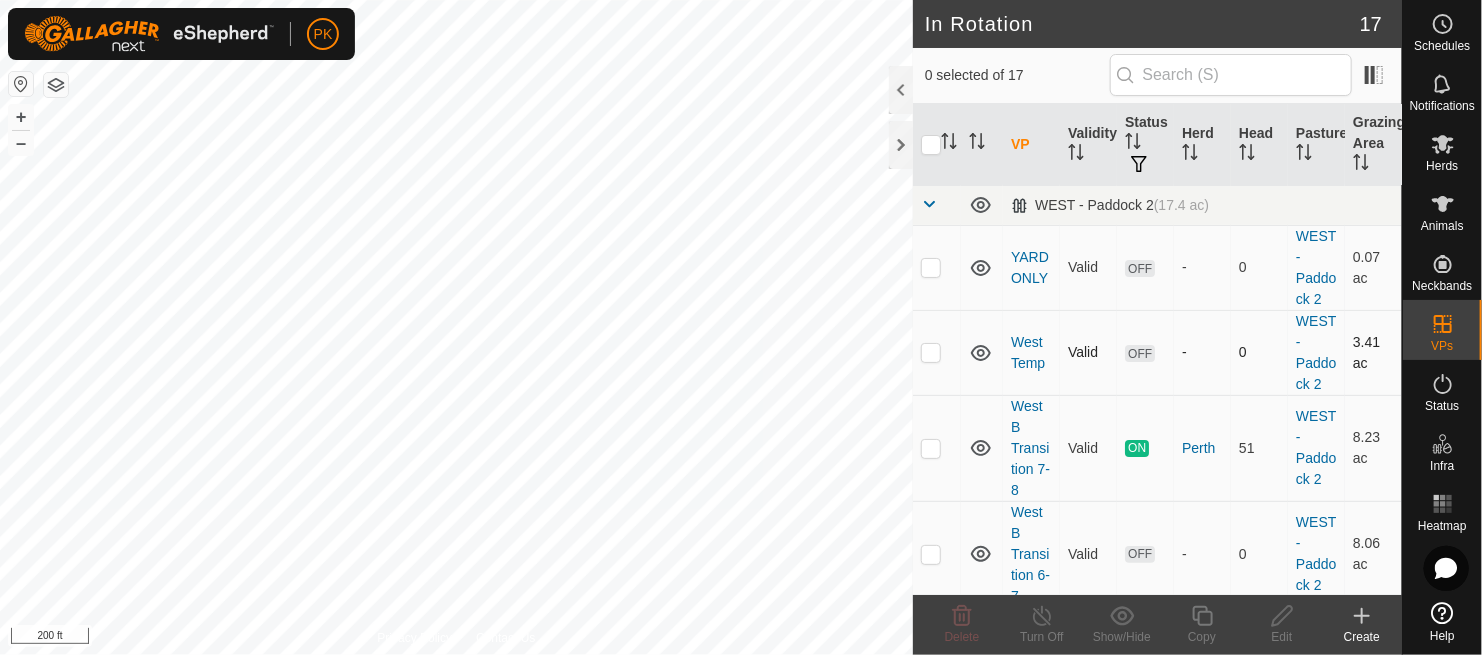 checkbox on "true" 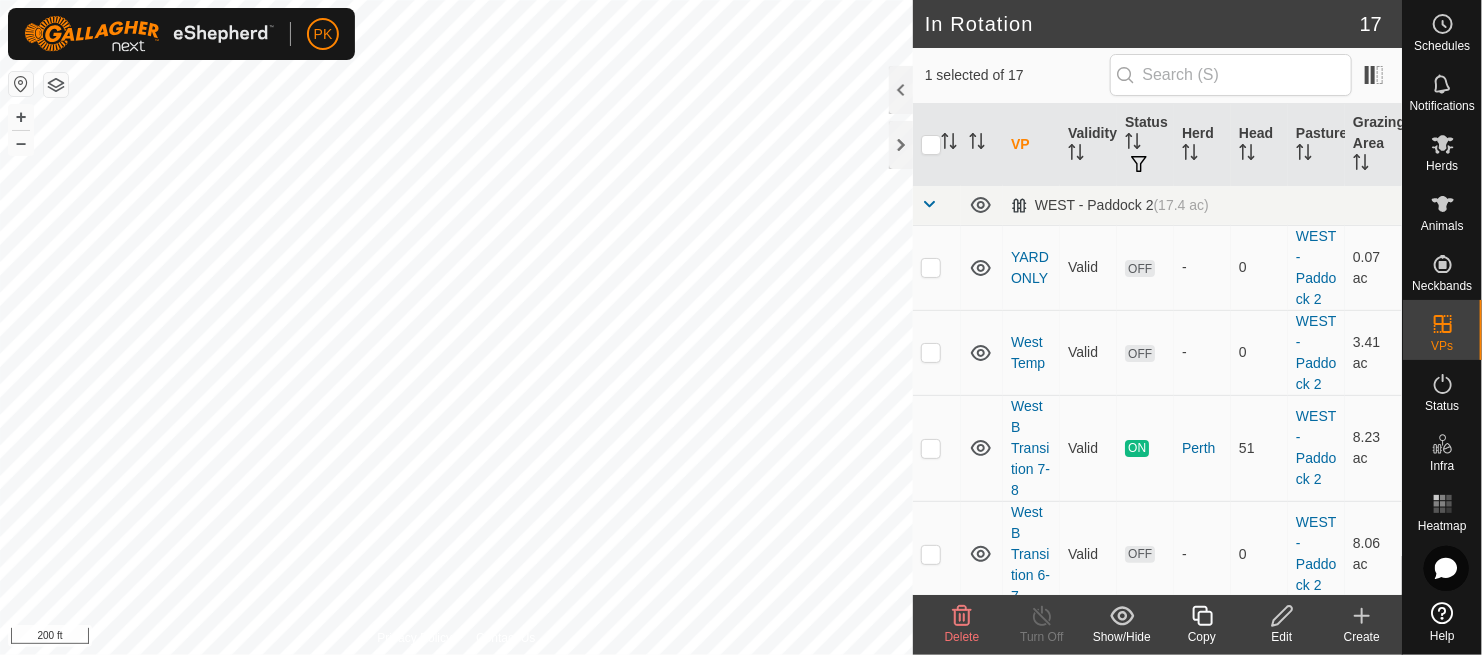 click 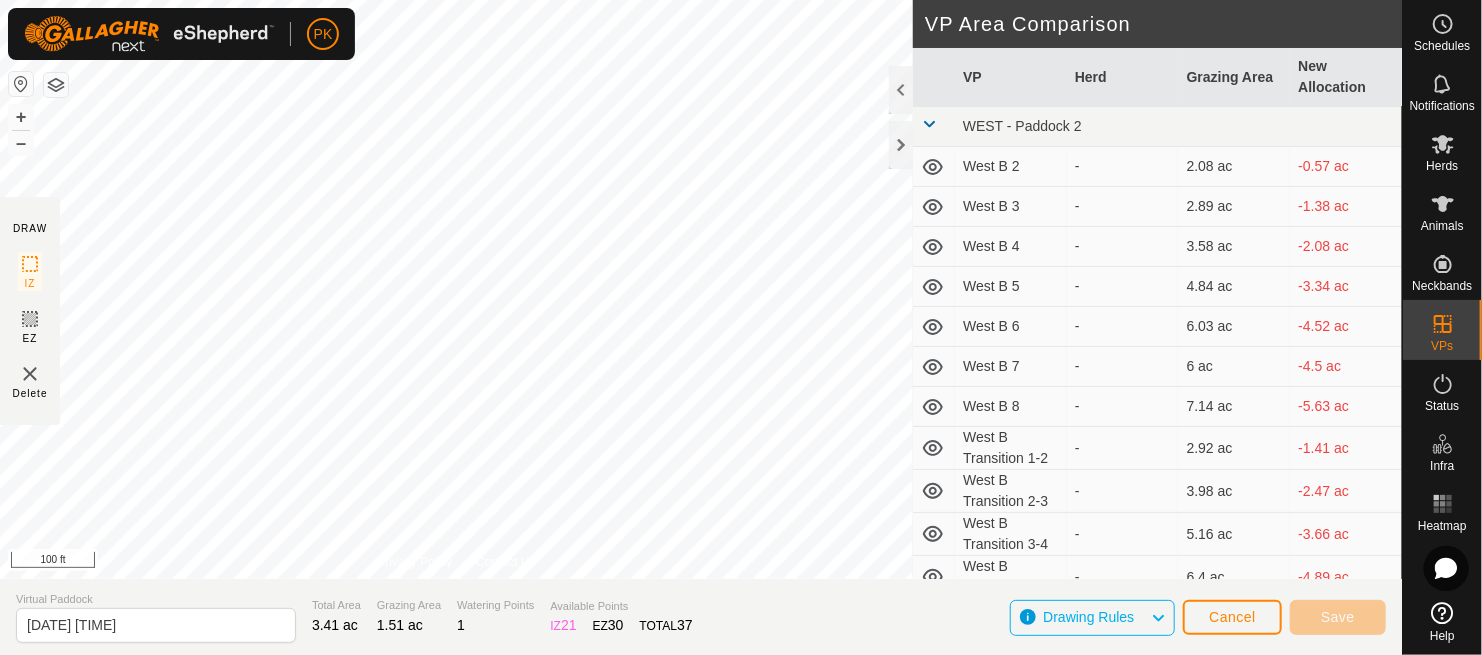 click at bounding box center (929, 124) 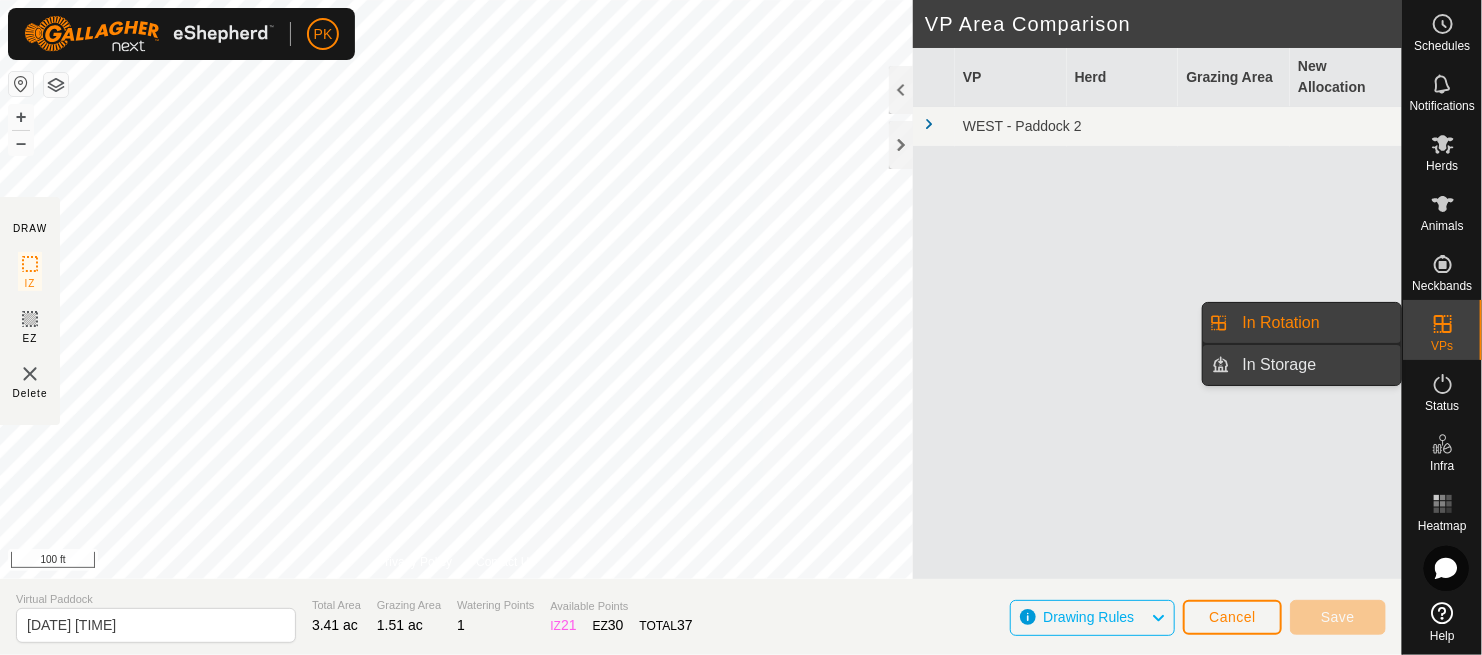 click on "In Storage" at bounding box center (1316, 365) 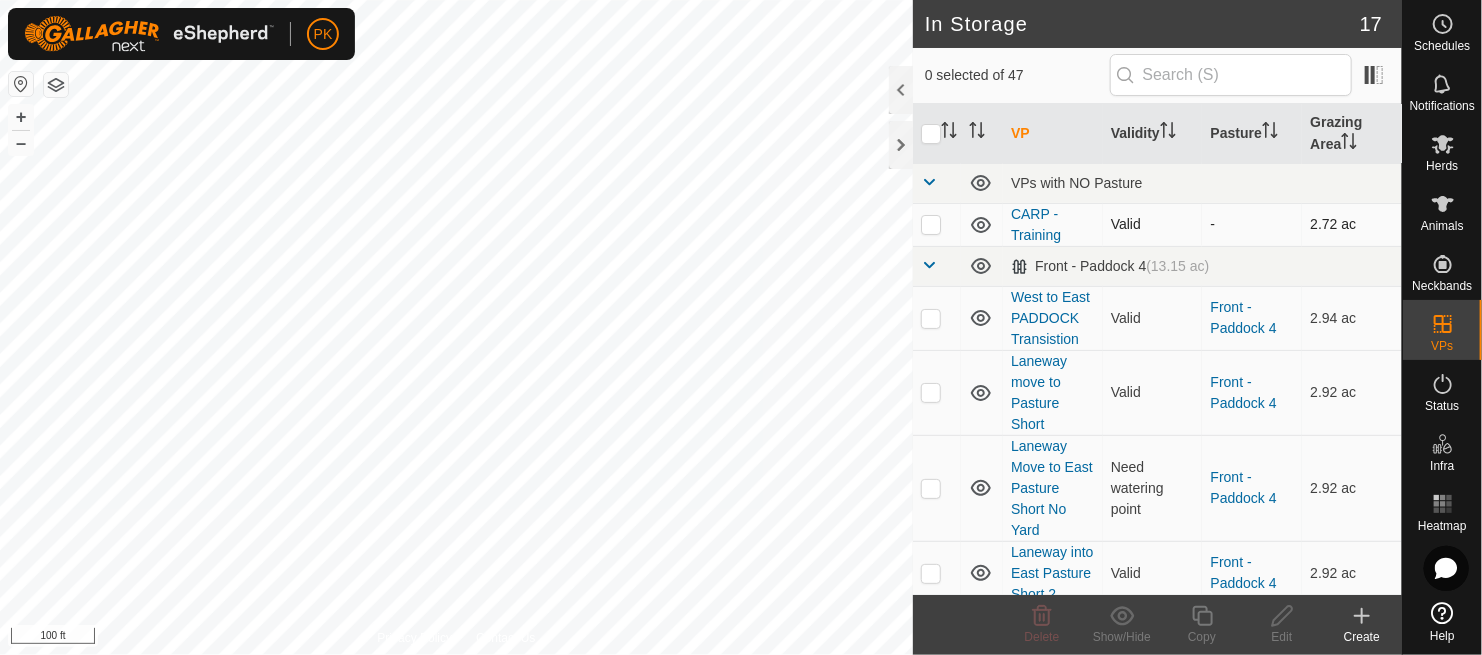 click at bounding box center (931, 224) 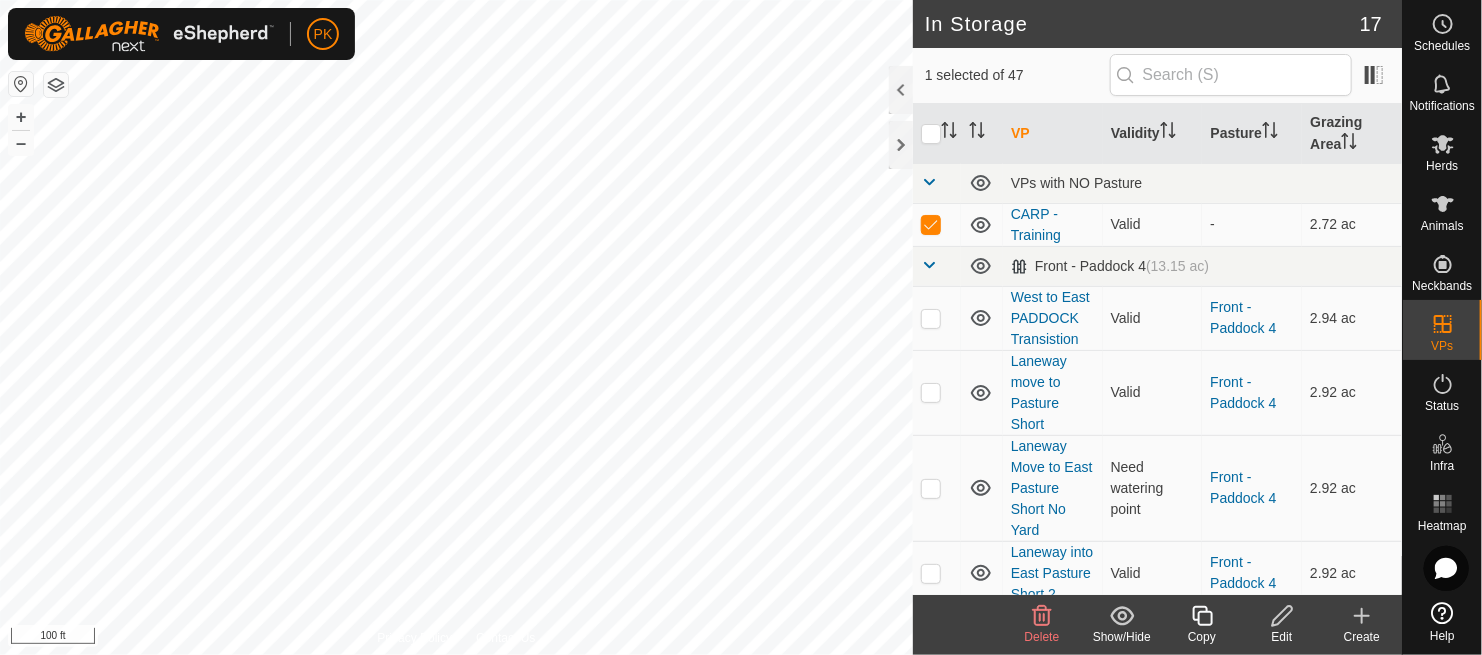 click 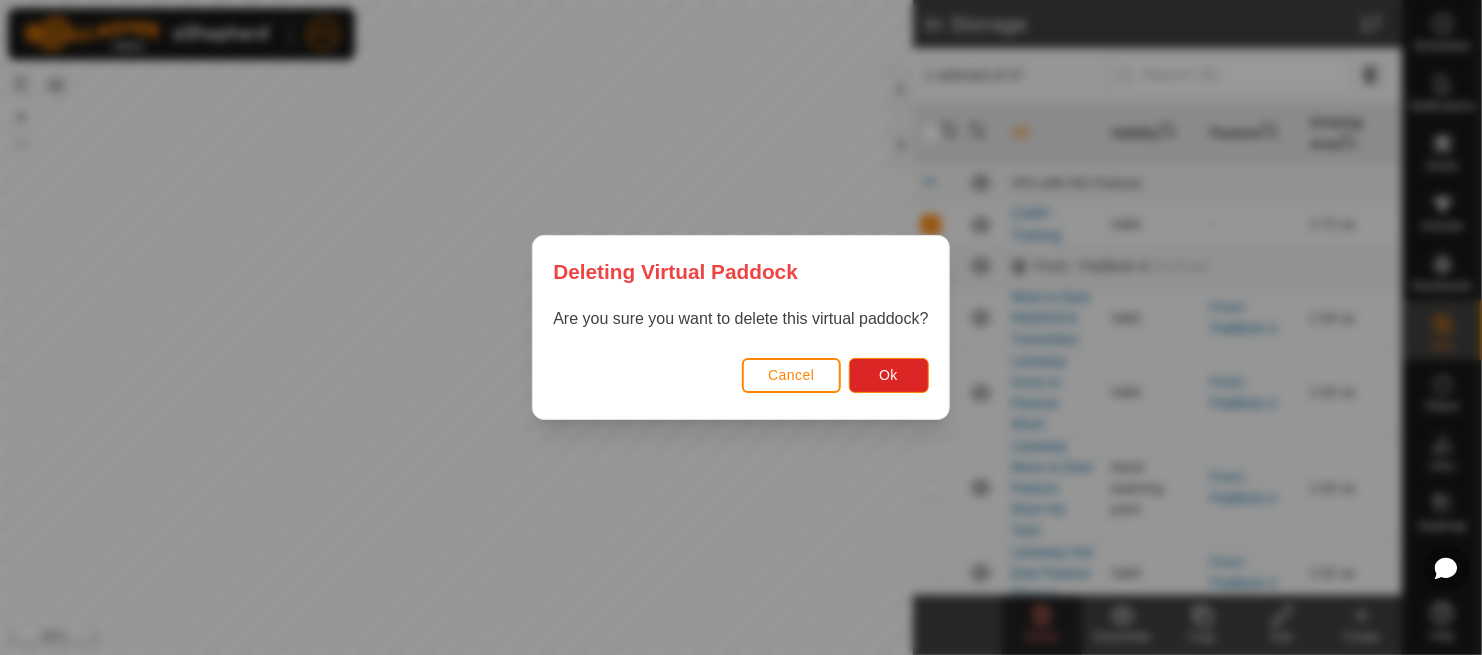 click on "Are you sure you want to delete this virtual paddock?" at bounding box center (740, 329) 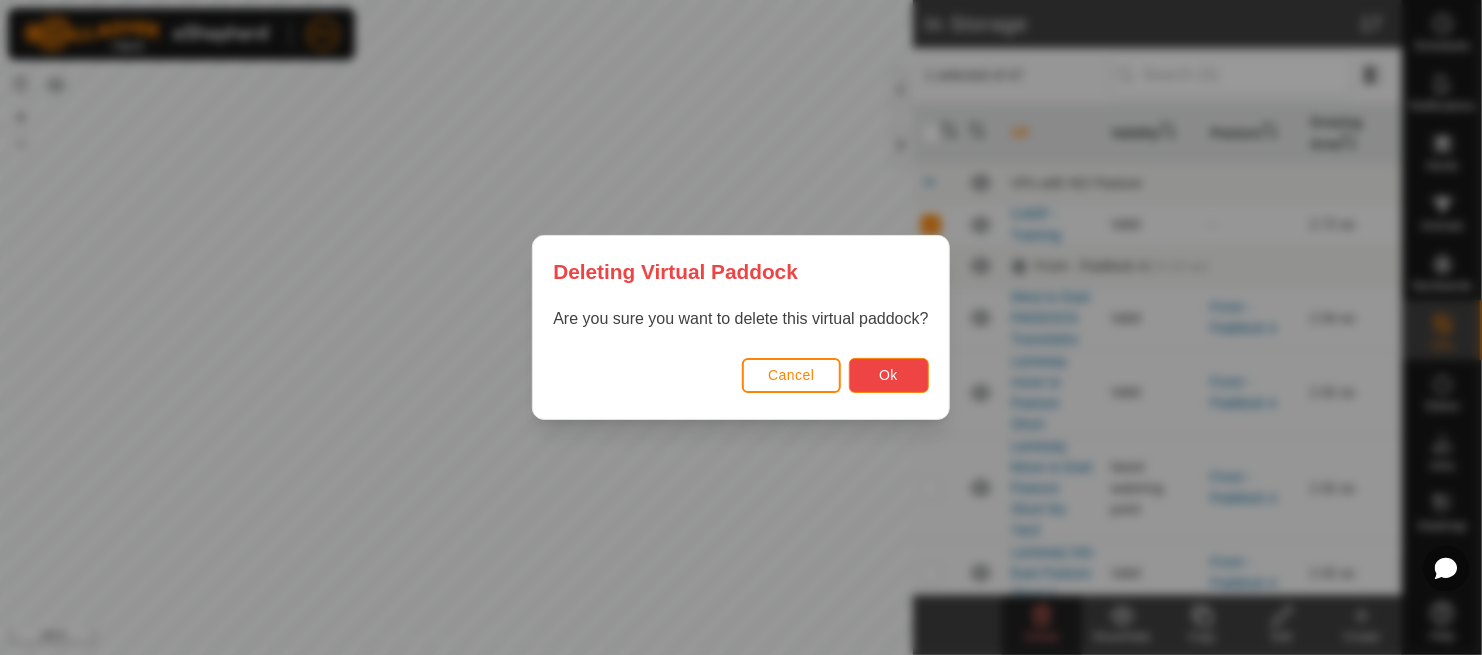 click on "Ok" at bounding box center (889, 375) 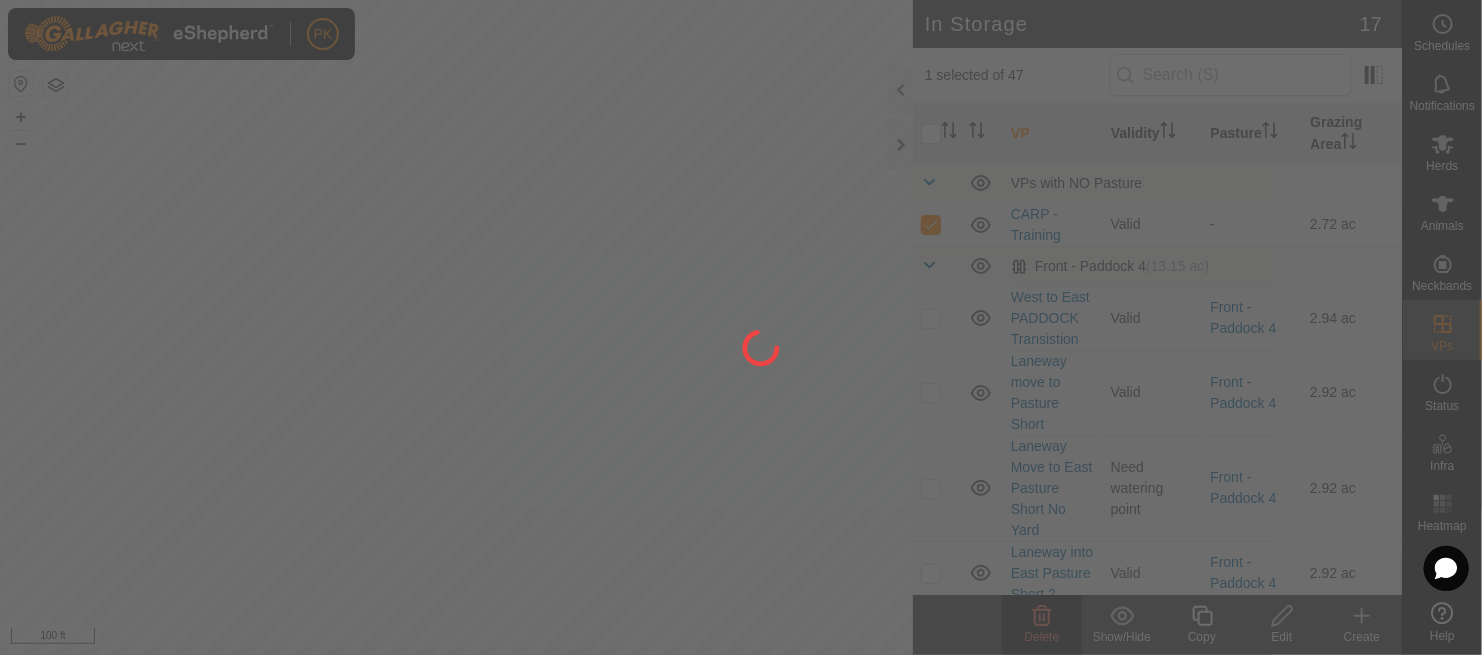 checkbox on "false" 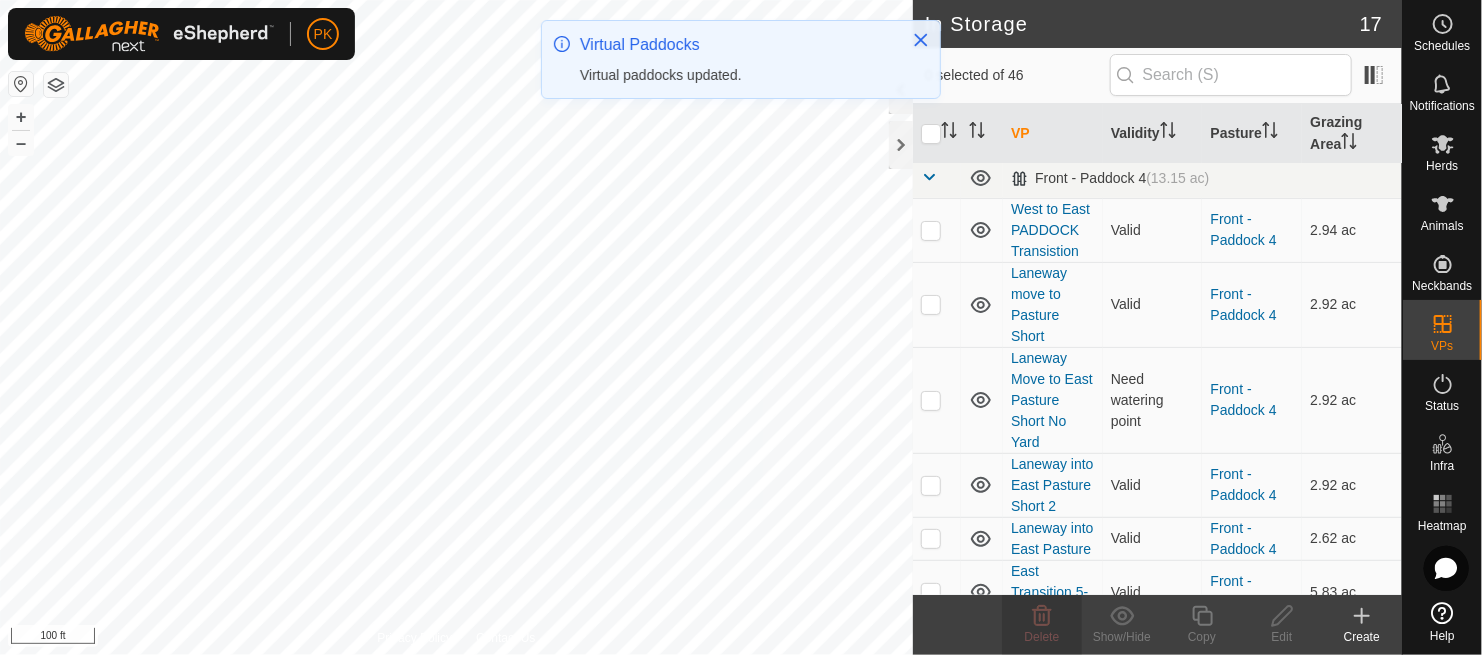 scroll, scrollTop: 0, scrollLeft: 0, axis: both 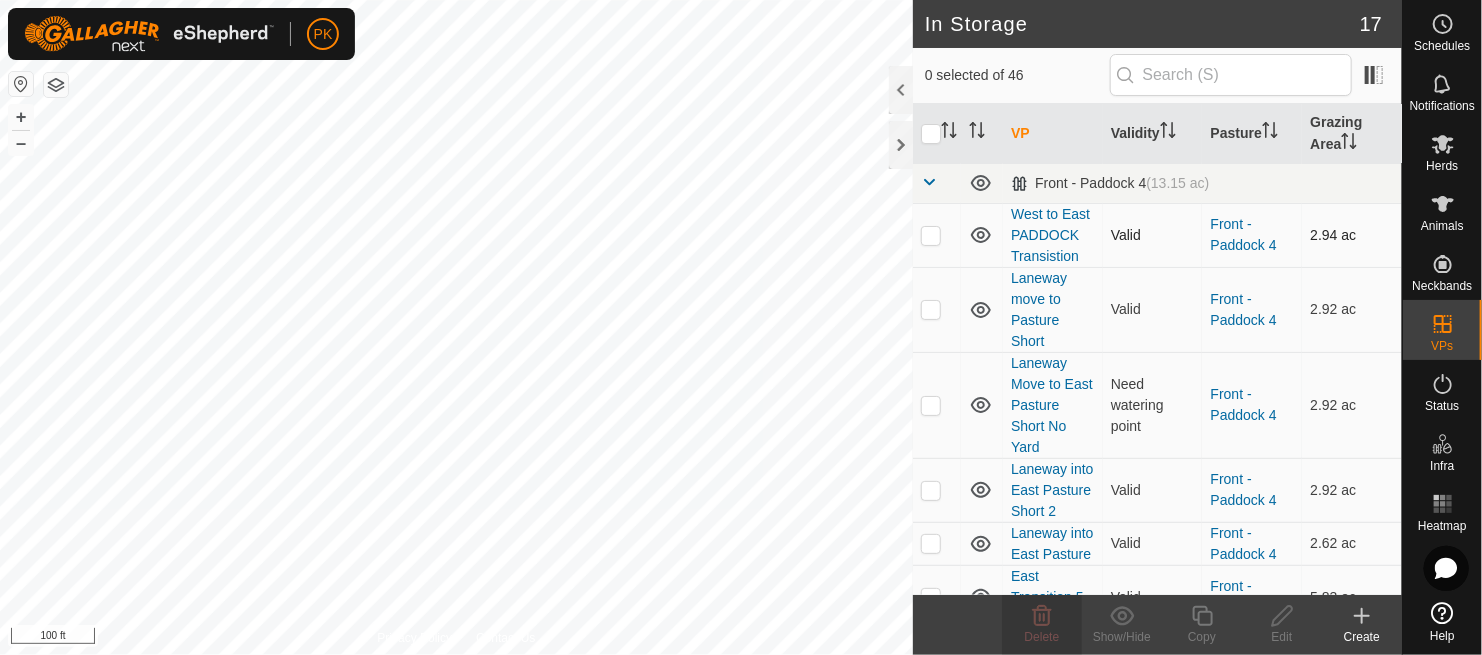 click at bounding box center (931, 235) 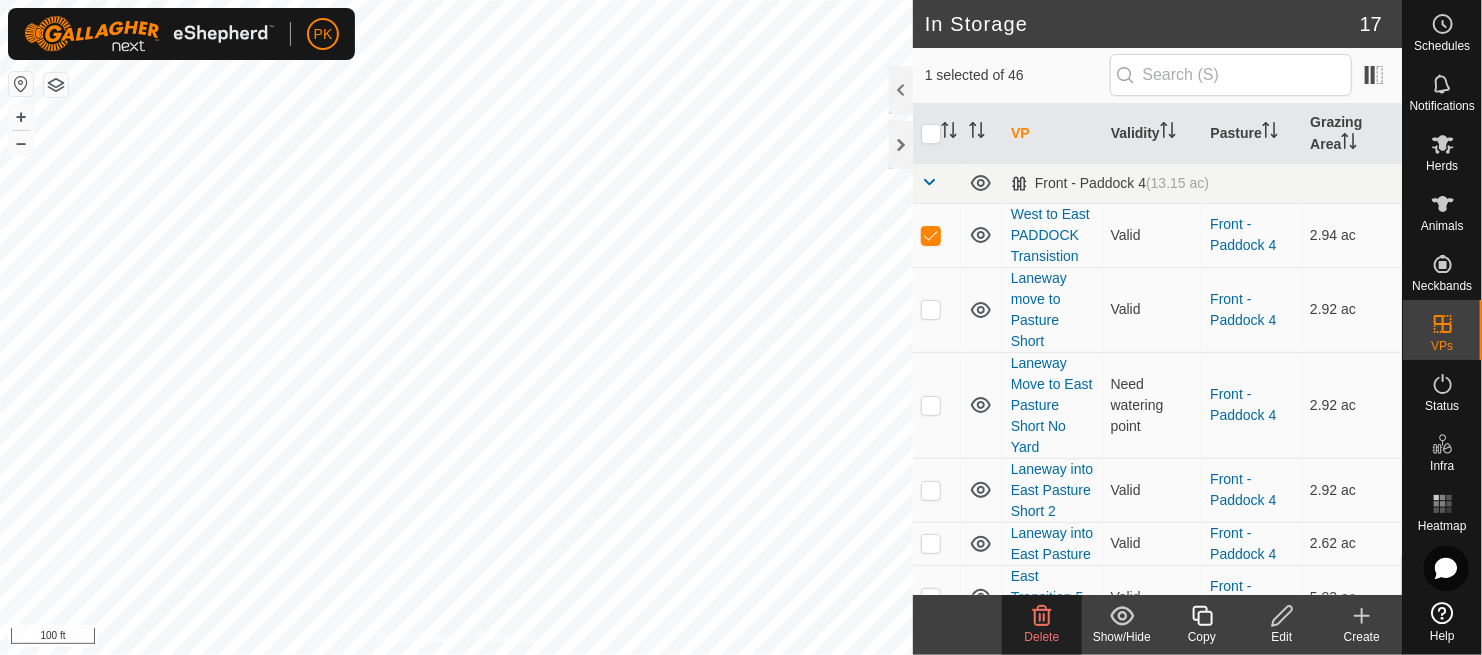 click 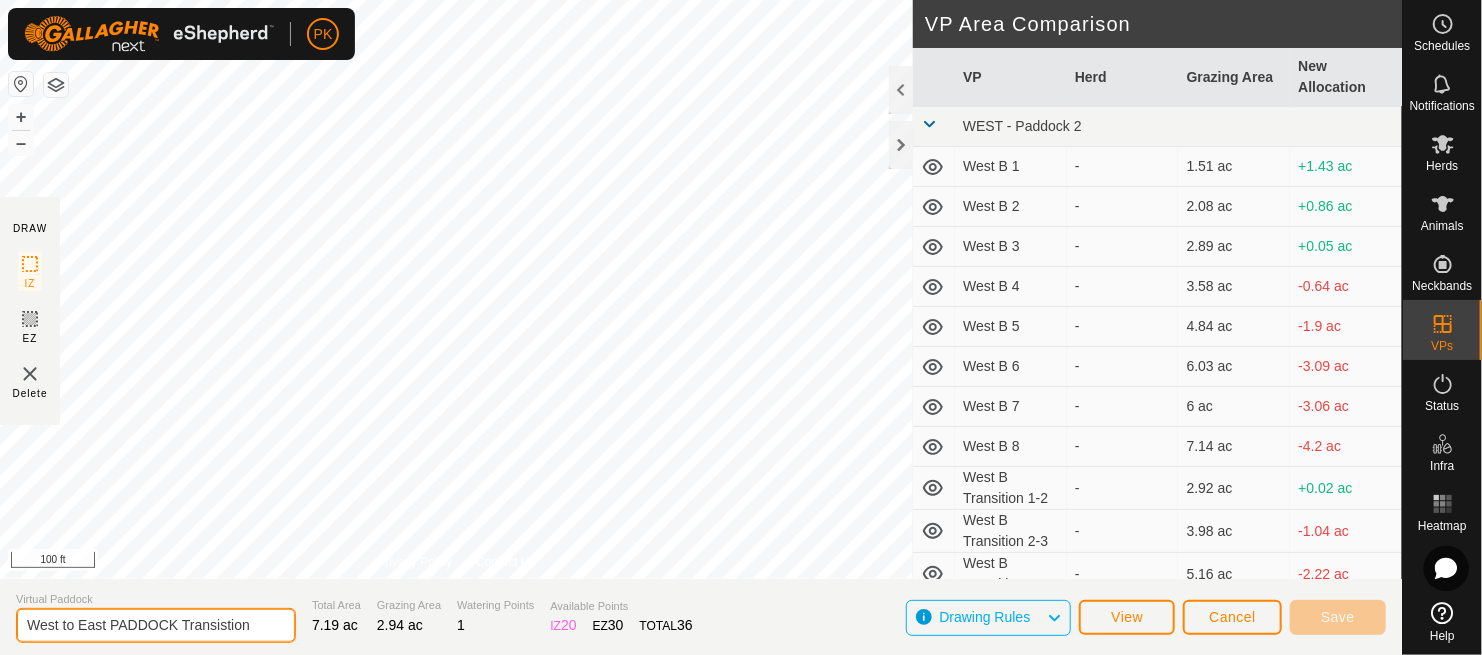 click on "West to East PADDOCK Transistion" 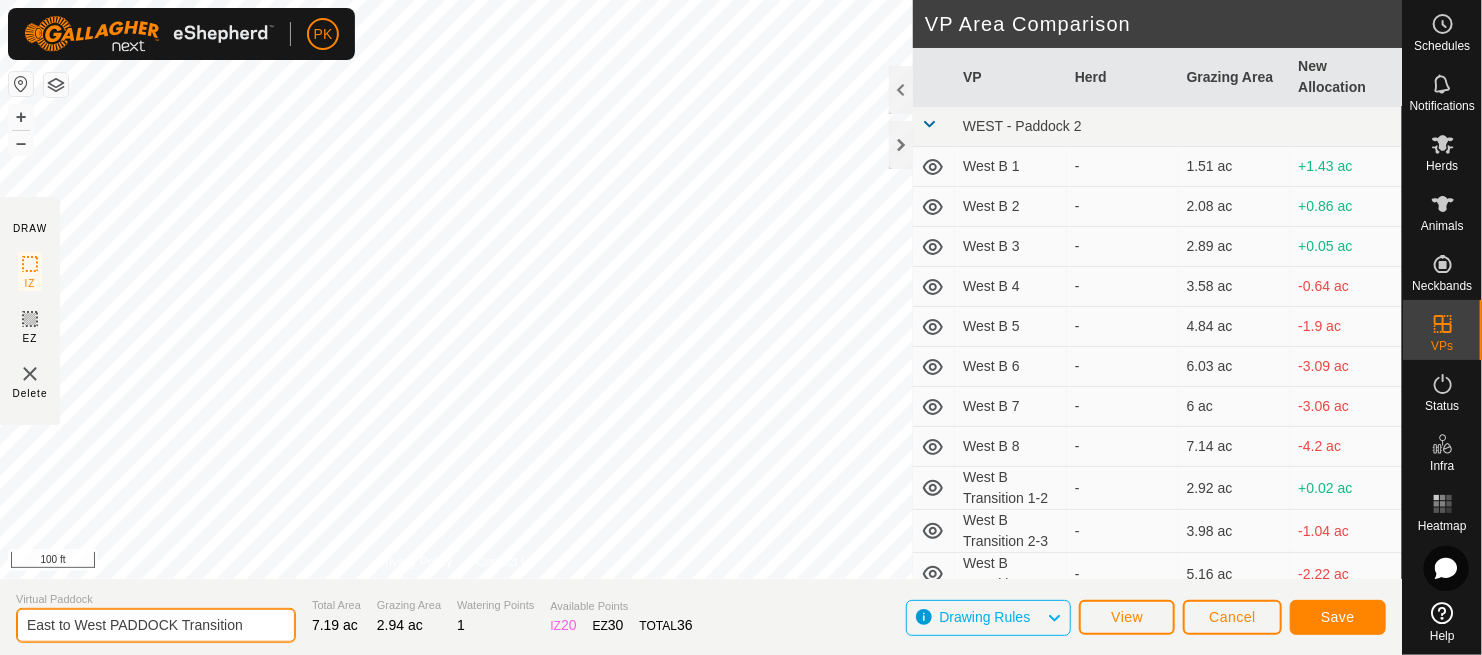 type on "East to West PADDOCK Transition" 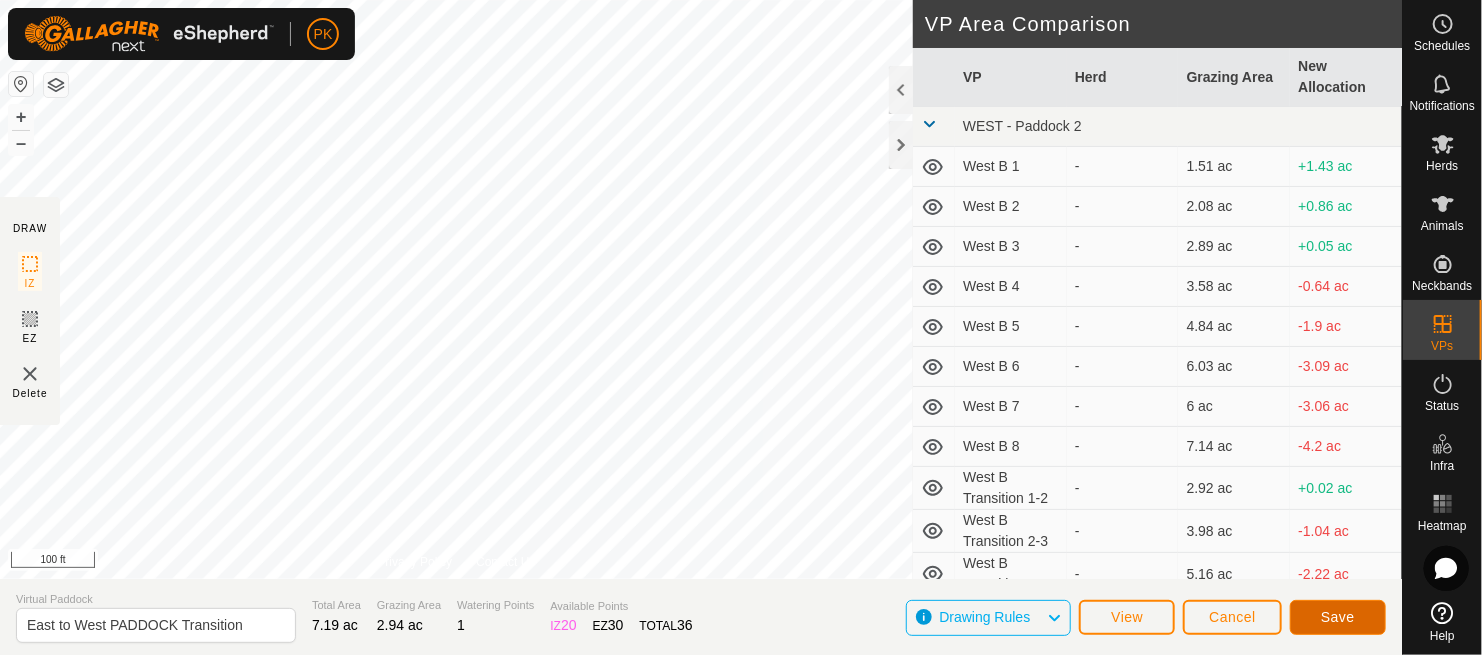 click on "Save" 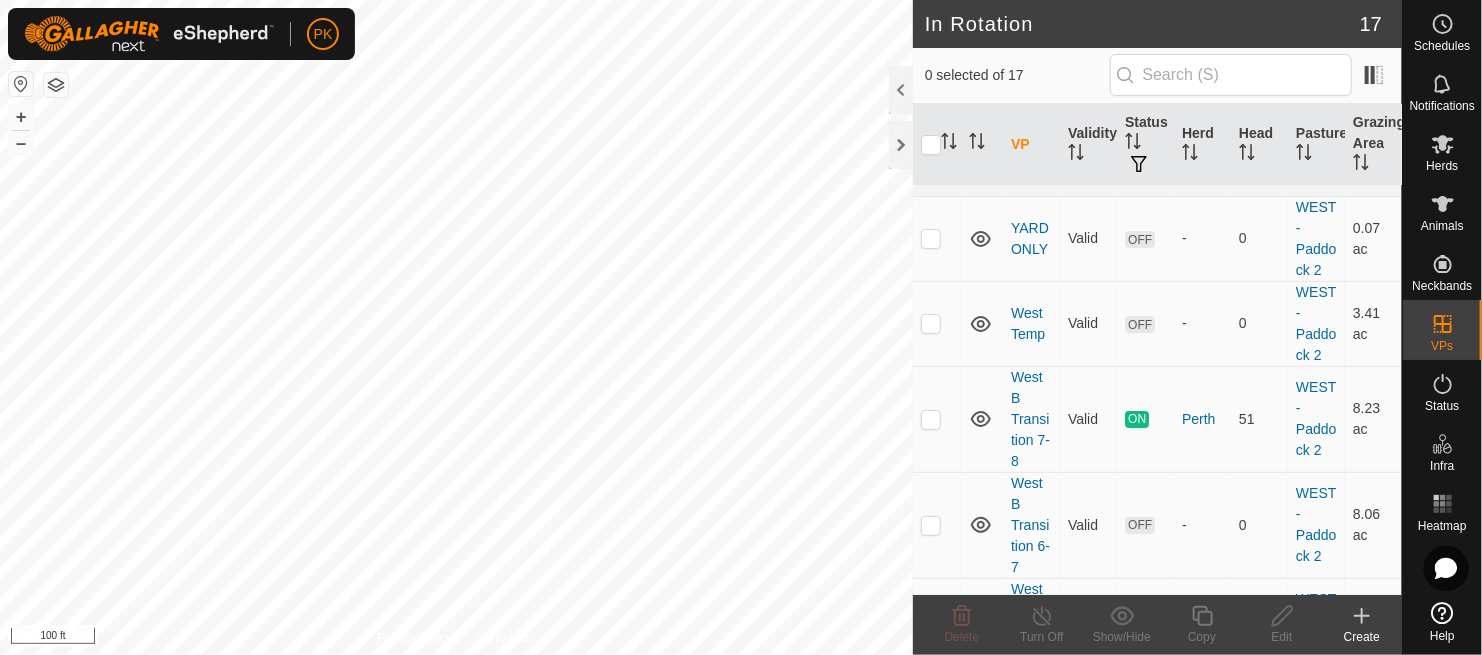 scroll, scrollTop: 0, scrollLeft: 0, axis: both 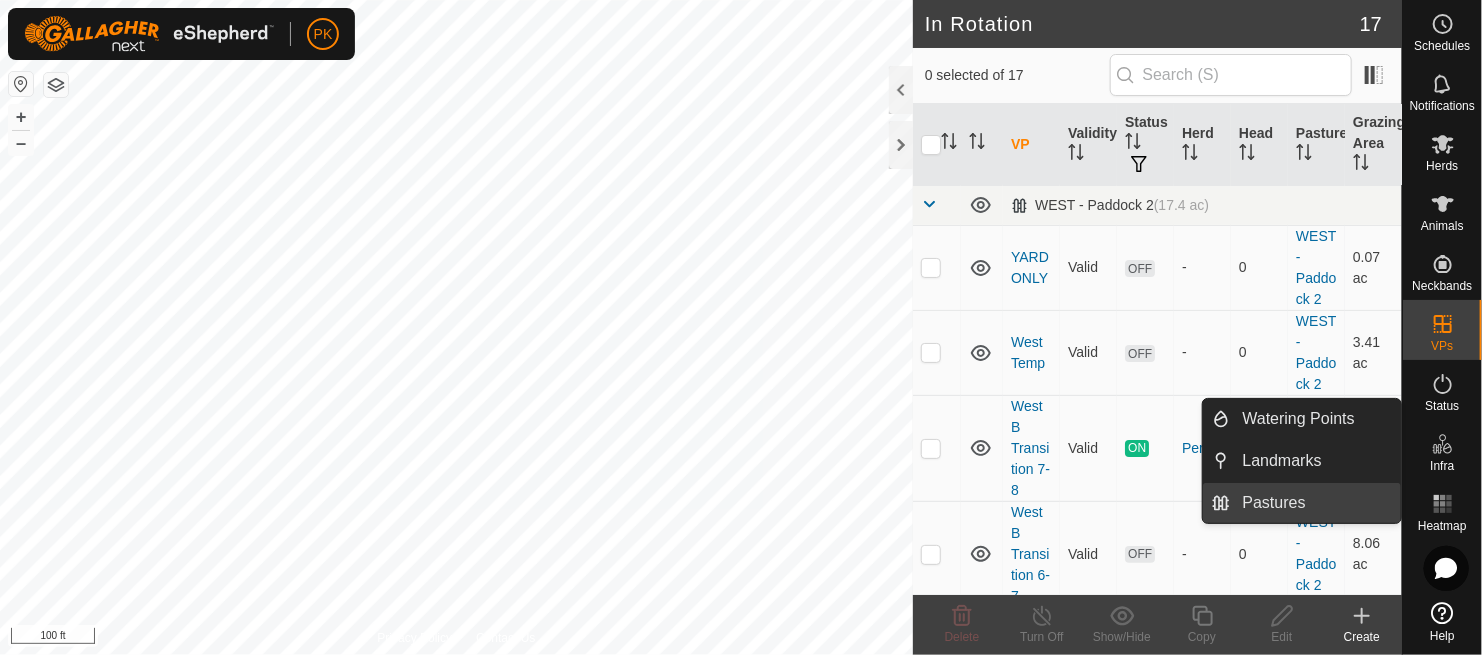 click on "Pastures" at bounding box center (1316, 503) 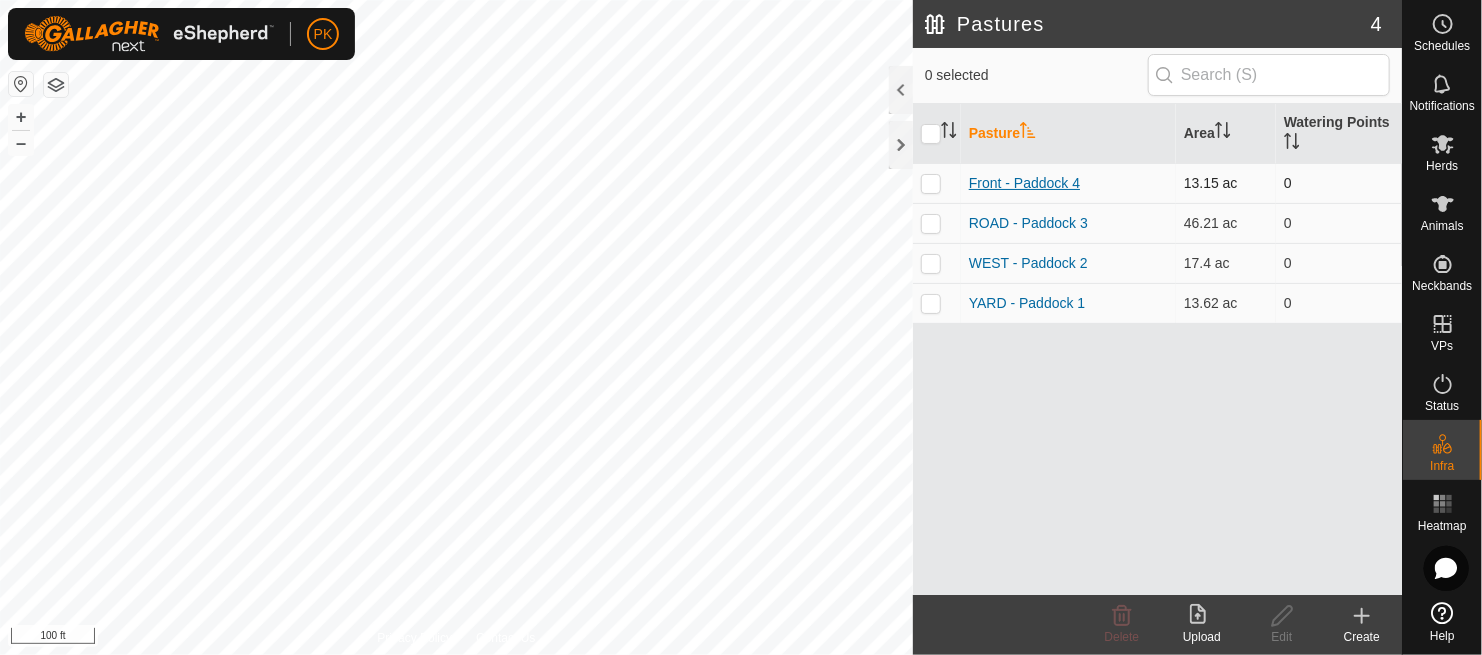 click on "Front - Paddock 4" at bounding box center (1024, 183) 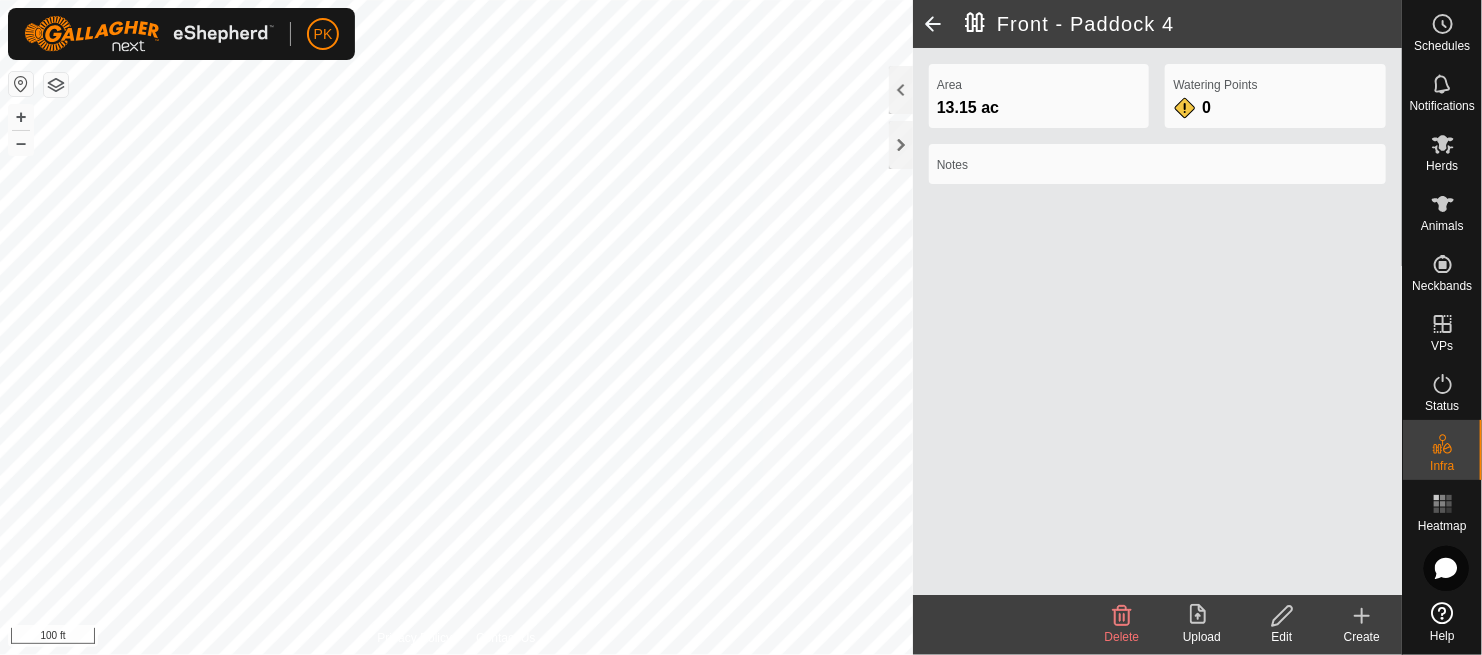 click 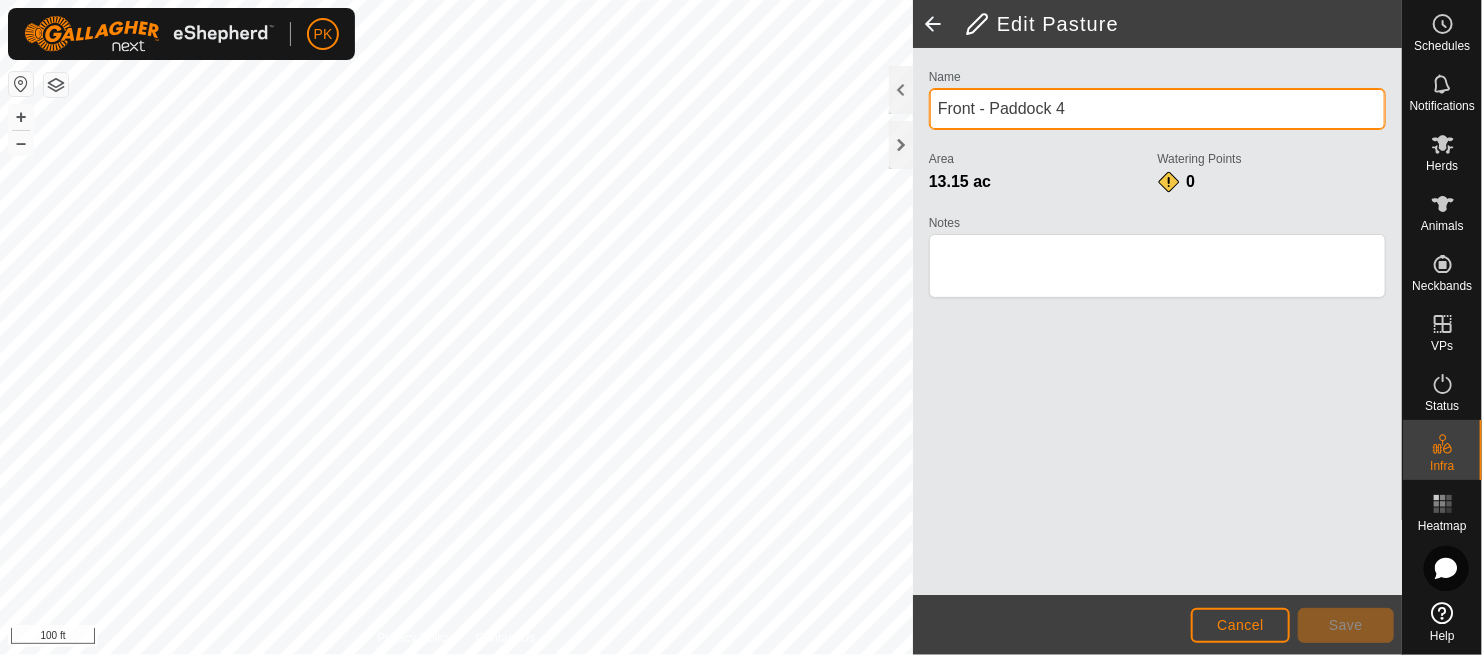 click on "Front - Paddock 4" at bounding box center (1157, 109) 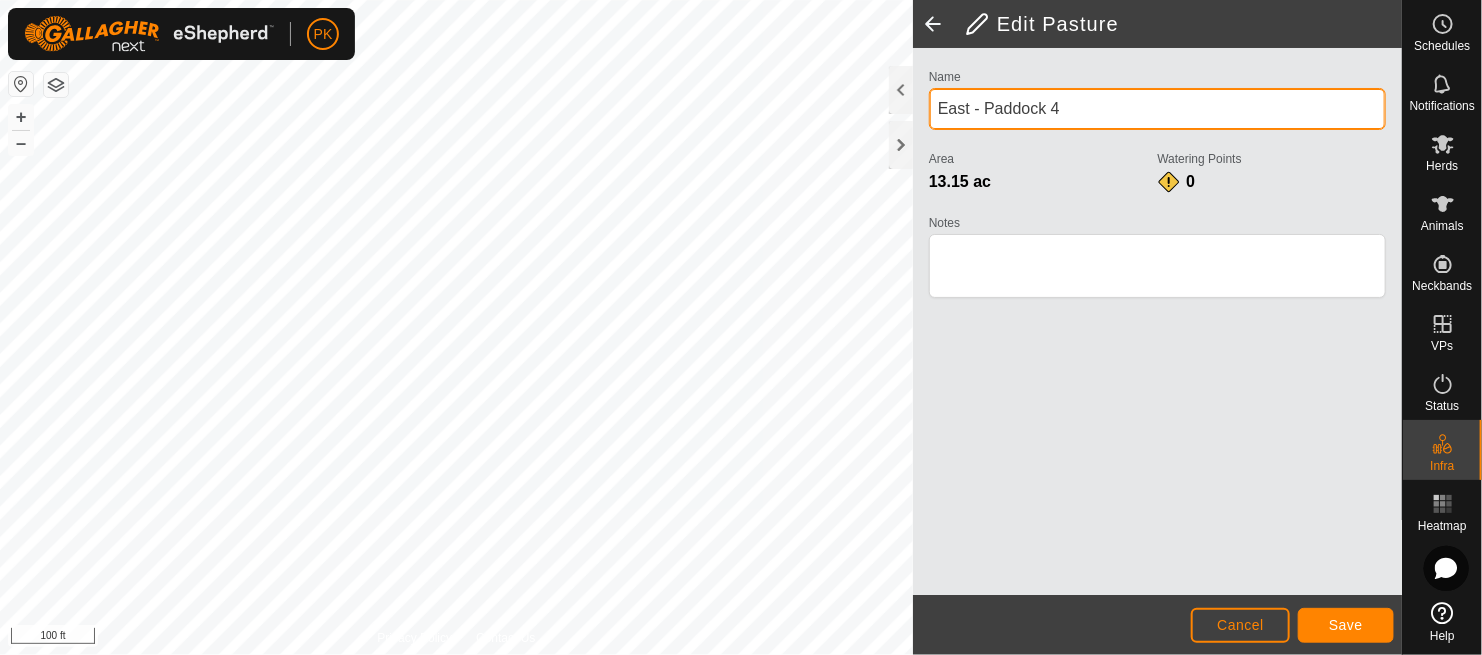type on "East - Paddock 4" 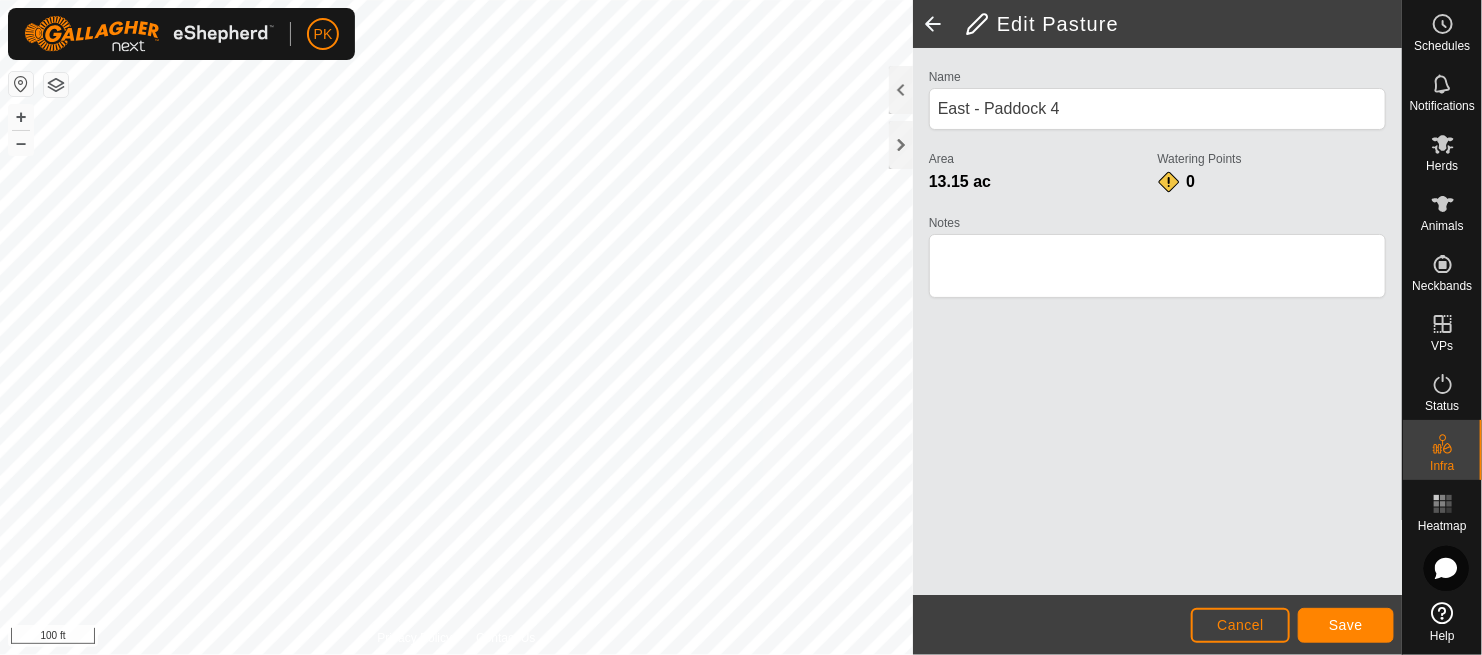 click on "Name East - Paddock 4 Area 13.15 ac  Watering Points 0 Notes" 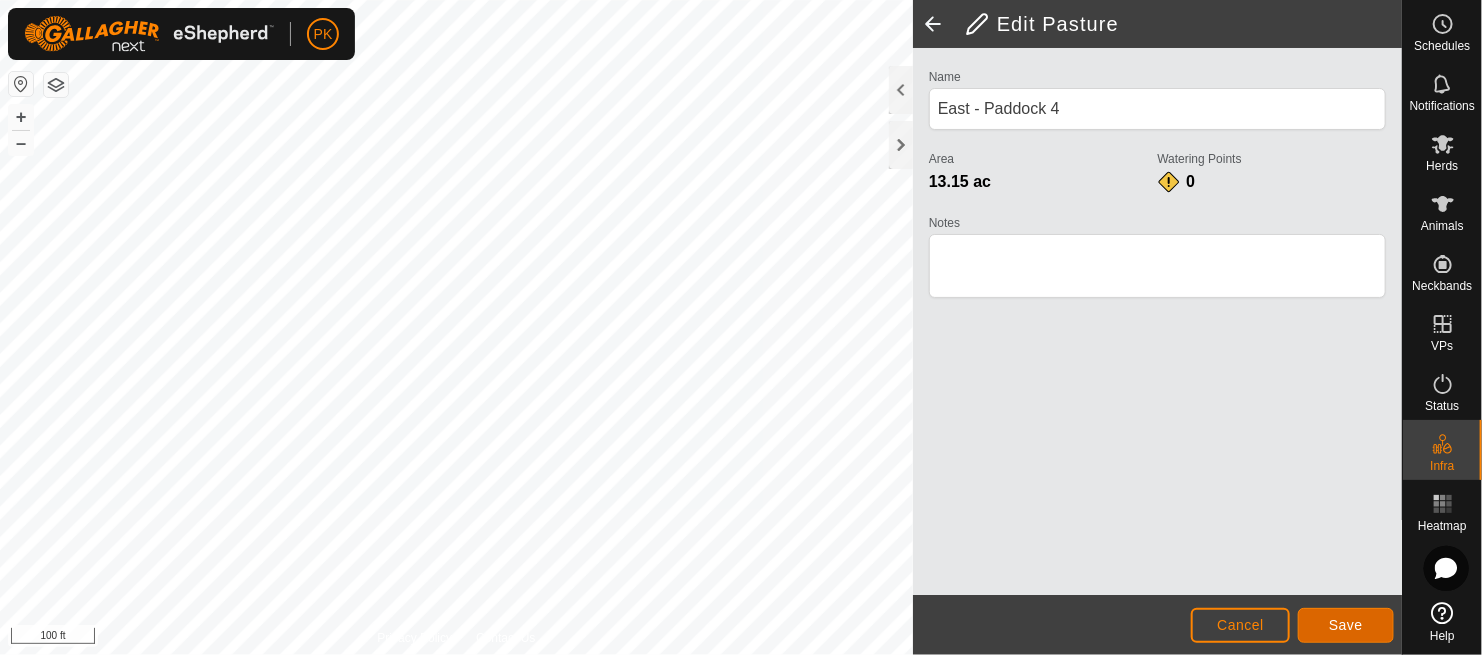 click on "Save" 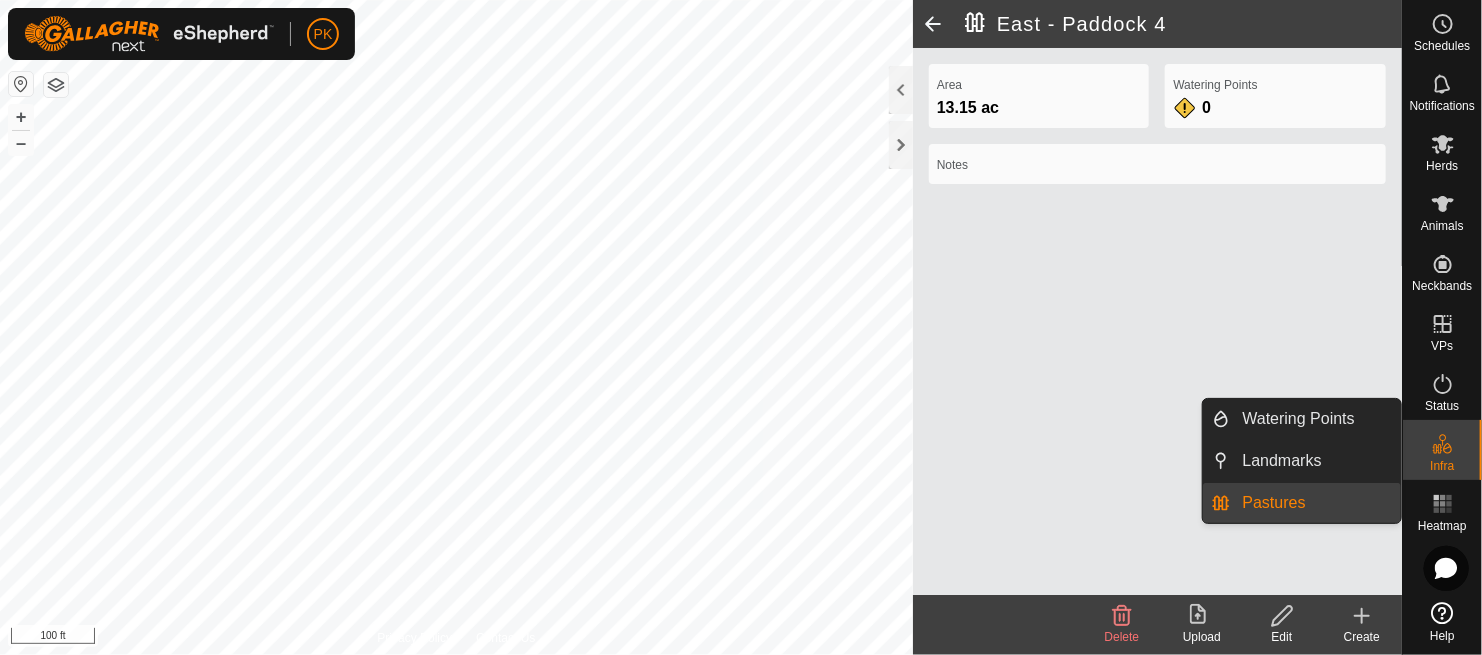 click at bounding box center [1443, 444] 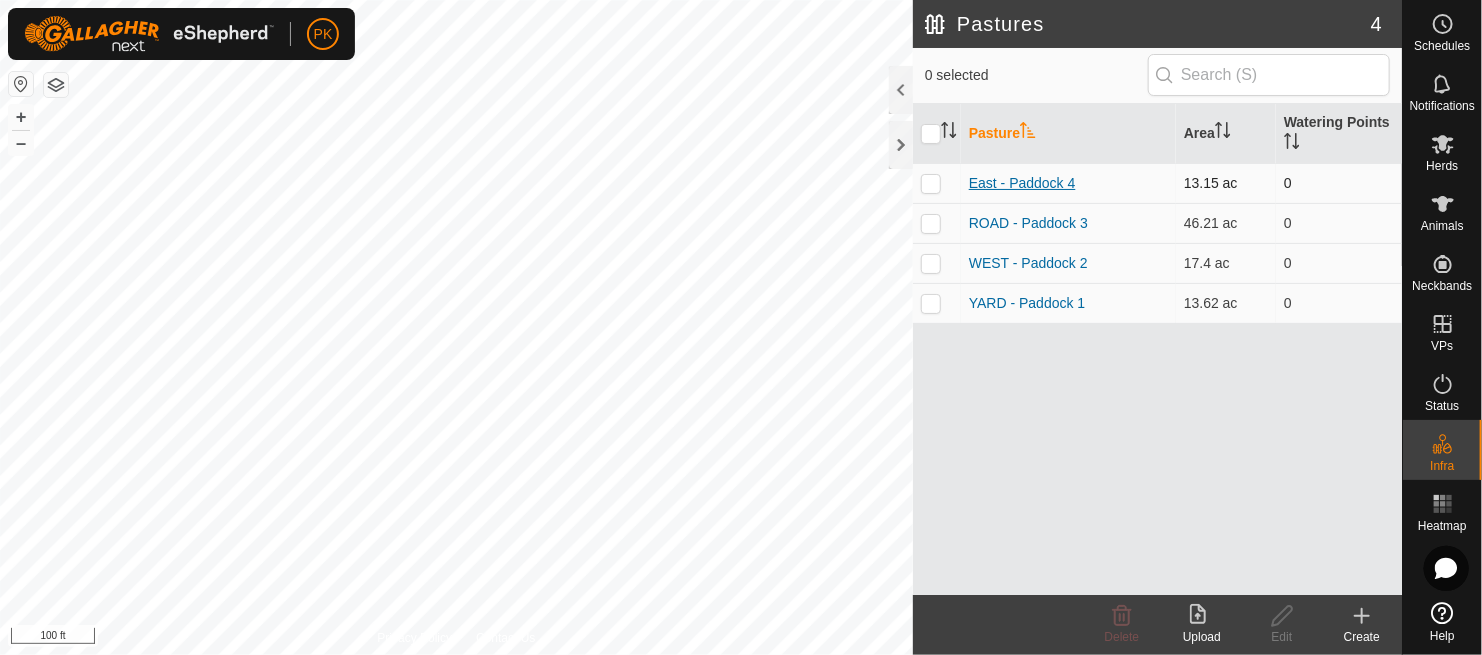 click on "East - Paddock 4" at bounding box center (1022, 183) 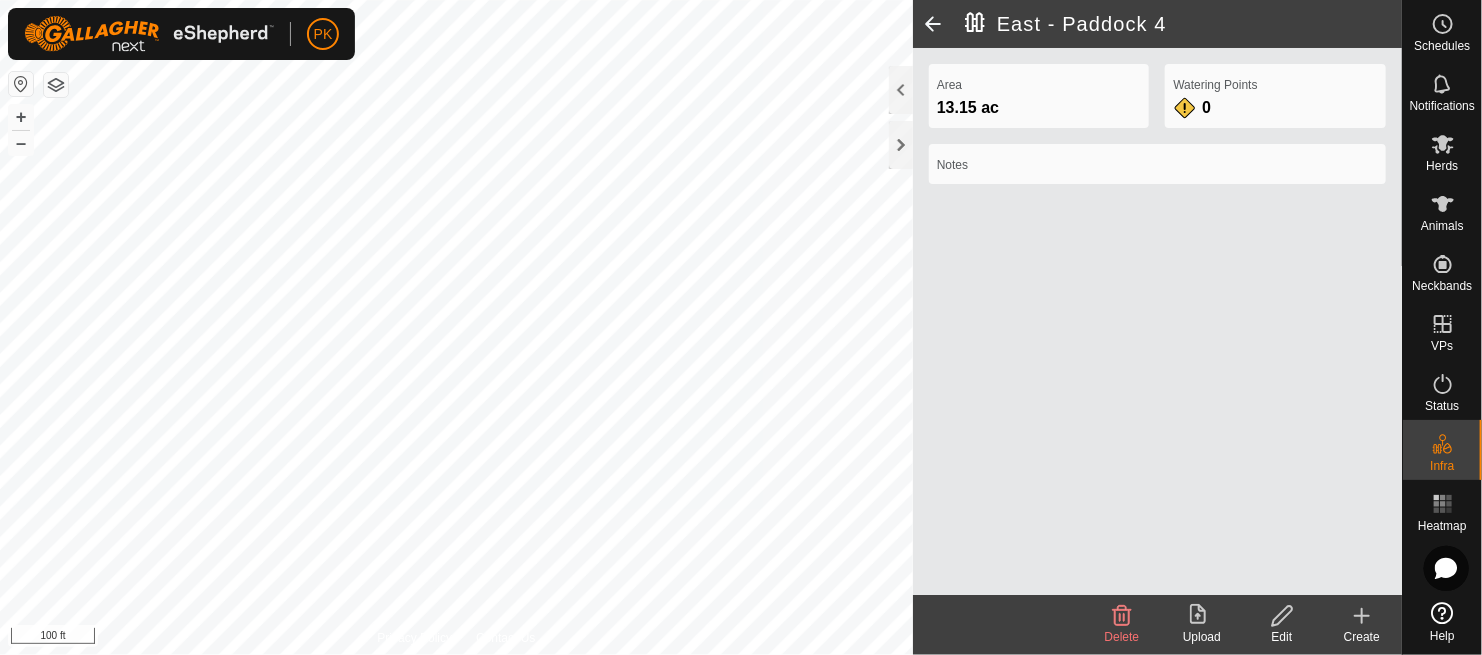 click 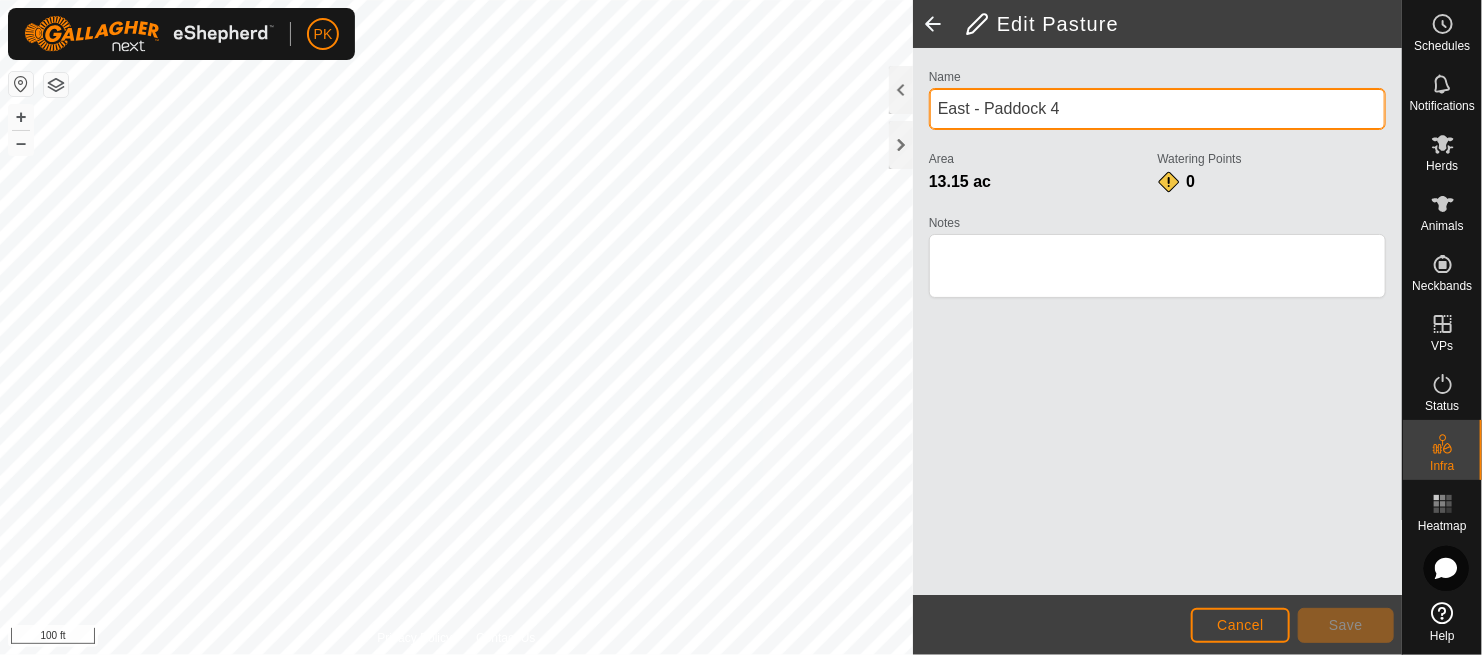 click on "East - Paddock 4" at bounding box center (1157, 109) 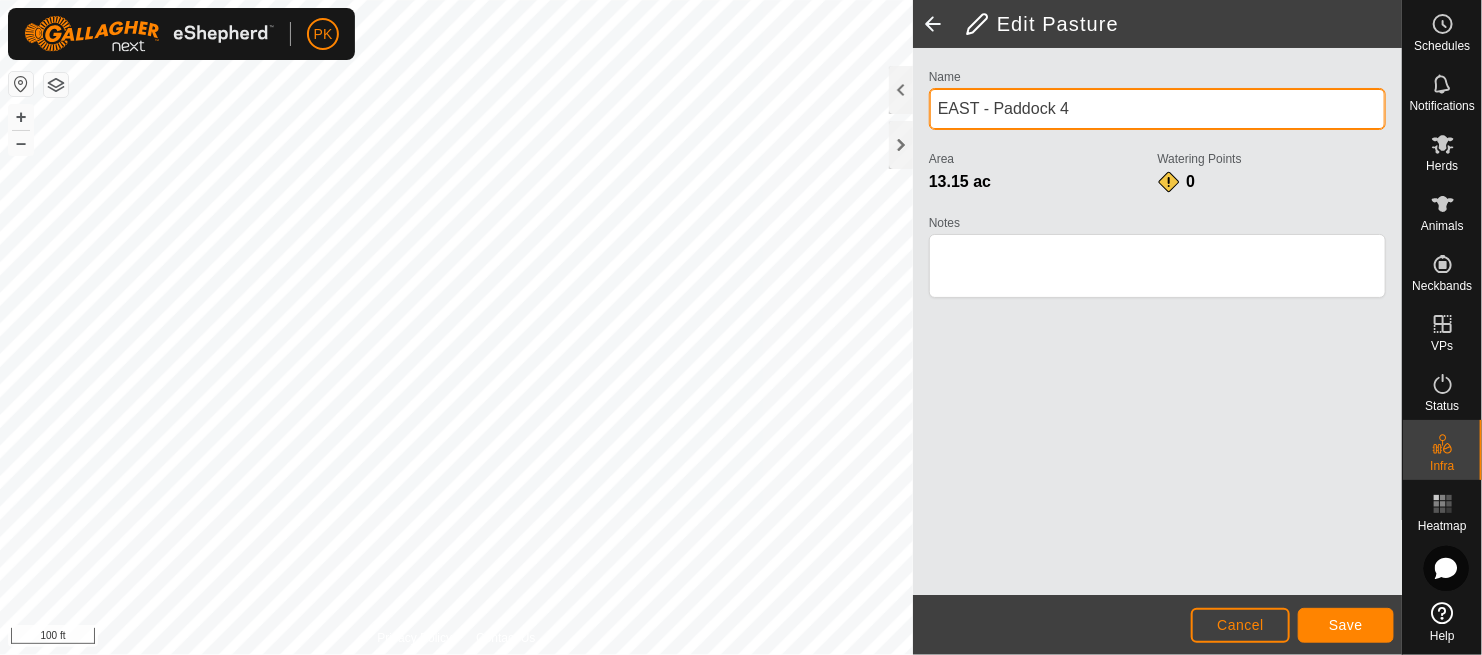 type on "EAST - Paddock 4" 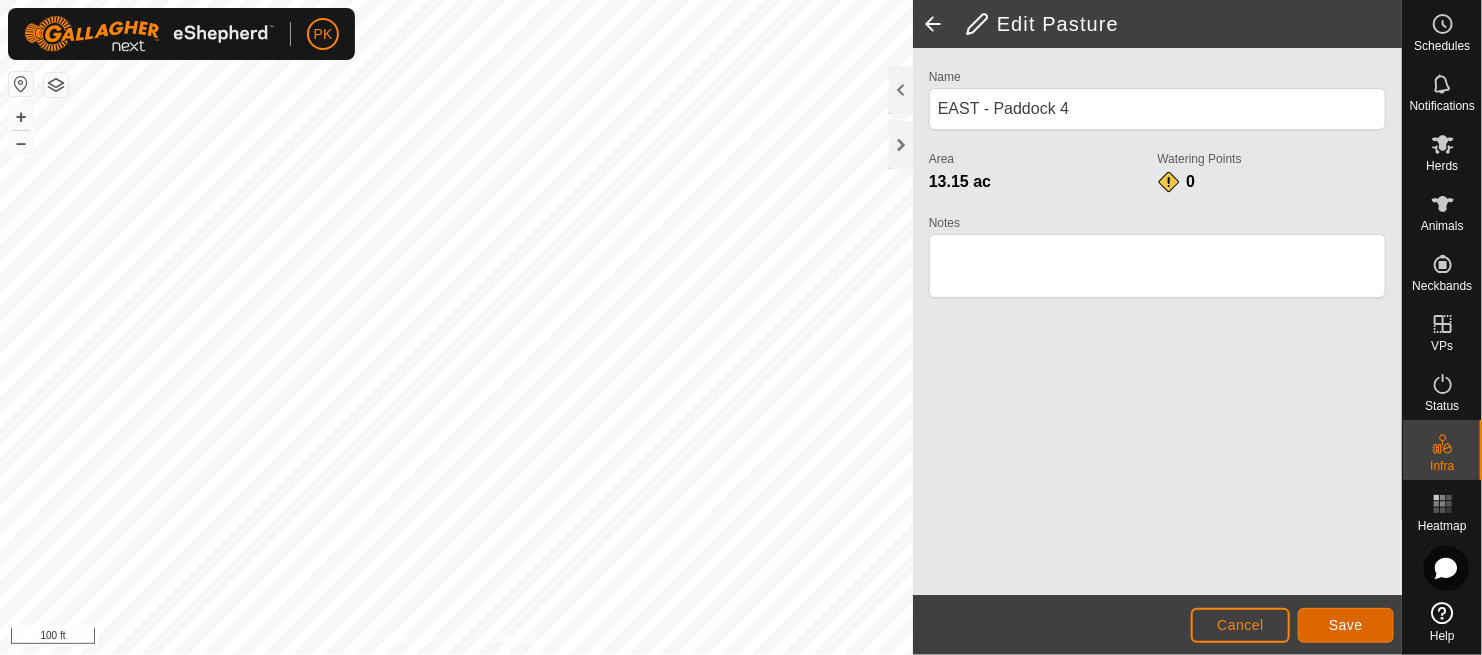 click on "Save" 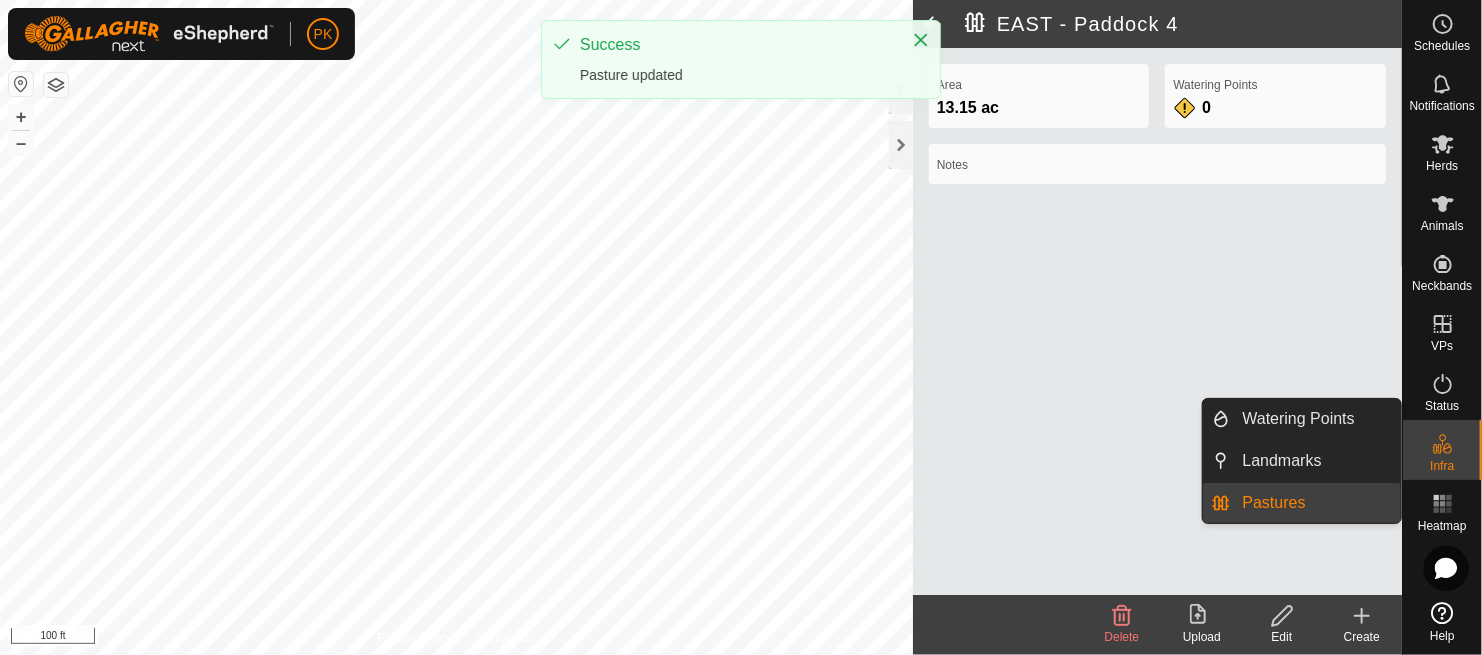 click on "Pastures" at bounding box center (1316, 503) 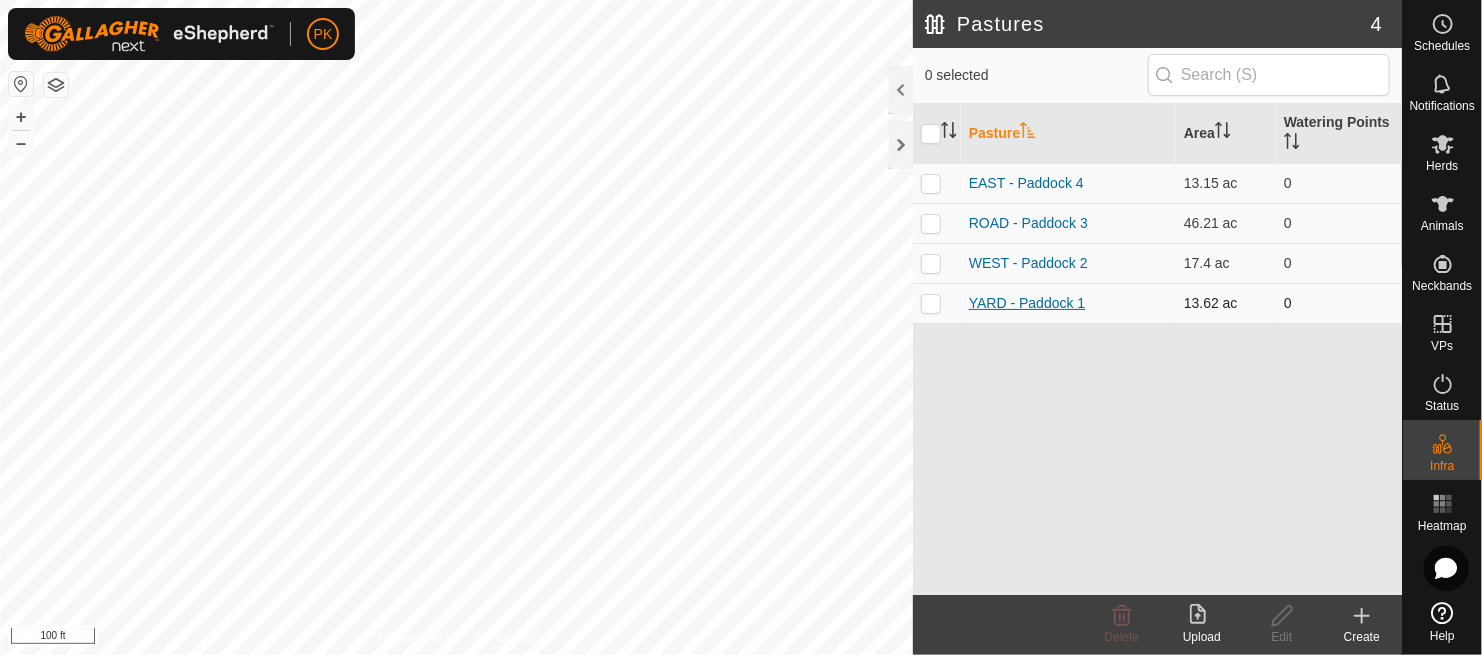 drag, startPoint x: 1035, startPoint y: 295, endPoint x: 999, endPoint y: 301, distance: 36.496574 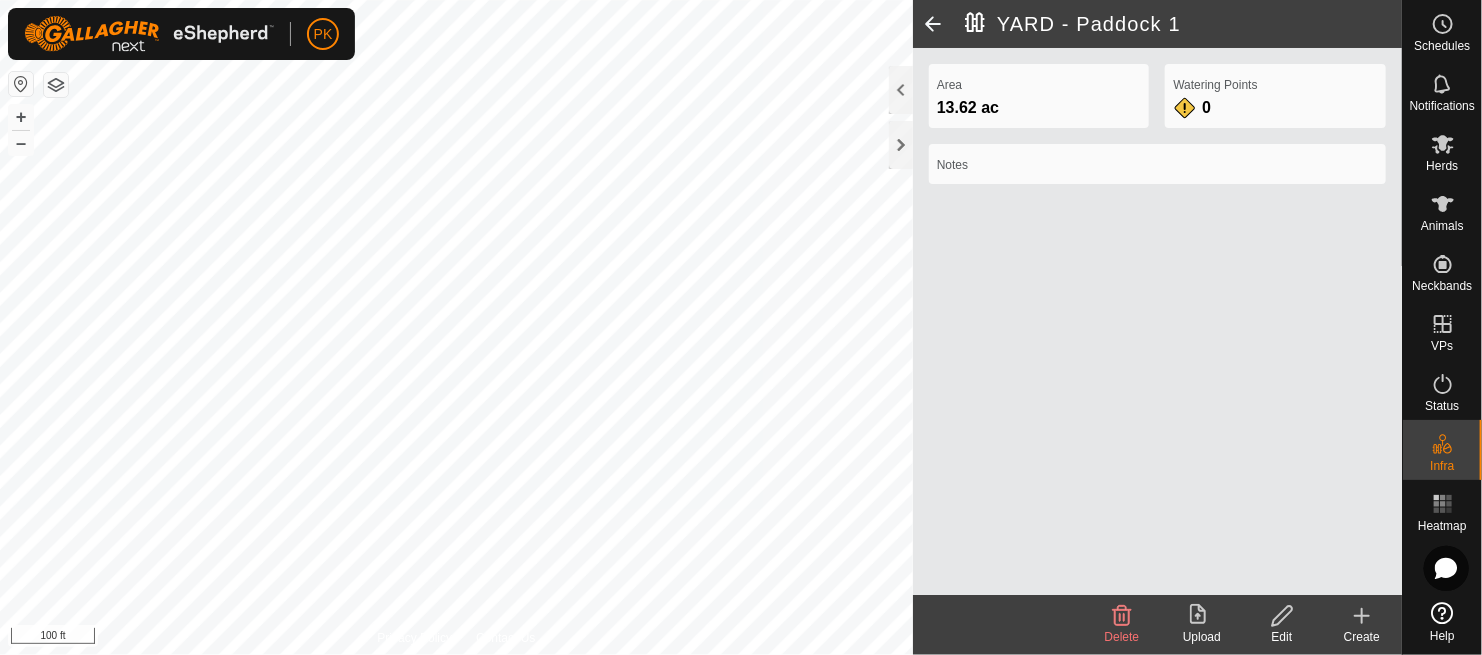 click 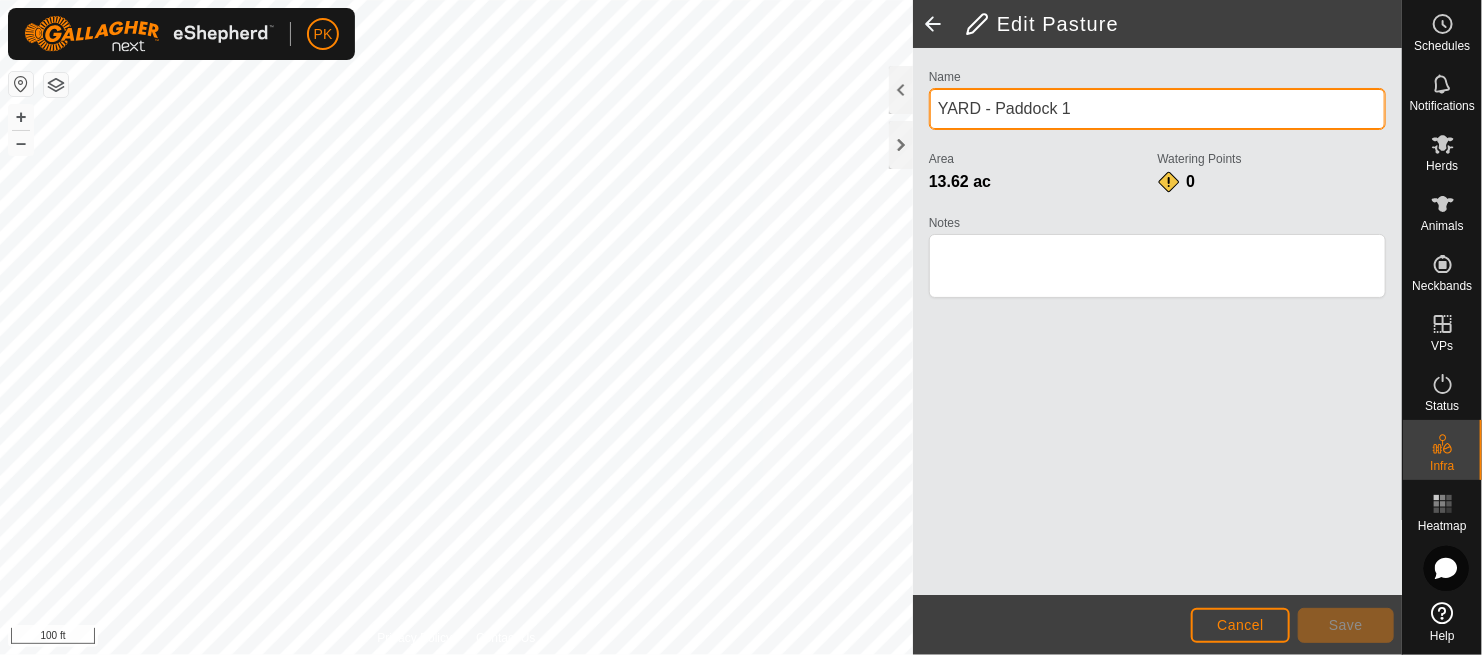 click on "YARD - Paddock 1" at bounding box center (1157, 109) 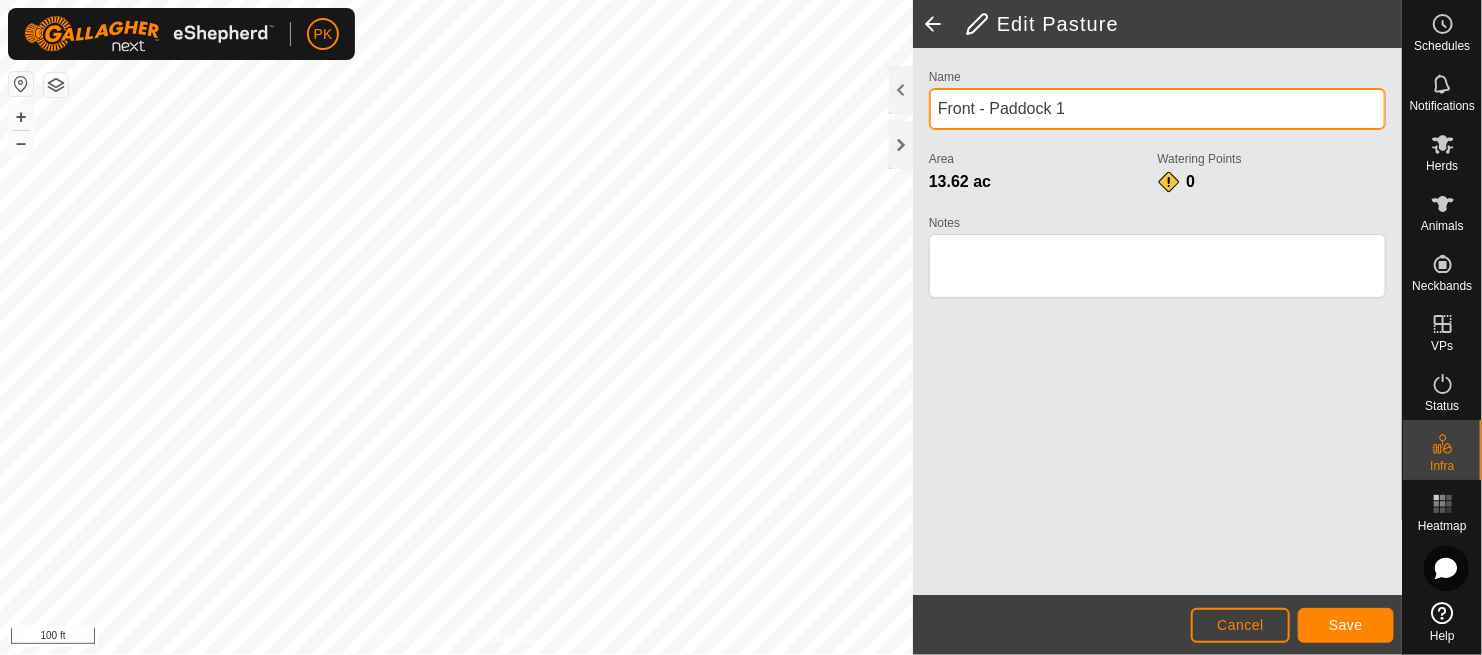 type on "Front - Paddock 1" 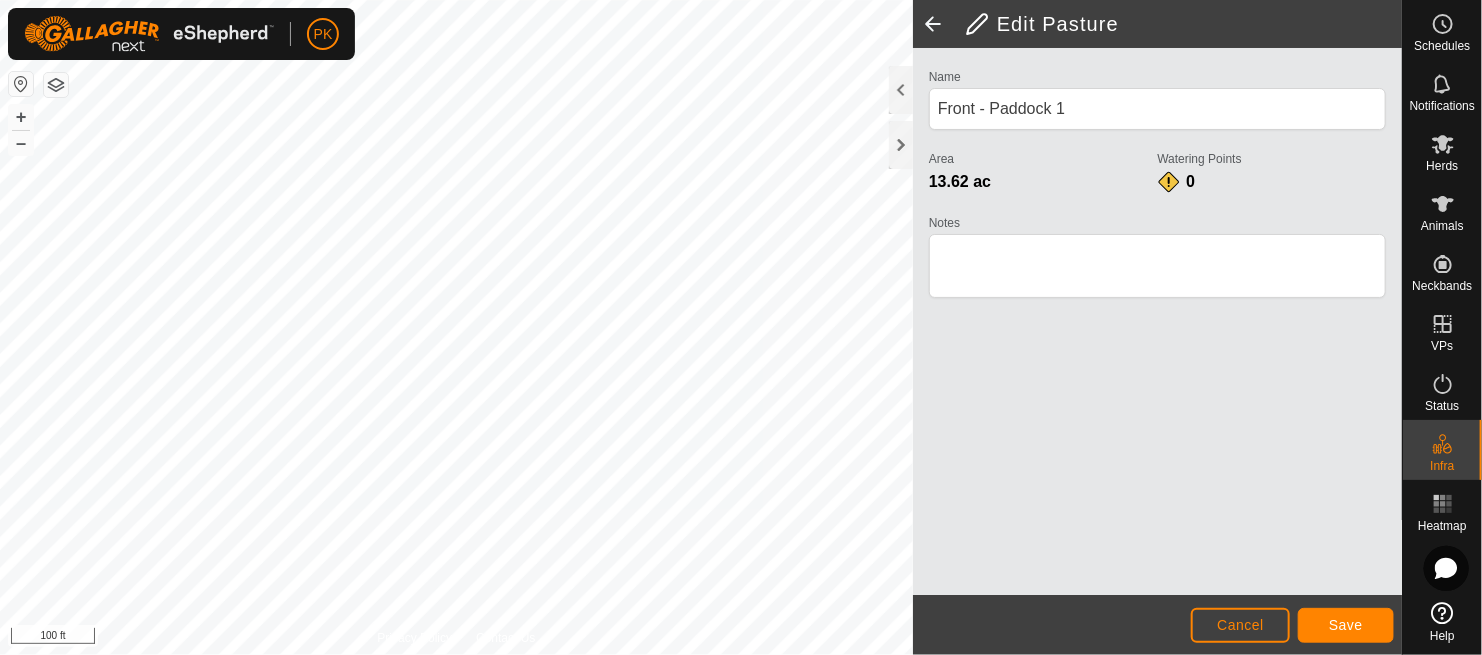 click on "Name Front - Paddock 1 Area 13.62 ac  Watering Points 0 Notes" 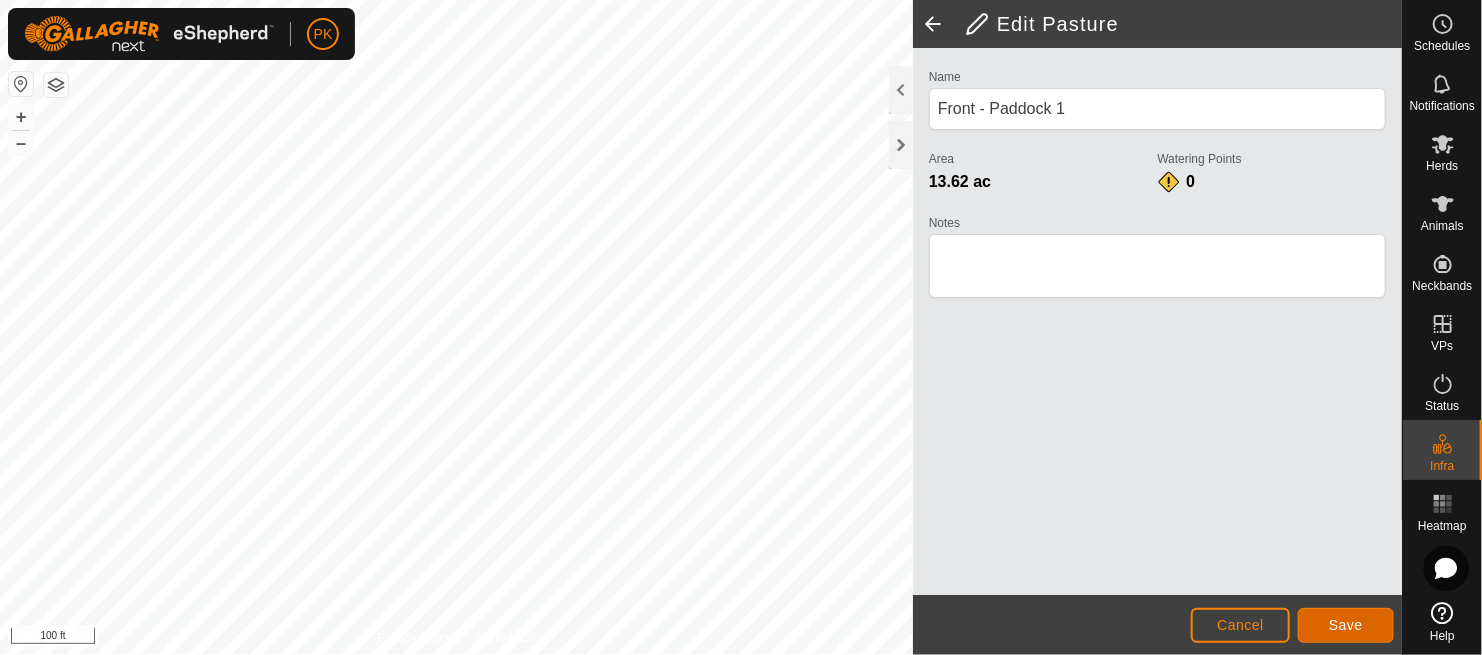 click on "Save" 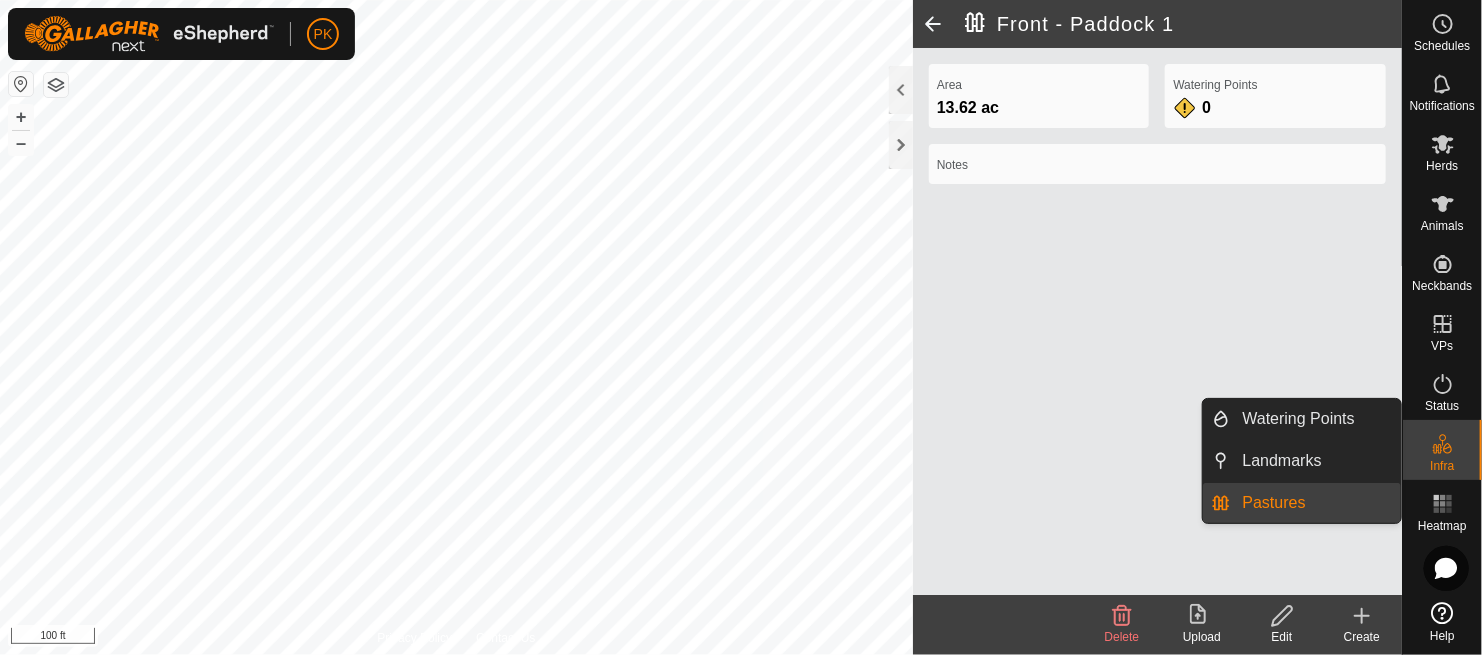 click at bounding box center [1443, 444] 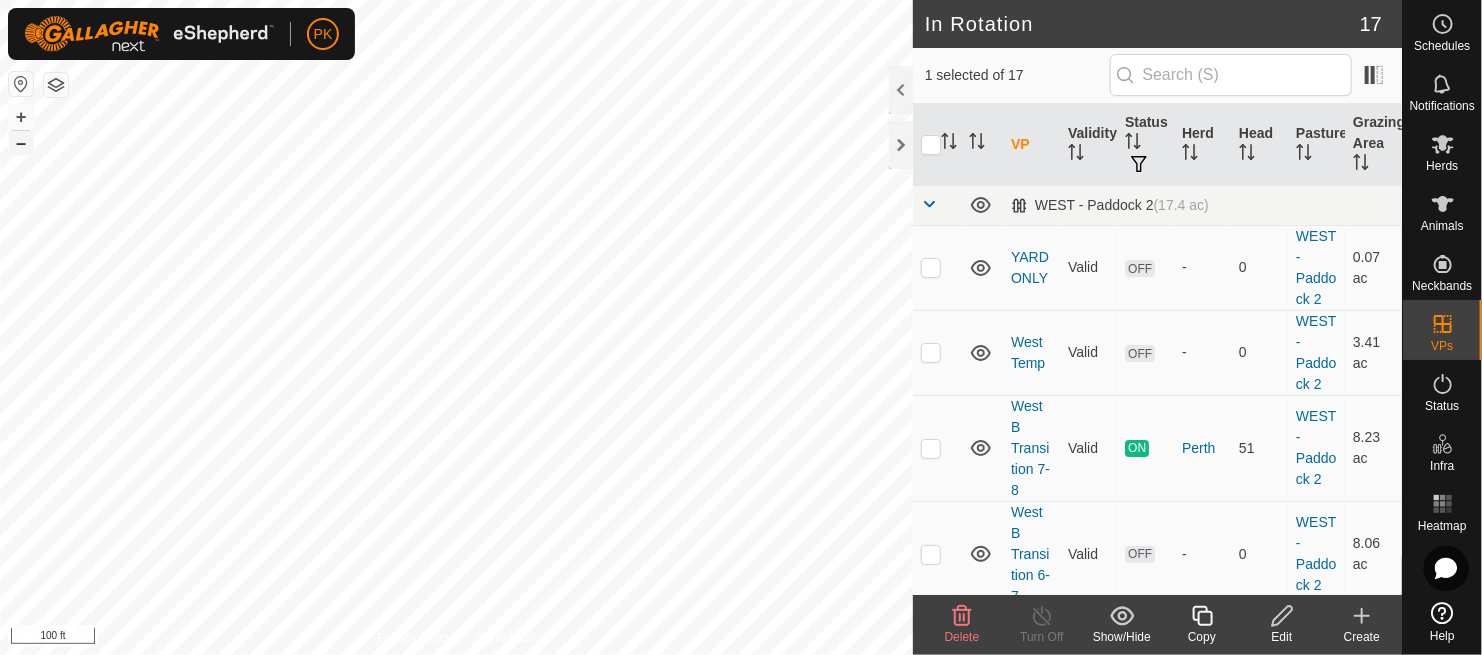 click on "–" at bounding box center (21, 143) 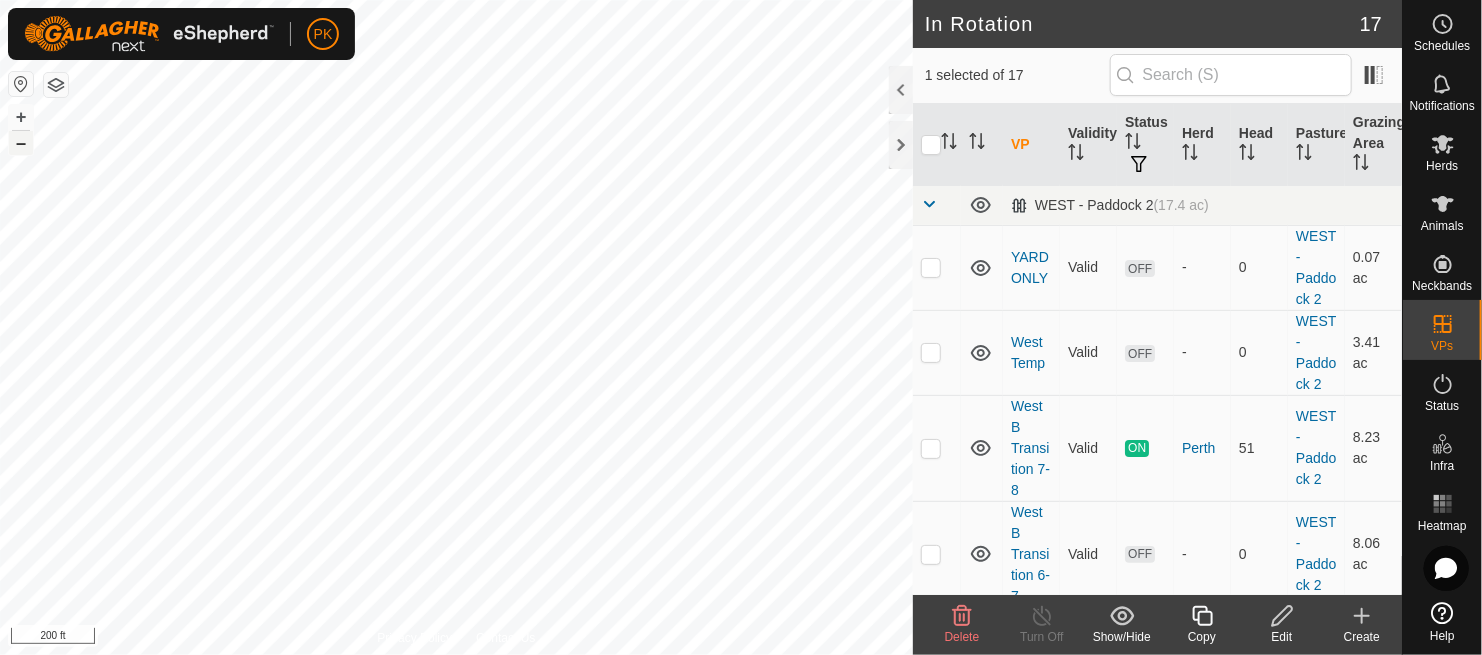 click on "–" at bounding box center (21, 143) 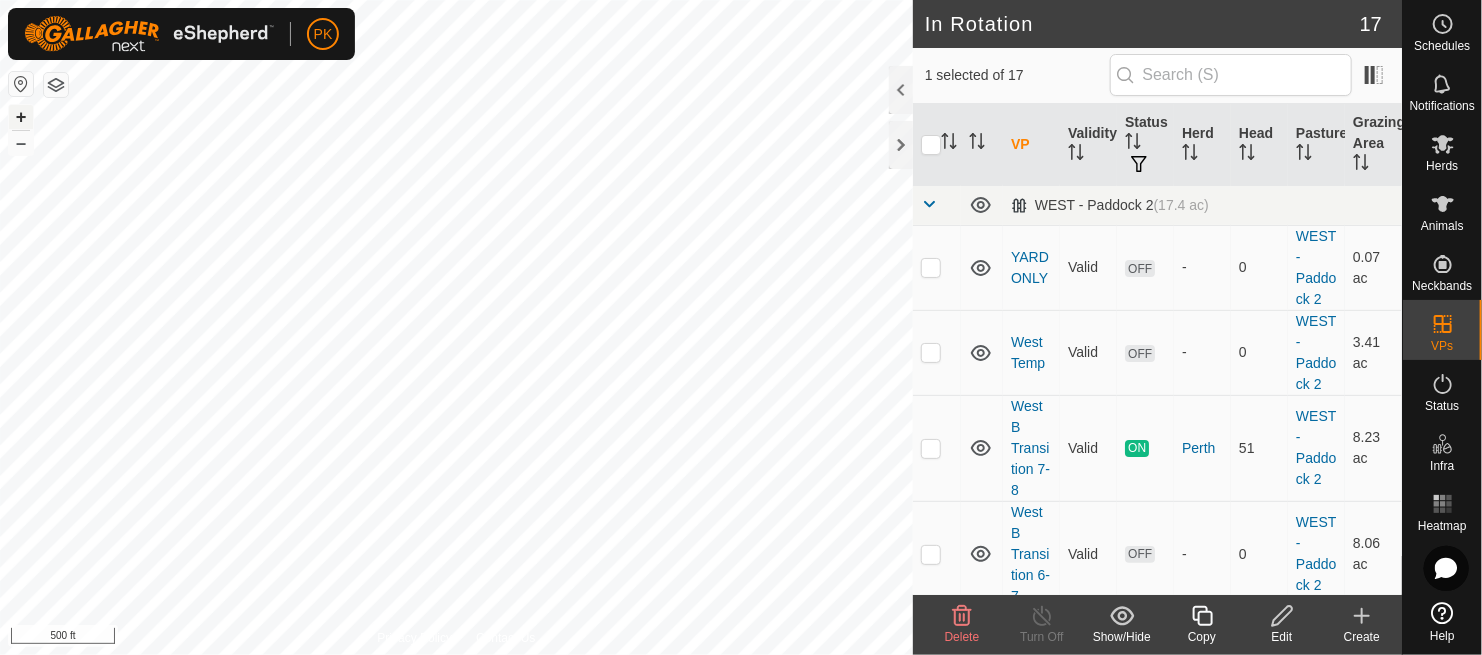 click on "+" at bounding box center [21, 117] 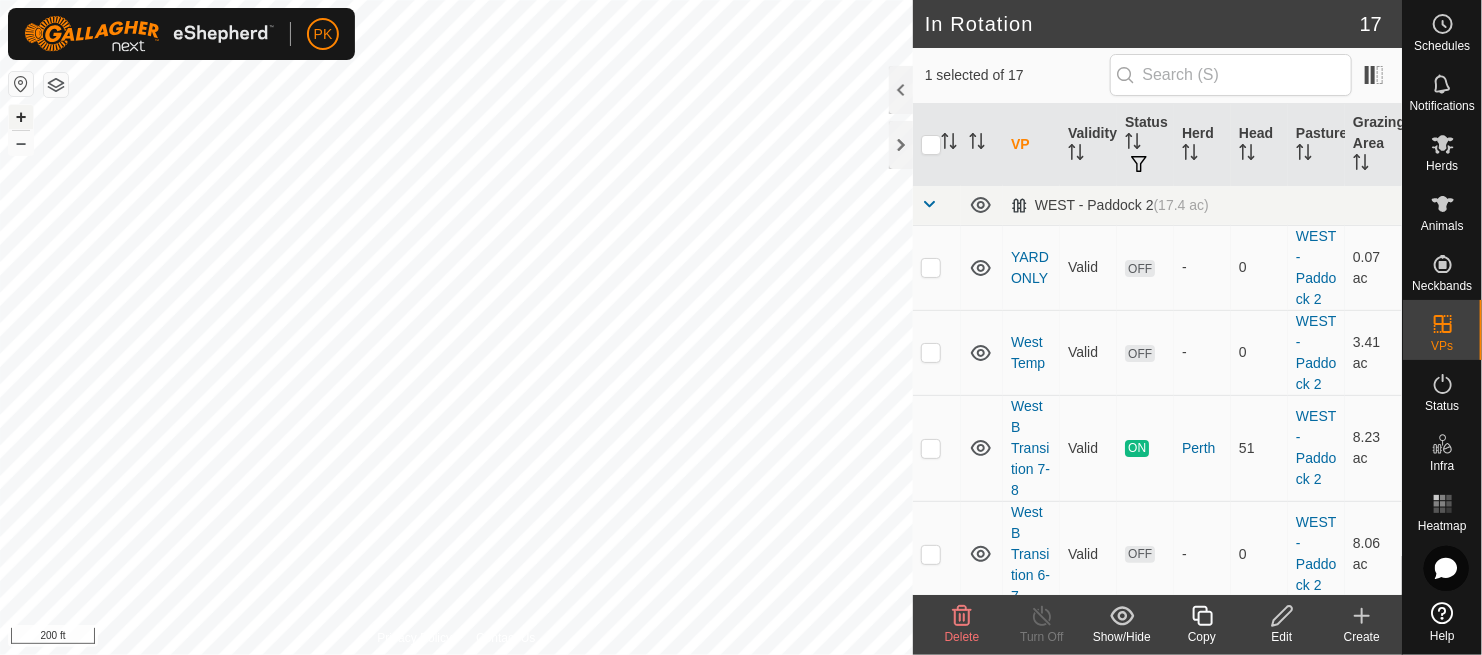 click on "+" at bounding box center [21, 117] 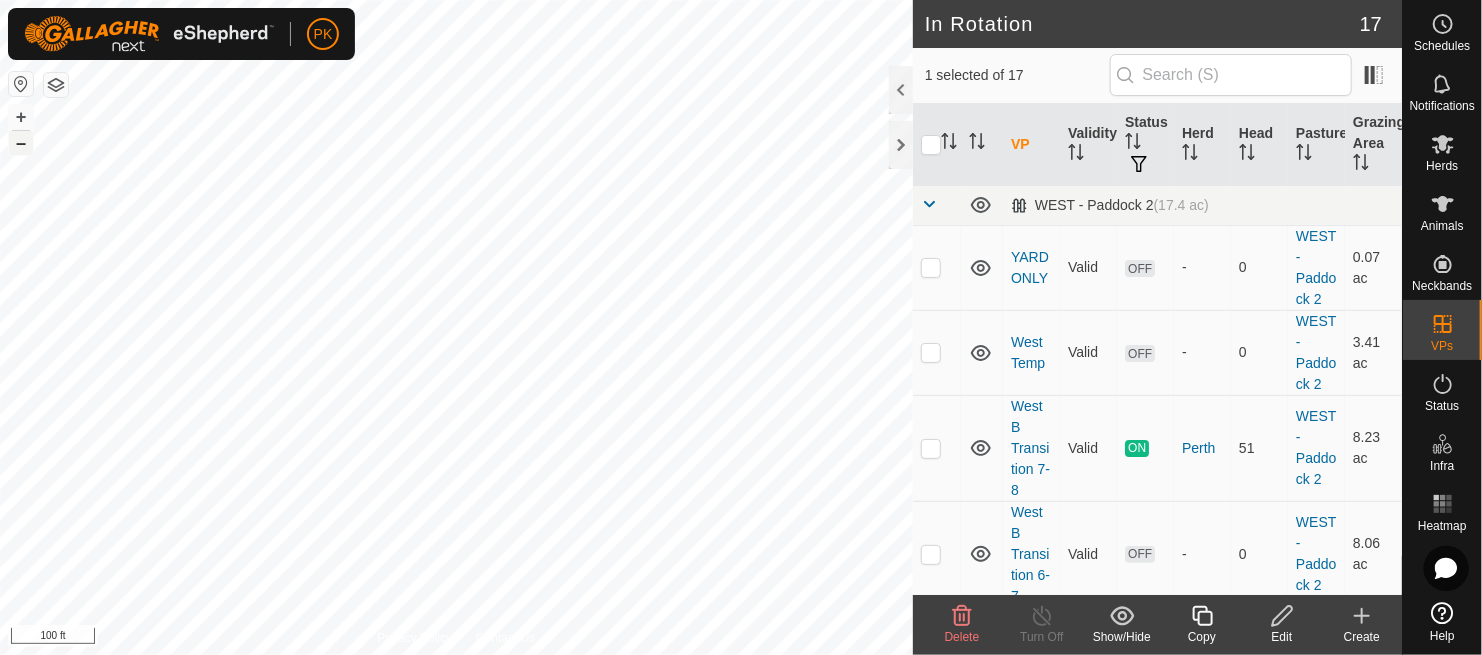 click on "–" at bounding box center (21, 143) 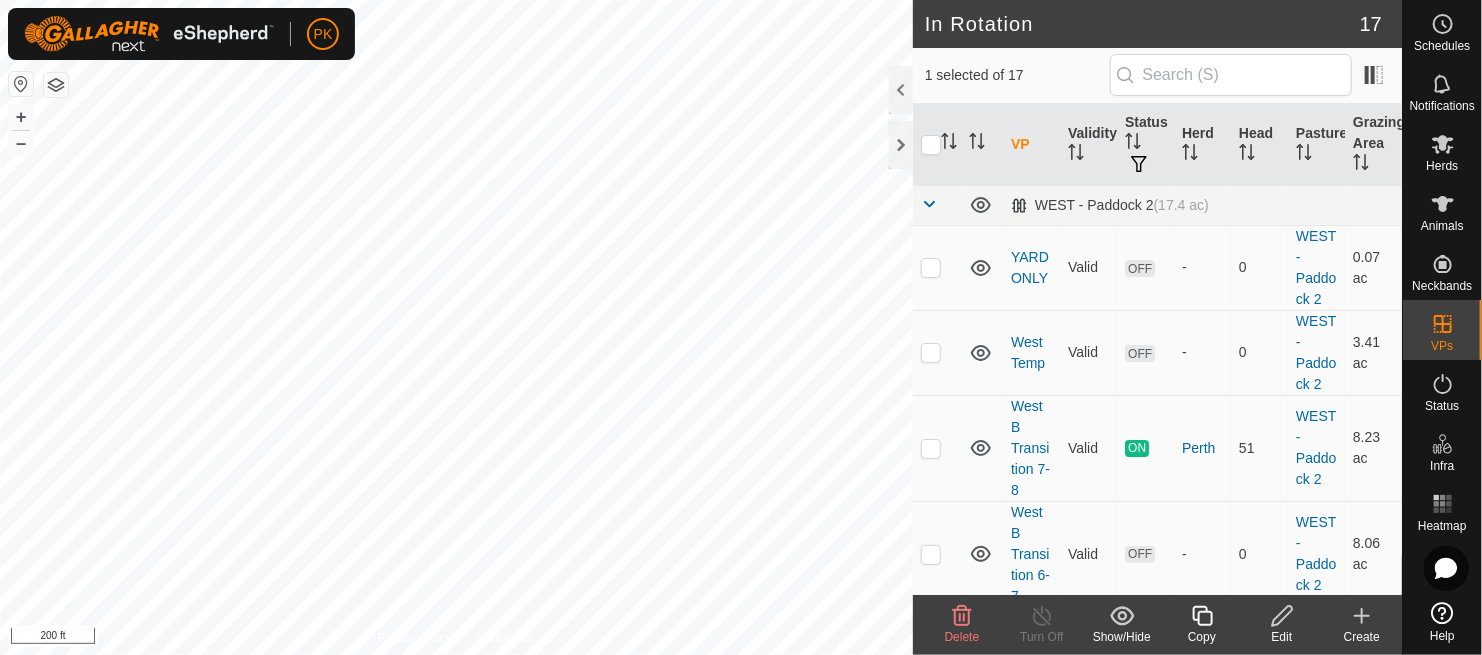 click 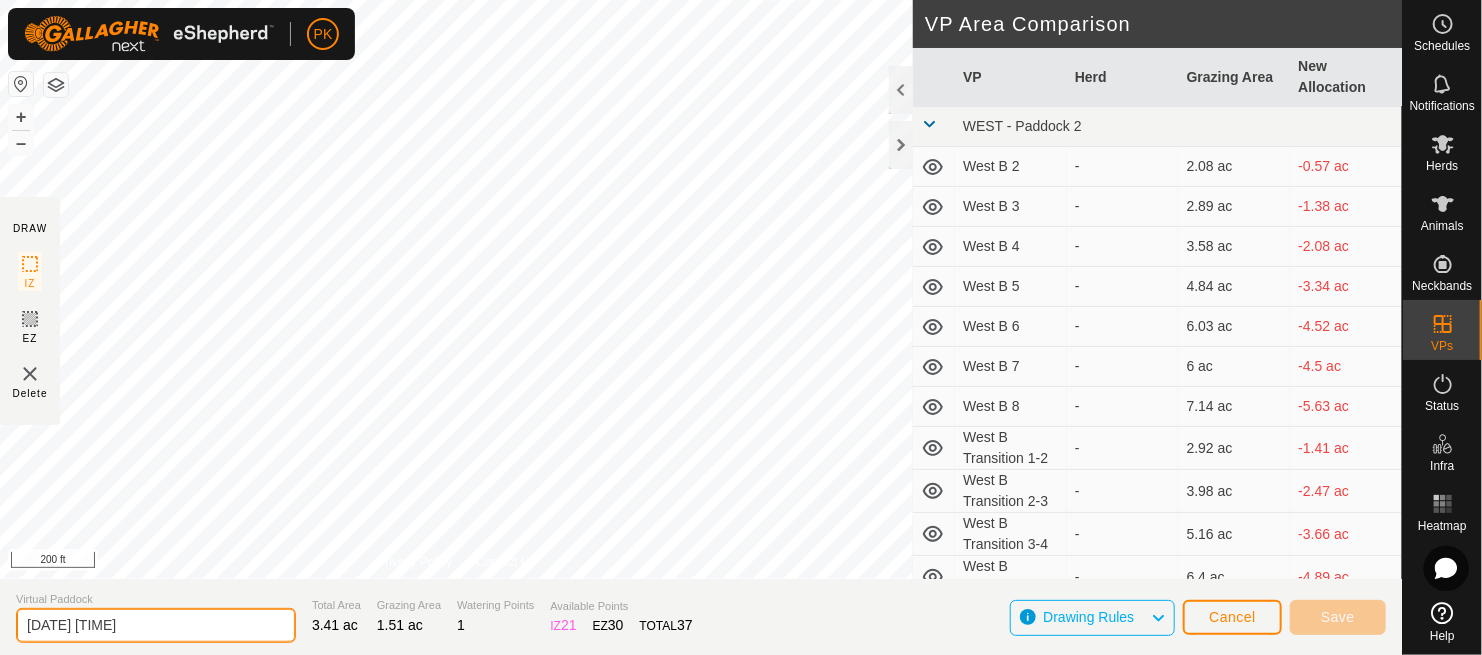 click on "[DATE] [TIME]" 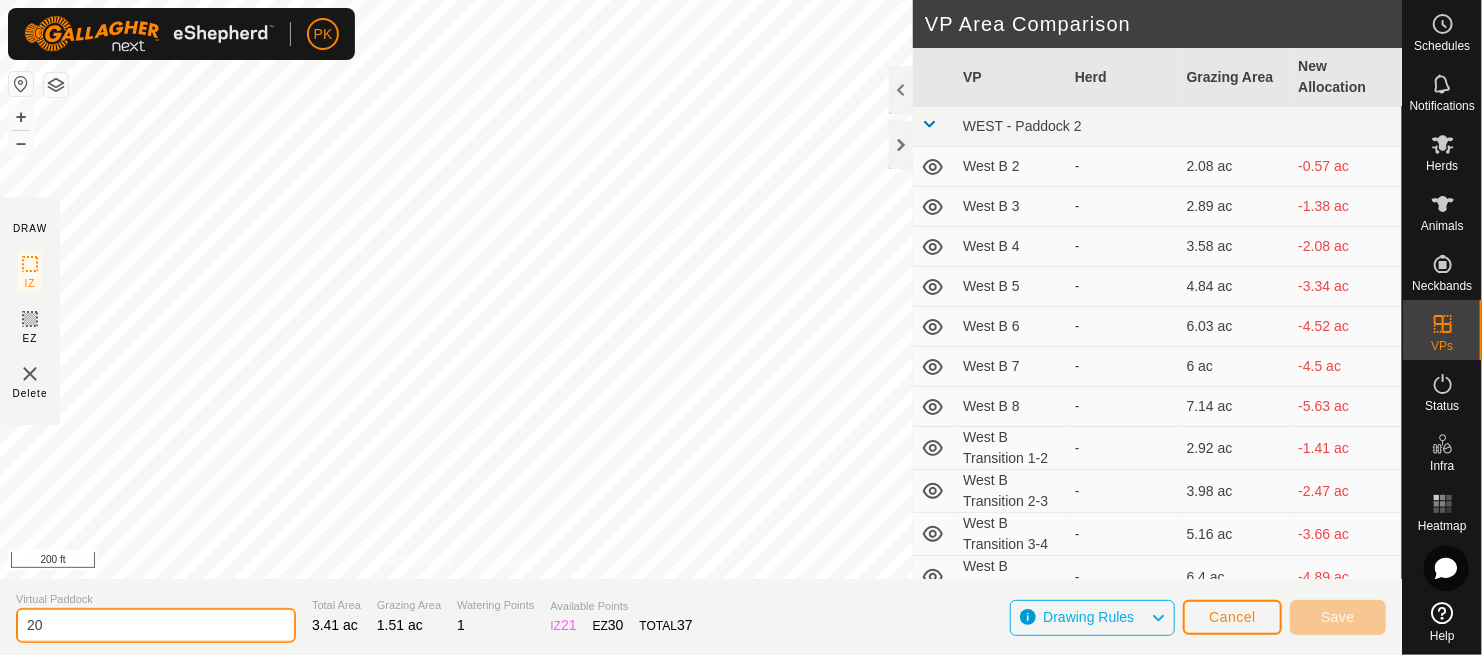 type on "2" 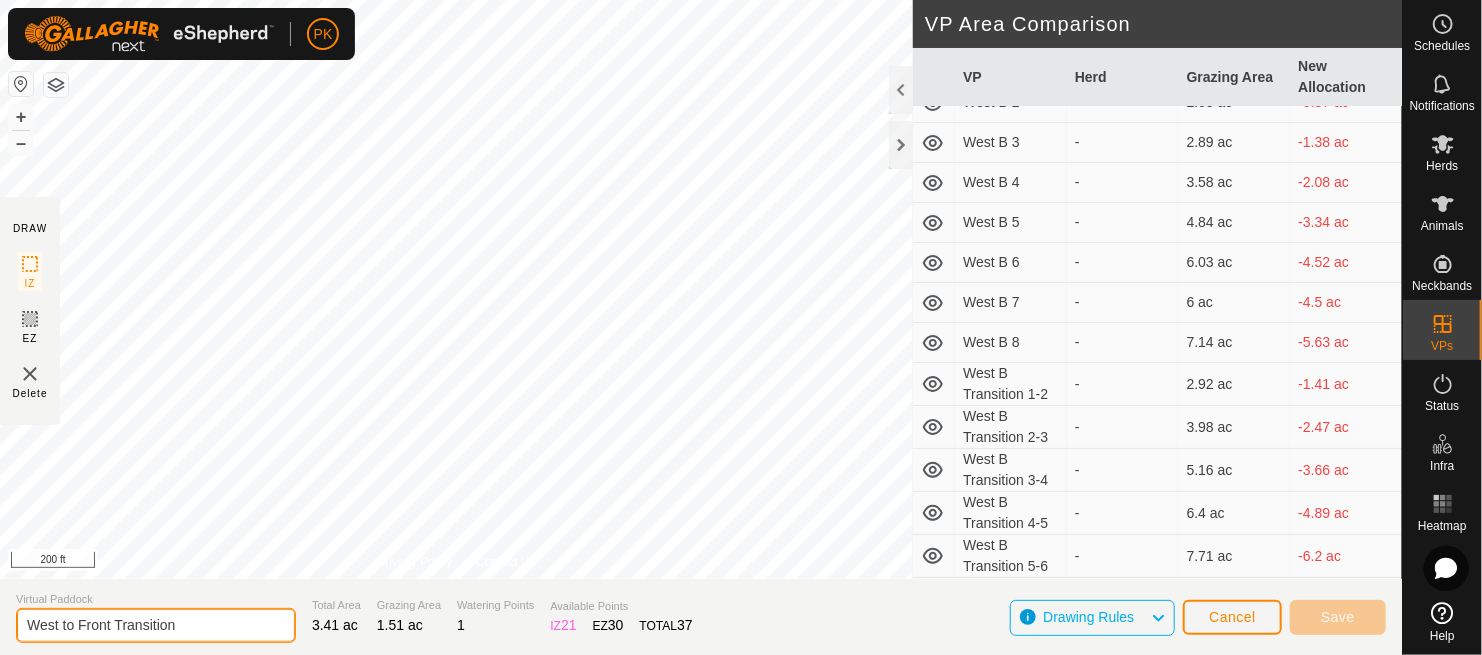 scroll, scrollTop: 65, scrollLeft: 0, axis: vertical 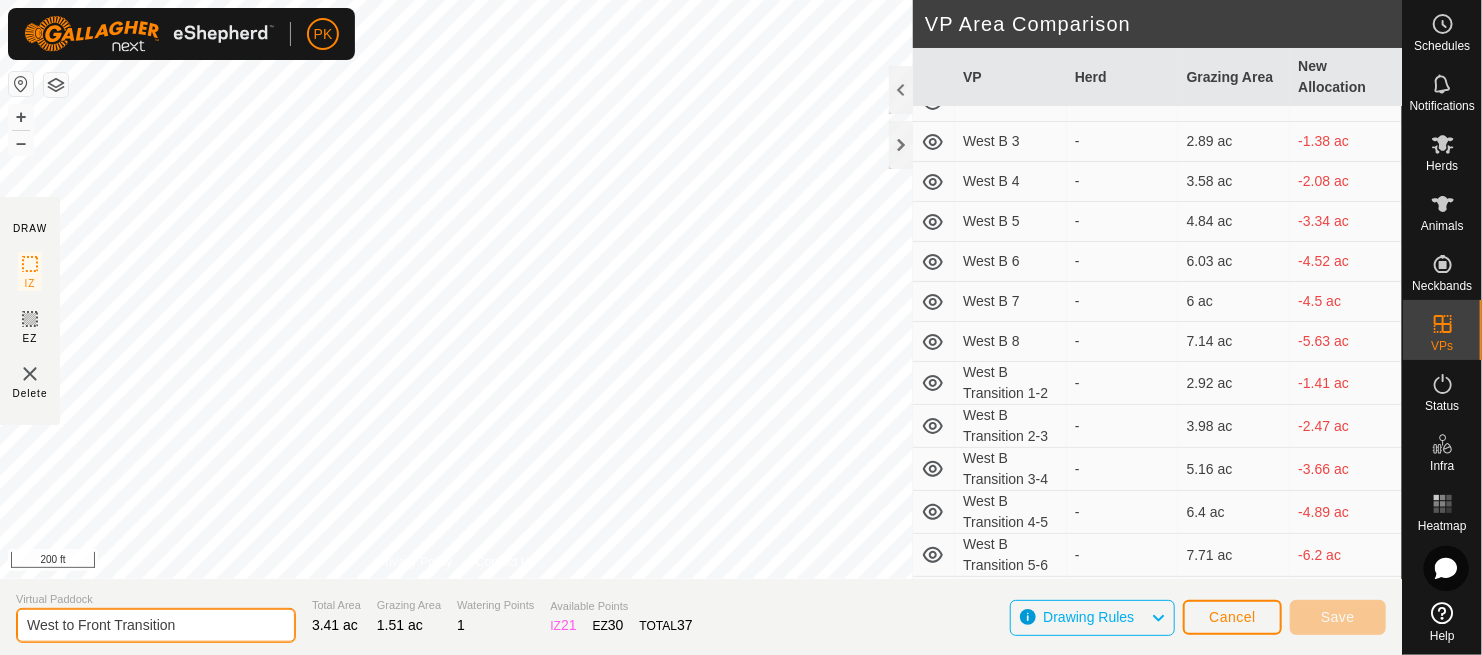 type on "West to Front Transition" 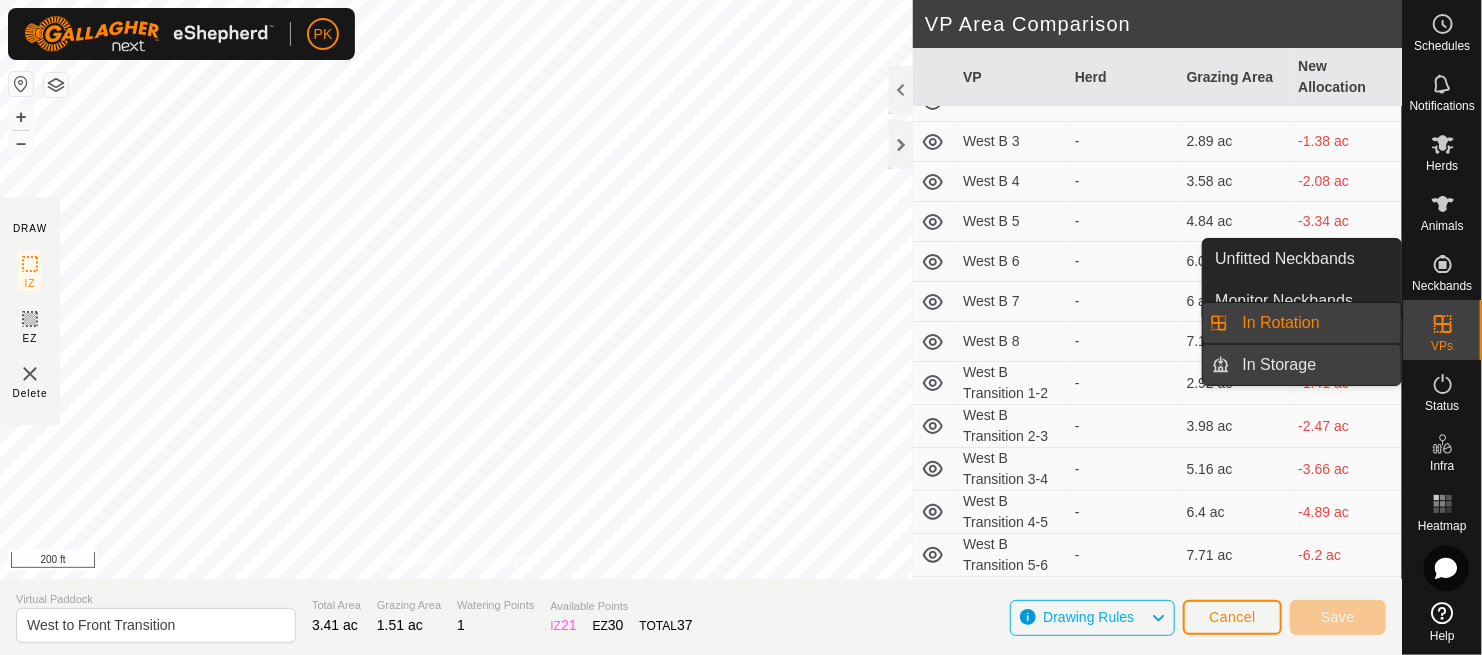 click on "In Storage" at bounding box center [1316, 365] 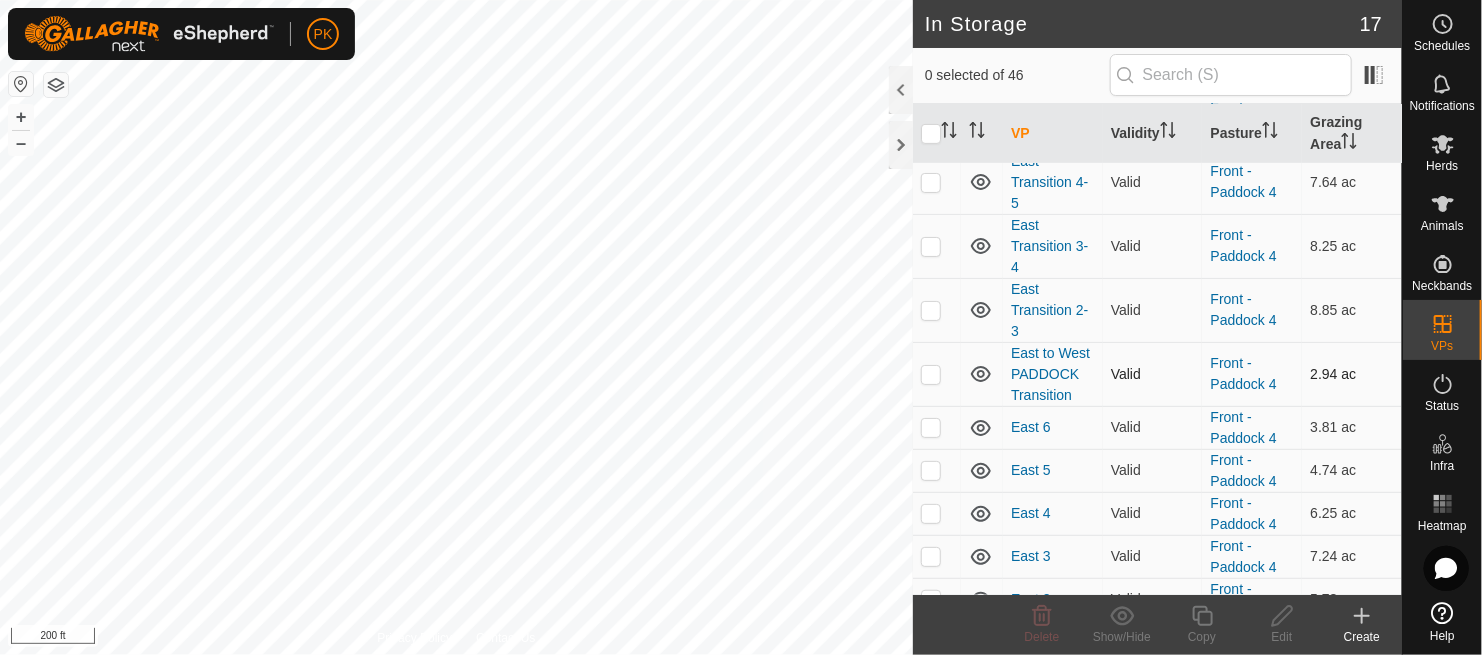scroll, scrollTop: 0, scrollLeft: 0, axis: both 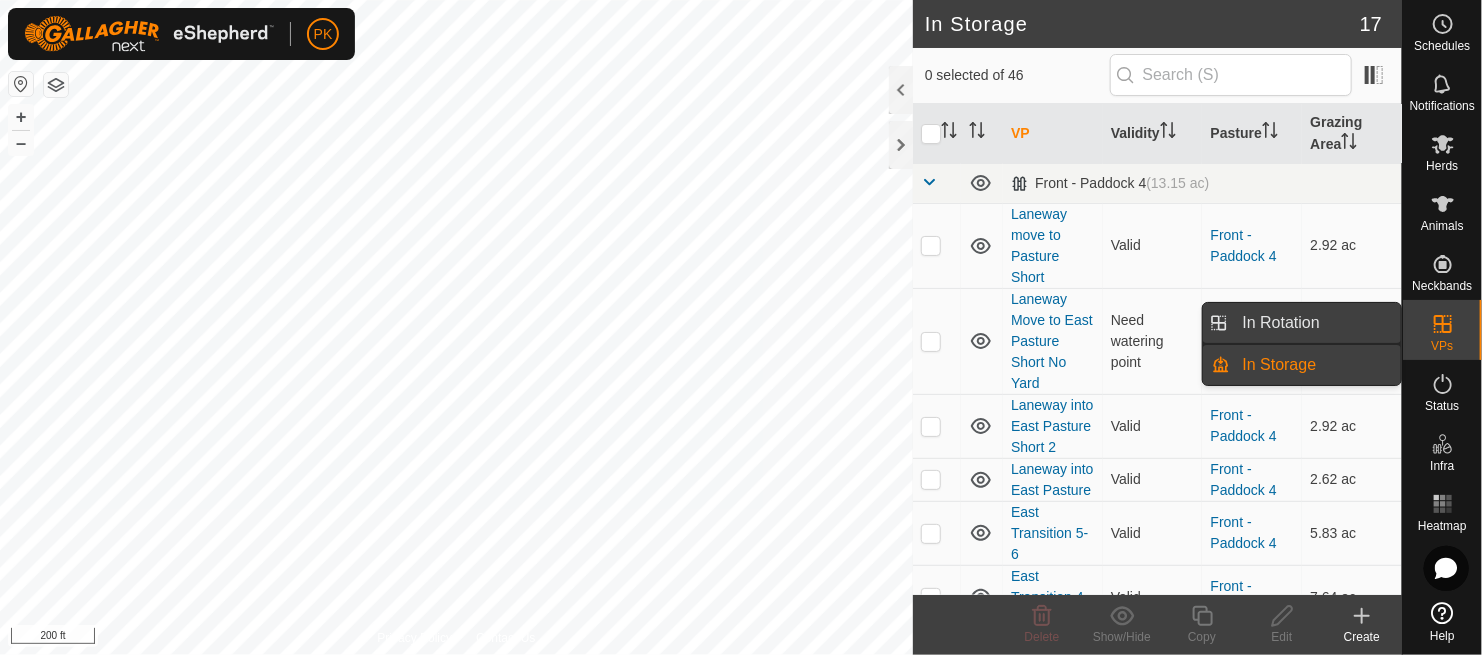 click on "In Rotation" at bounding box center (1316, 323) 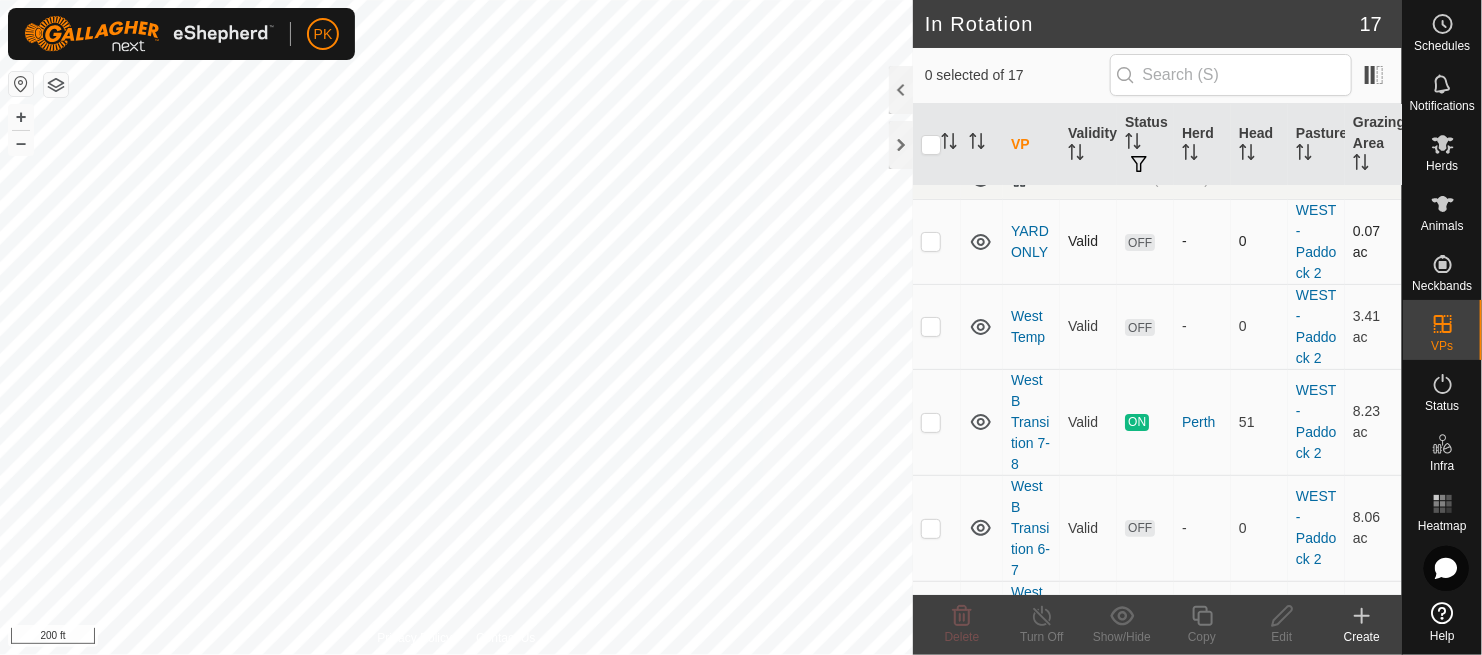 scroll, scrollTop: 25, scrollLeft: 0, axis: vertical 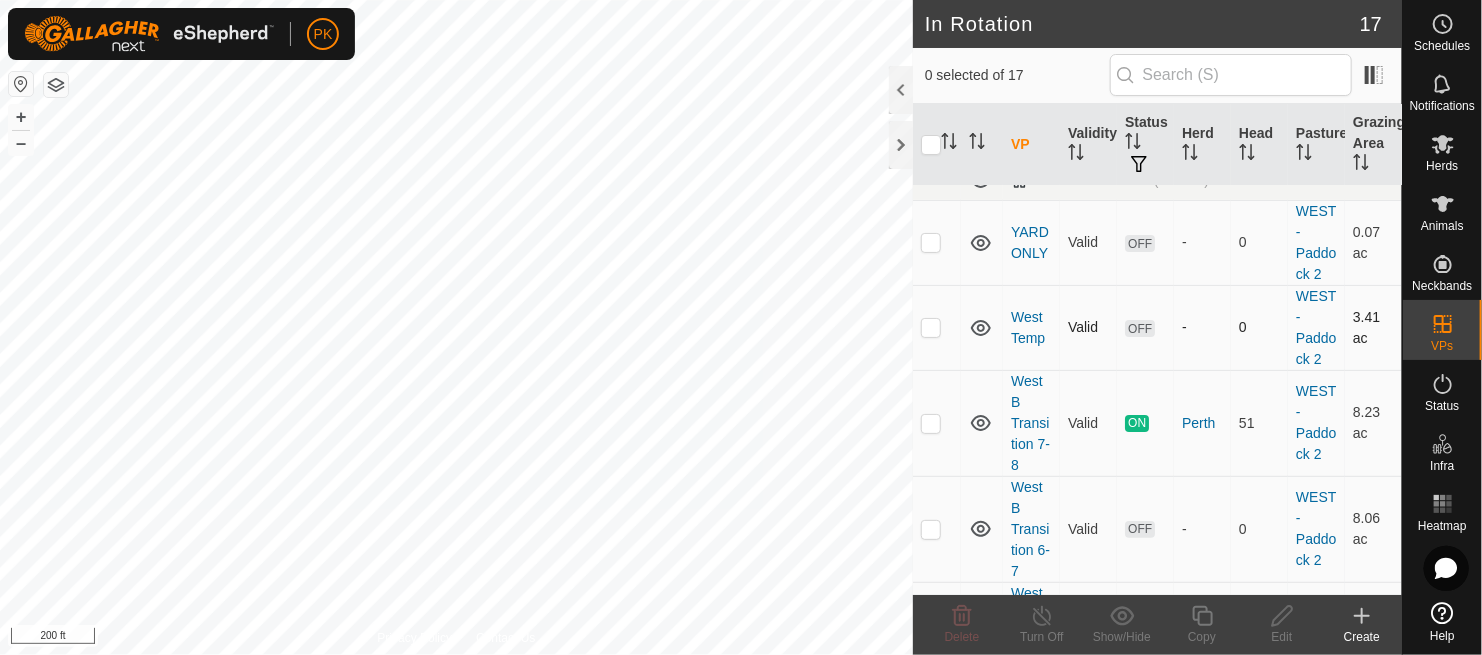 click at bounding box center [931, 327] 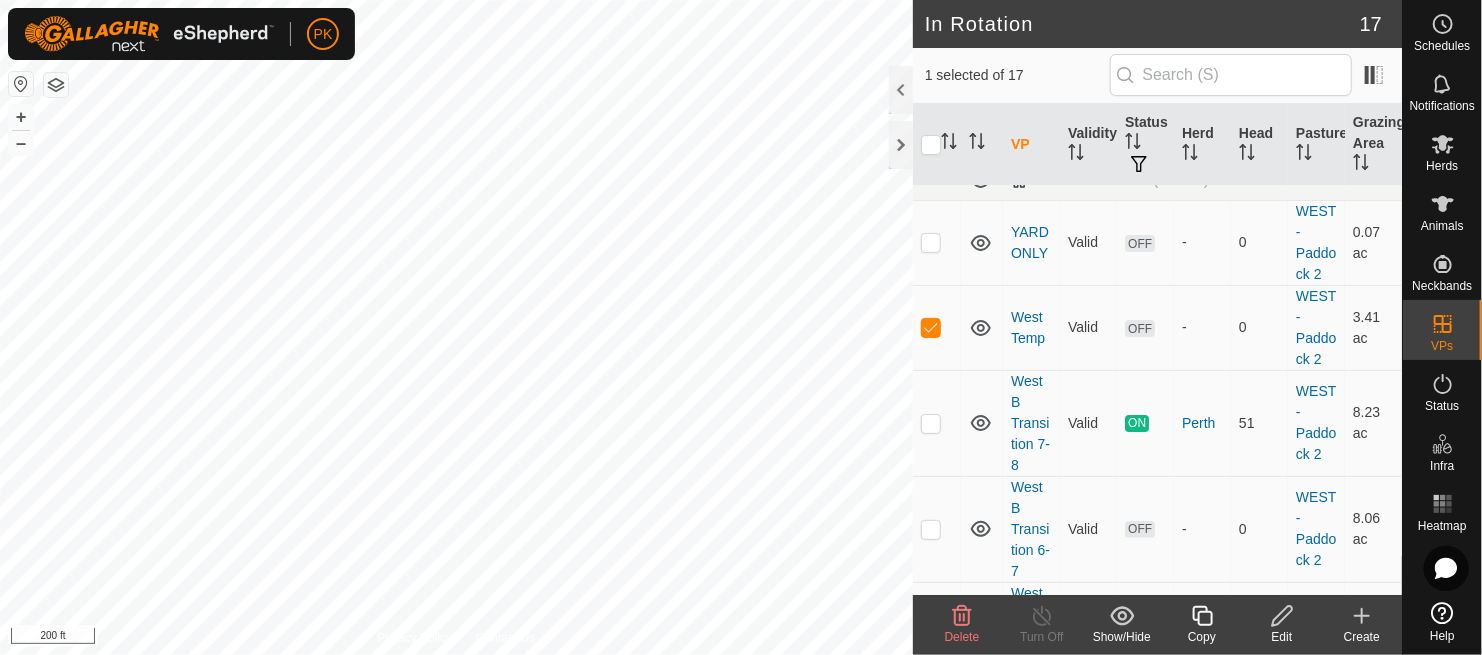 click 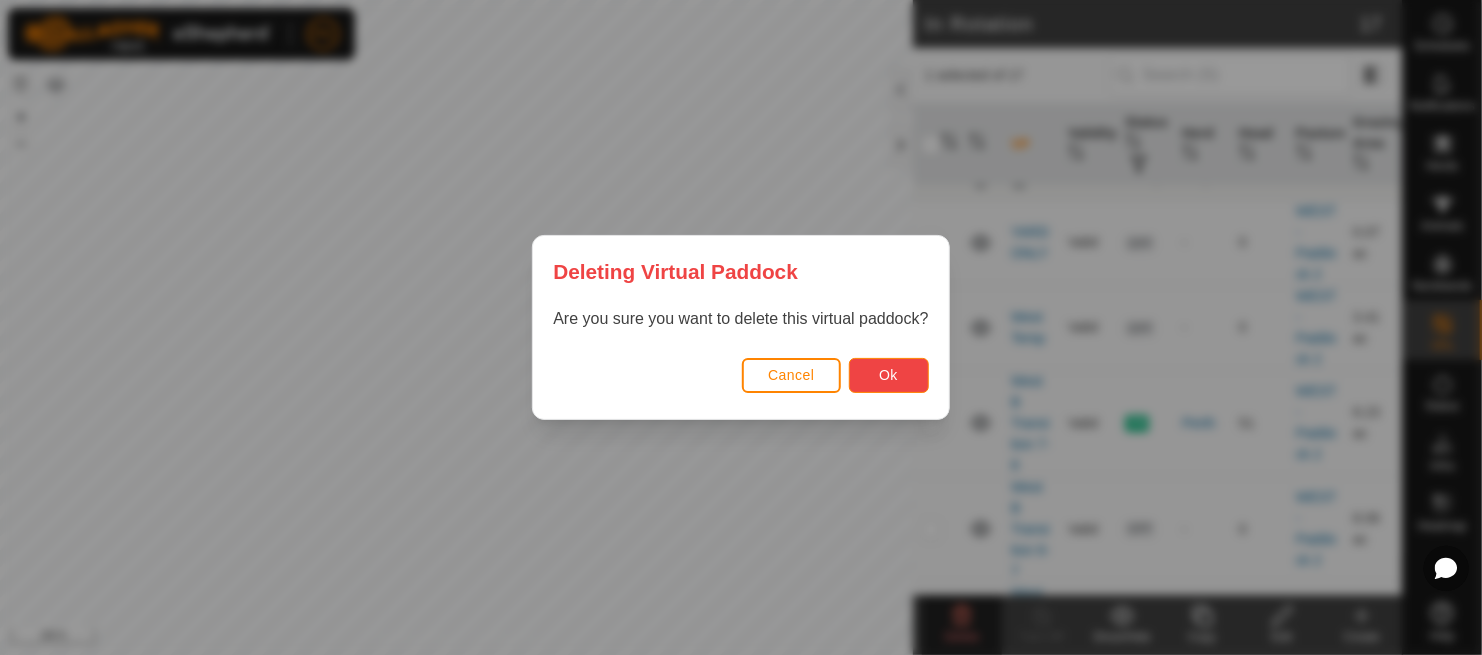 click on "Ok" at bounding box center [889, 375] 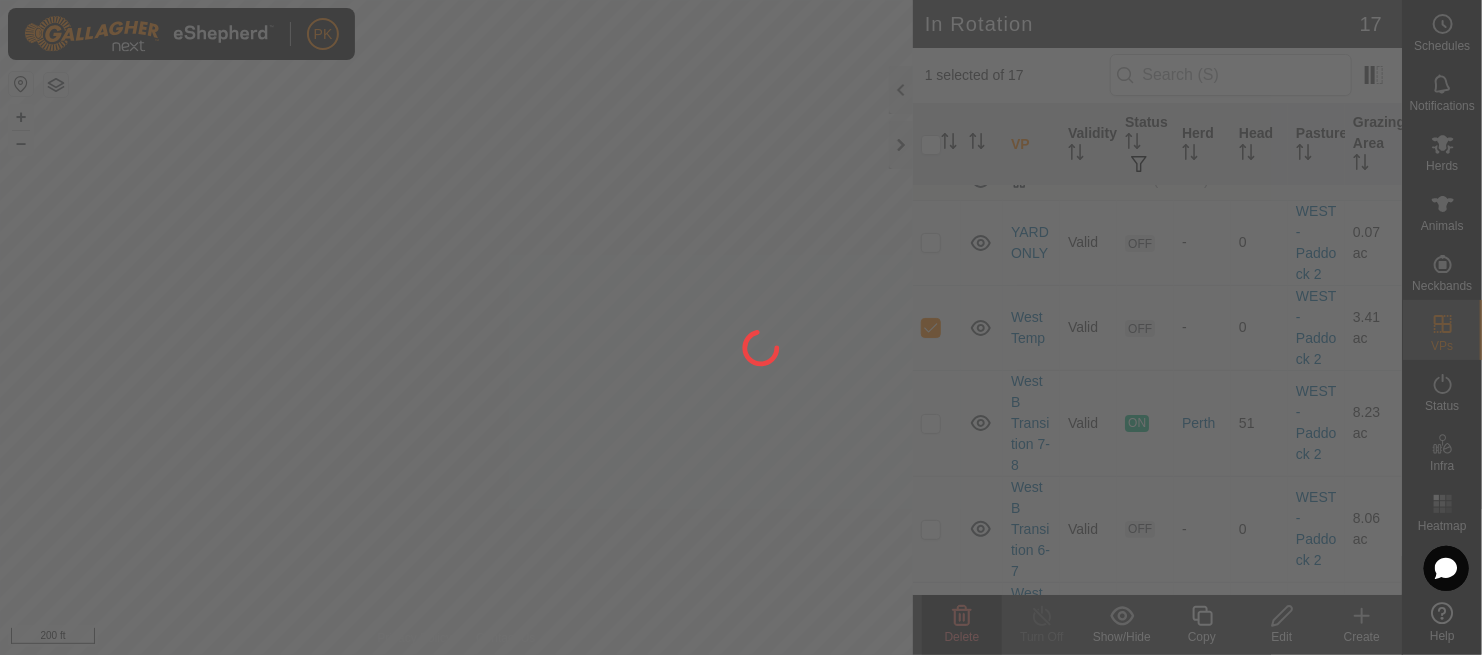 checkbox on "false" 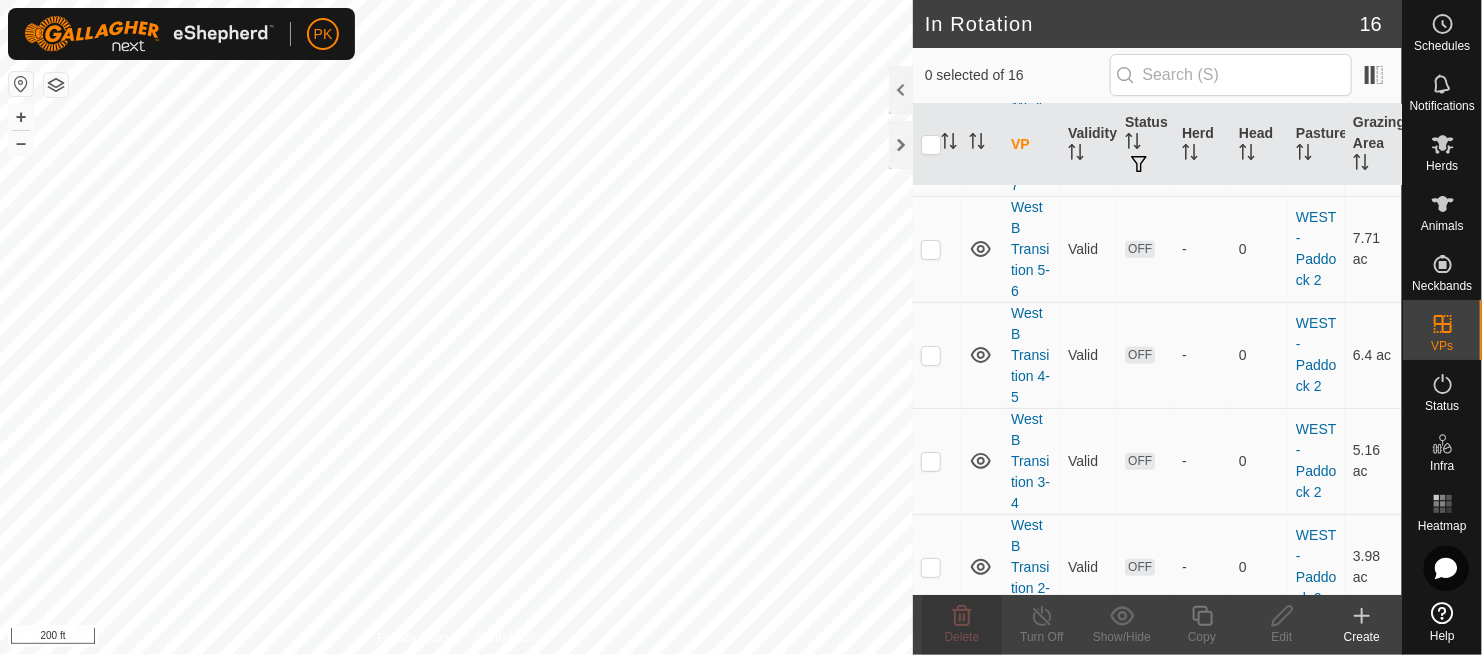 scroll, scrollTop: 0, scrollLeft: 0, axis: both 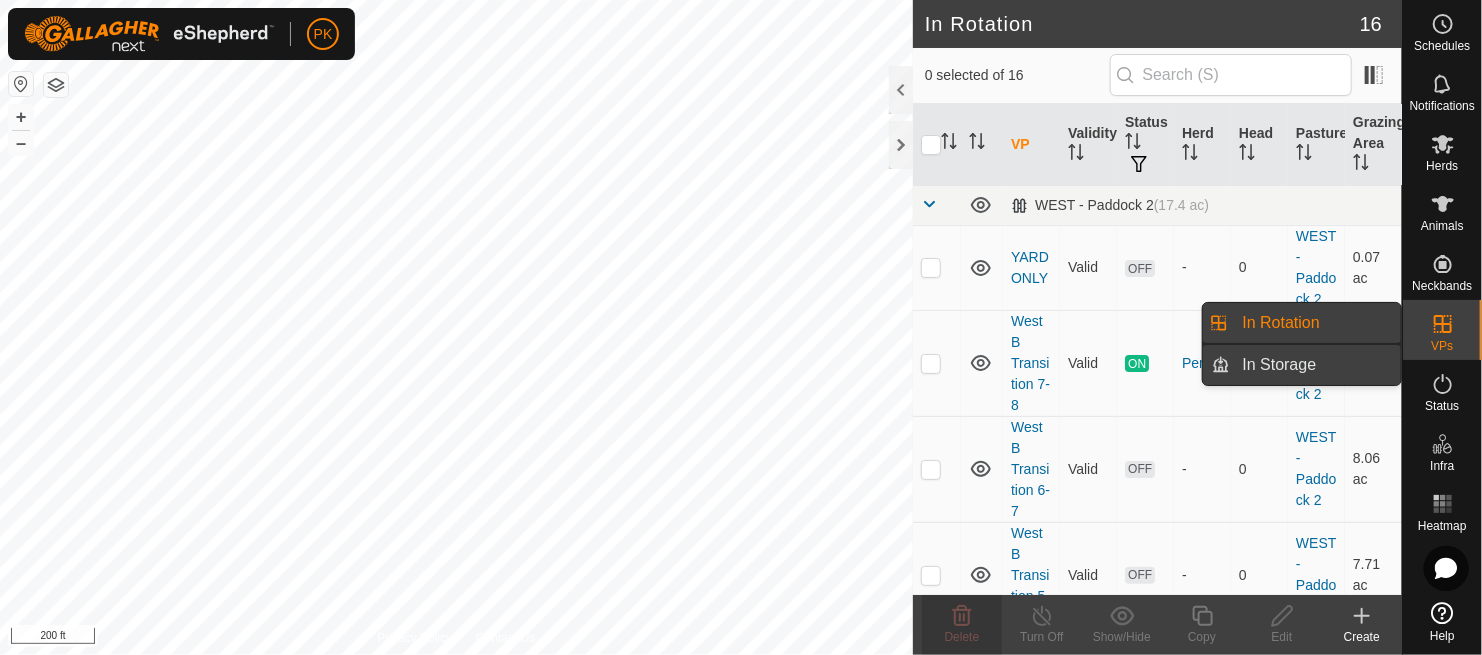 click on "In Storage" at bounding box center (1316, 365) 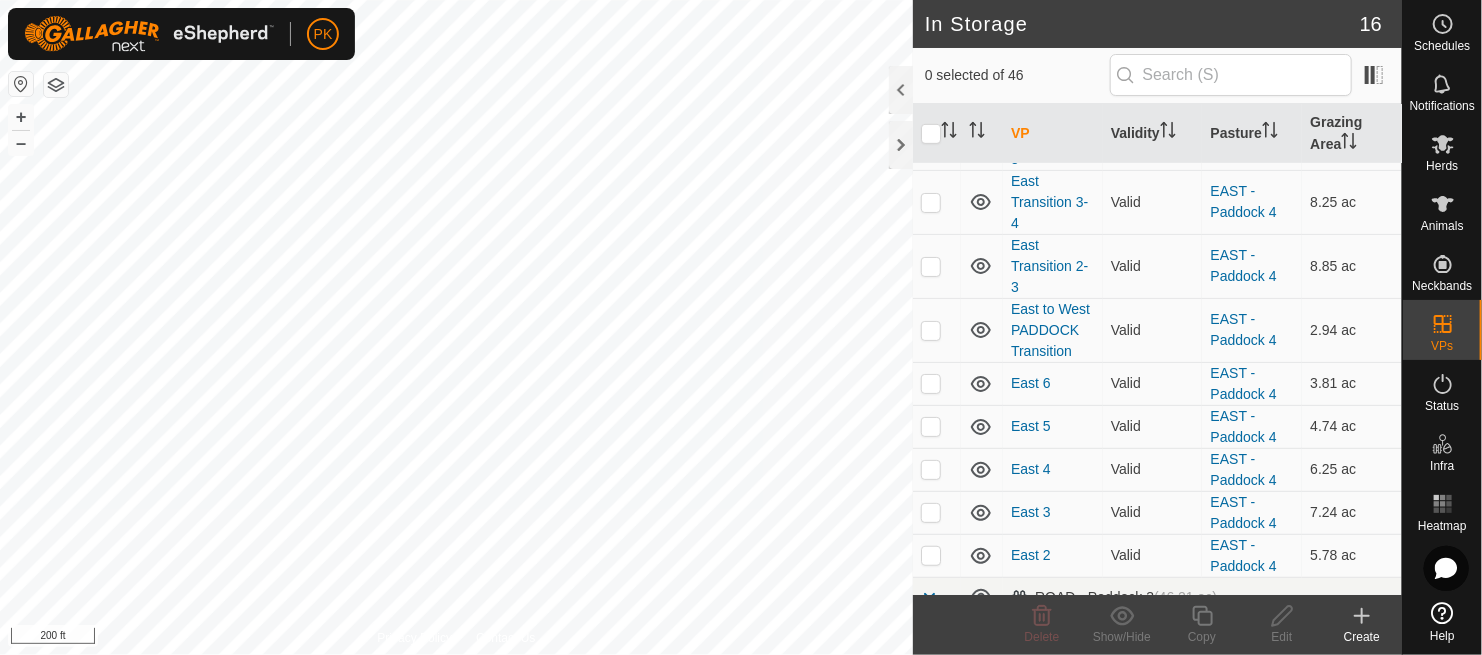 scroll, scrollTop: 484, scrollLeft: 0, axis: vertical 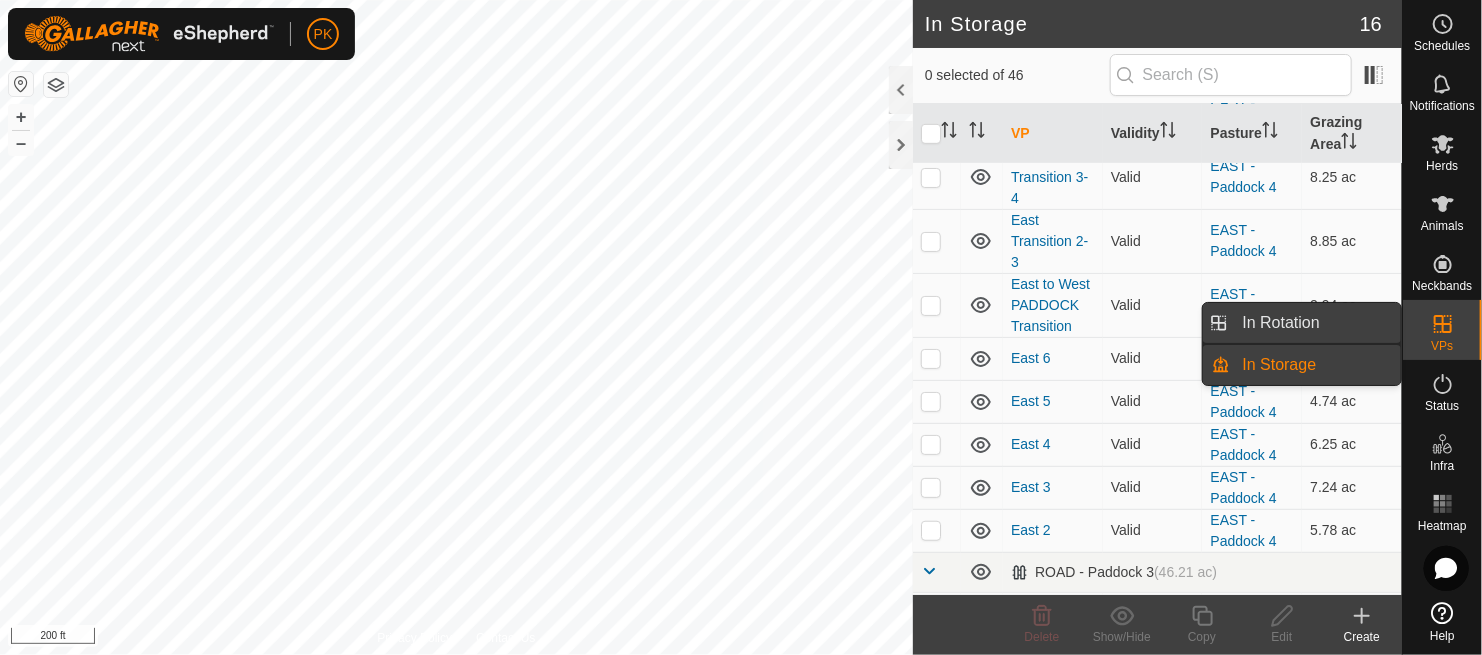 click on "In Rotation" at bounding box center [1316, 323] 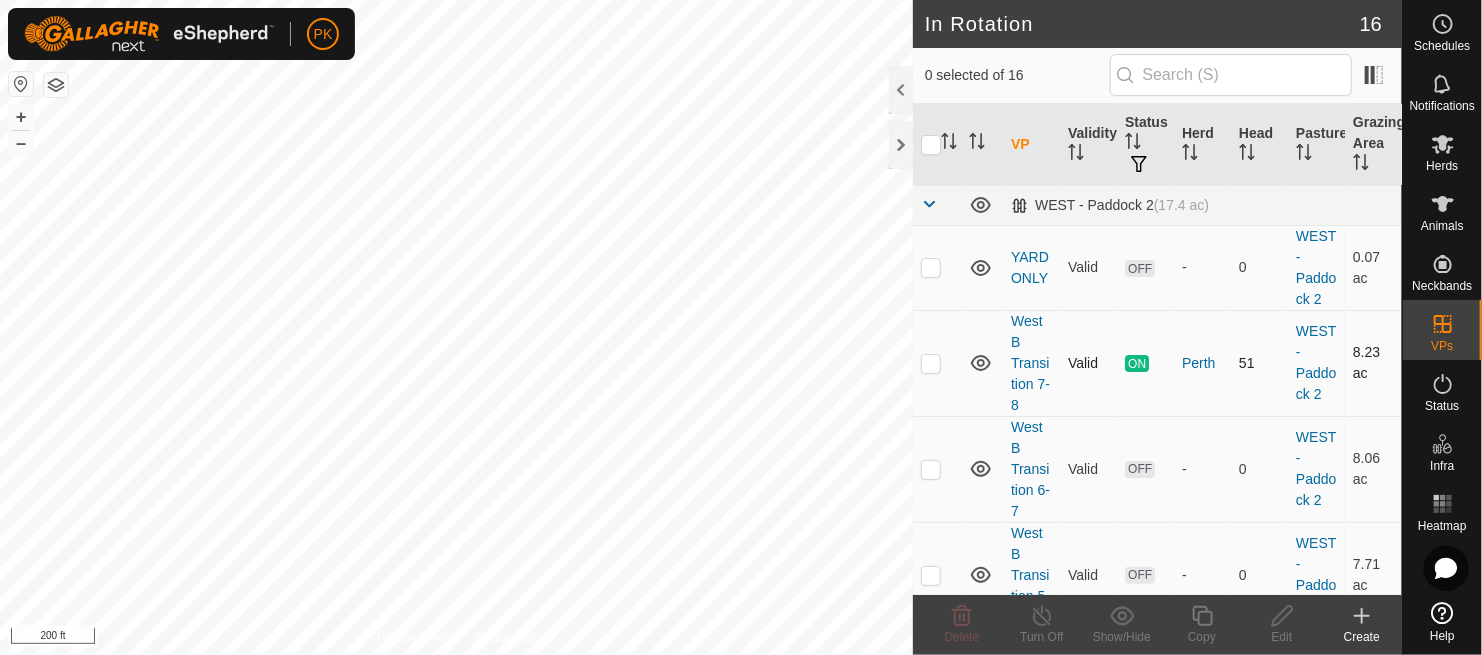 checkbox on "true" 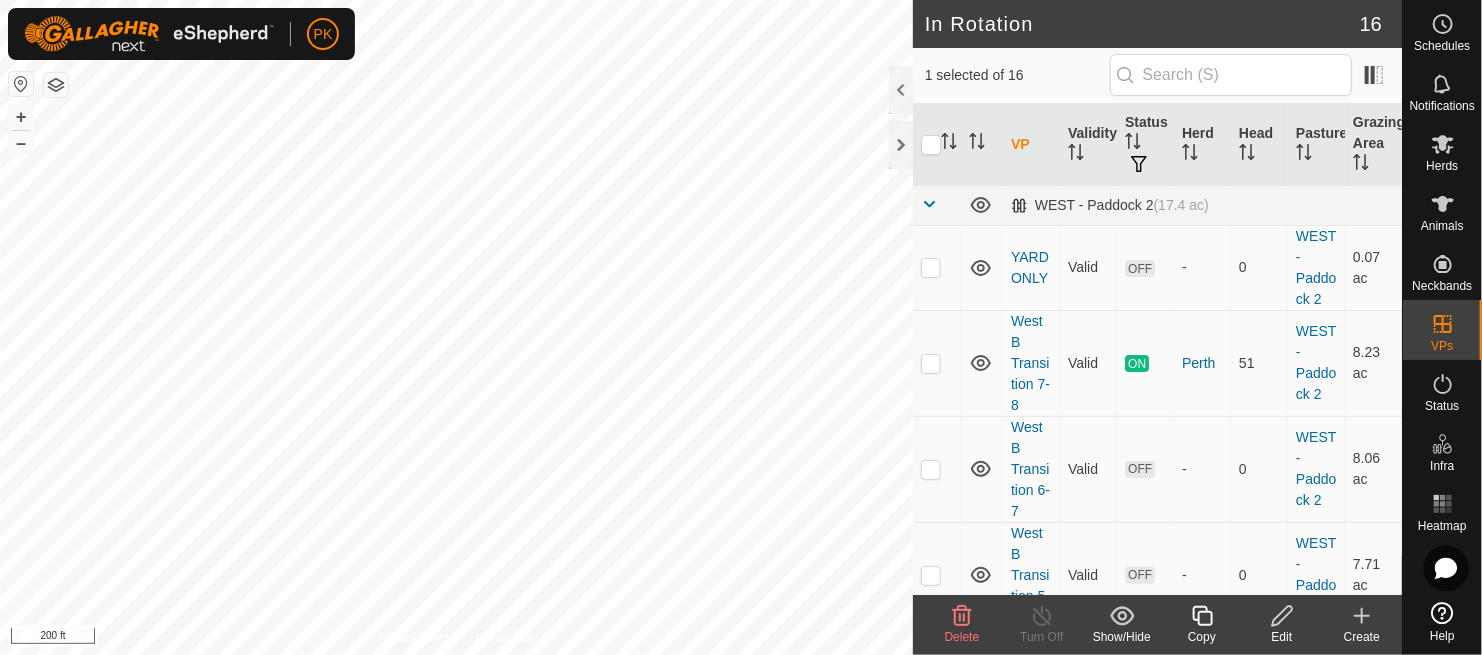 click 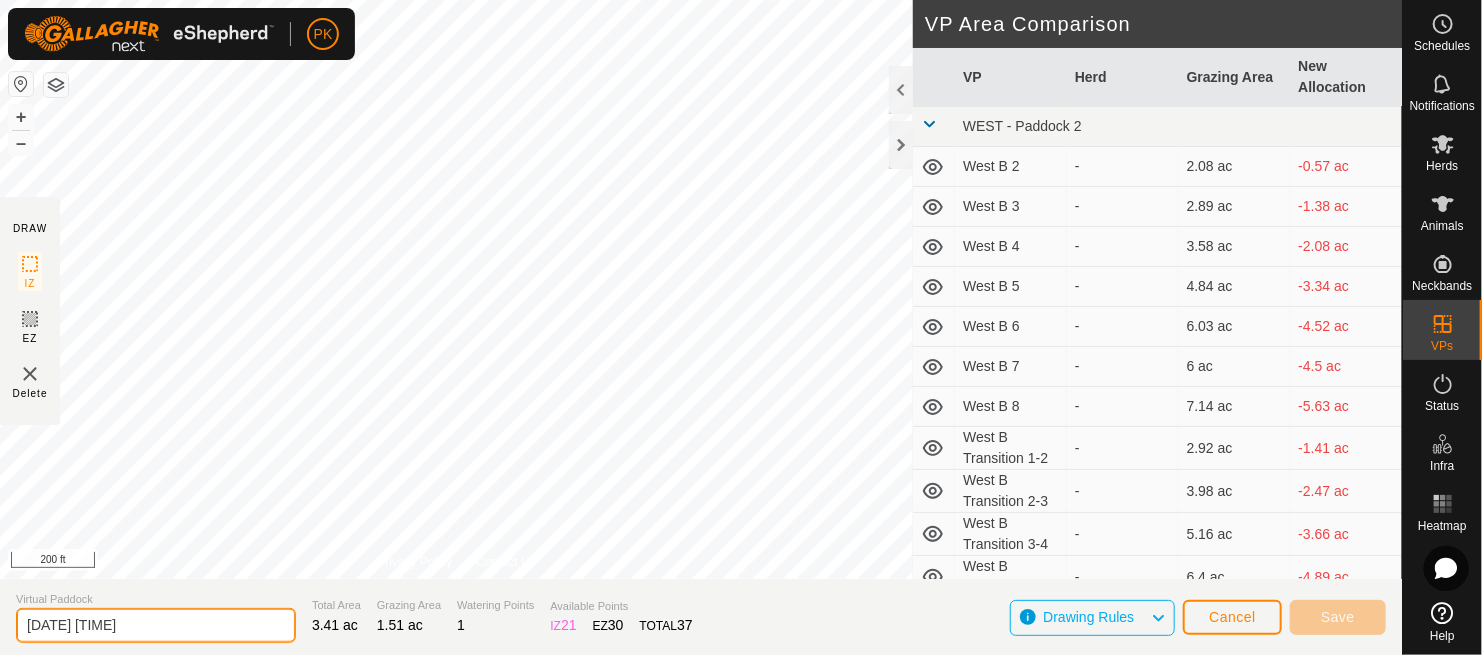 click on "DRAW IZ EZ Delete Privacy Policy Contact Us + – ⇧ i 200 ft VP Area Comparison     VP   Herd   Grazing Area   New Allocation  WEST - Paddock 2  West B 2  -  2.08 ac  -0.57 ac  West B 3  -  2.89 ac  -1.38 ac  West B 4  -  3.58 ac  -2.08 ac  West B 5  -  4.84 ac  -3.34 ac  West B 6  -  6.03 ac  -4.52 ac  West B 7  -  6 ac  -4.5 ac  West B 8  -  7.14 ac  -5.63 ac  West B Transition 1-2  -  2.92 ac  -1.41 ac  West B Transition 2-3  -  3.98 ac  -2.47 ac  West B Transition 3-4  -  5.16 ac  -3.66 ac  West B Transition 4-5  -  6.4 ac  -4.89 ac  West B Transition 5-6  -  7.71 ac  -6.2 ac  West B Transition 6-7  -  8.06 ac  -6.55 ac  West B Transition 7-8   Perth    8.23 ac  -6.72 ac  YARD ONLY  -  0.07 ac  +1.43 ac Virtual Paddock [DATE] [TIME] Total Area 3.41 ac Grazing Area 1.51 ac Watering Points 1 Available Points  IZ   21  EZ  30  TOTAL   37 Drawing Rules Cancel Save" 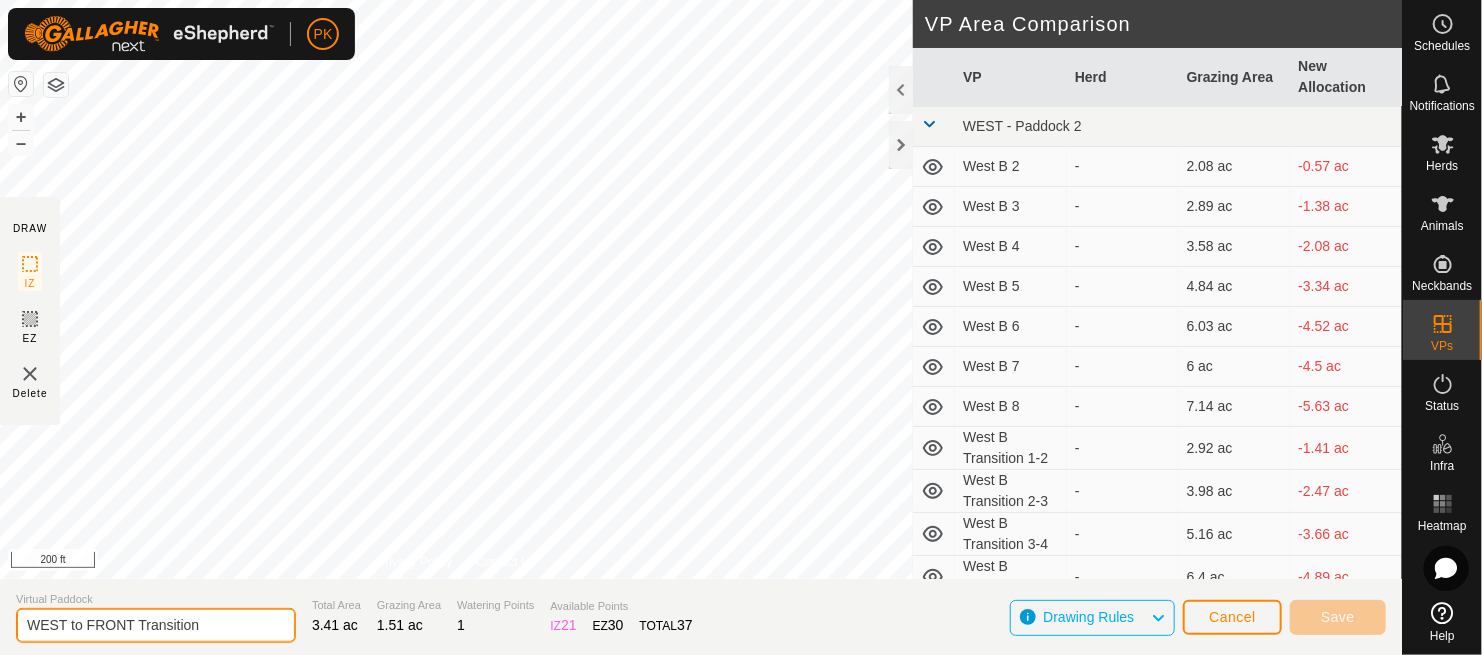 click on "WEST to FRONT Transition" 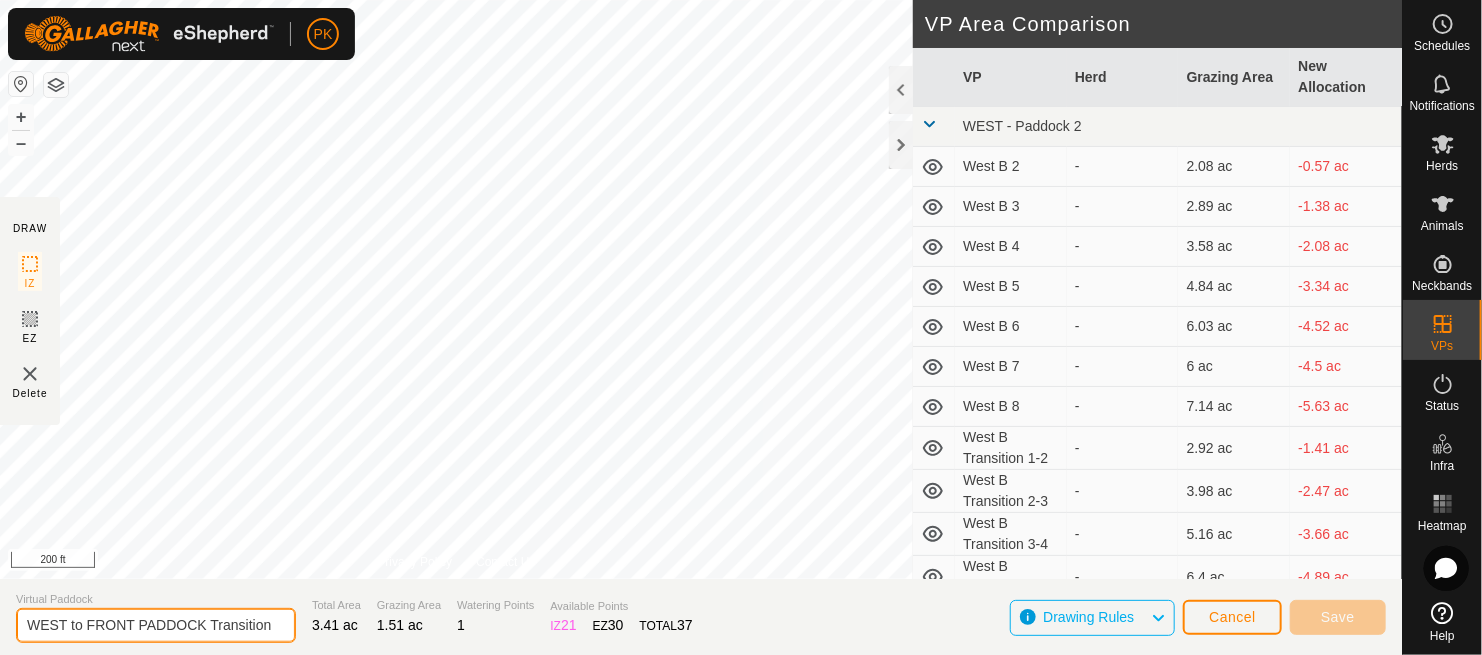 type on "WEST to FRONT PADDOCK Transition" 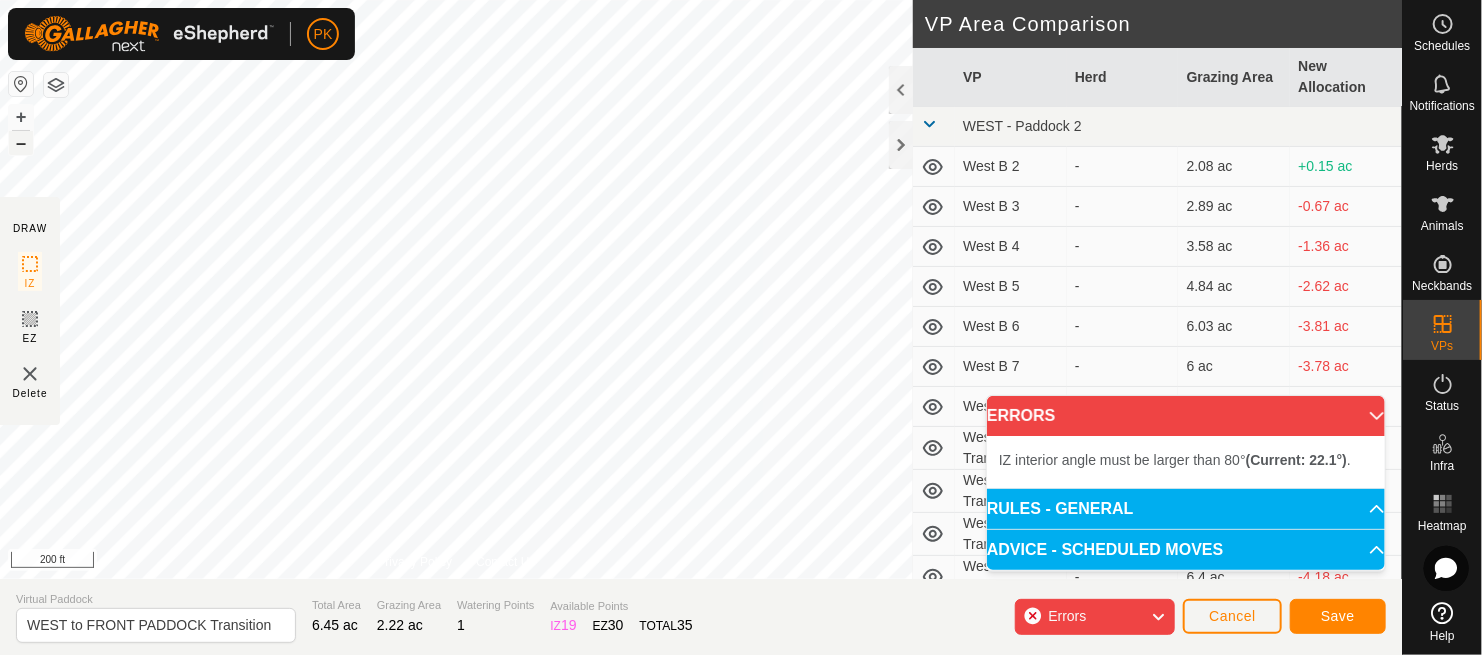 click on "–" at bounding box center [21, 143] 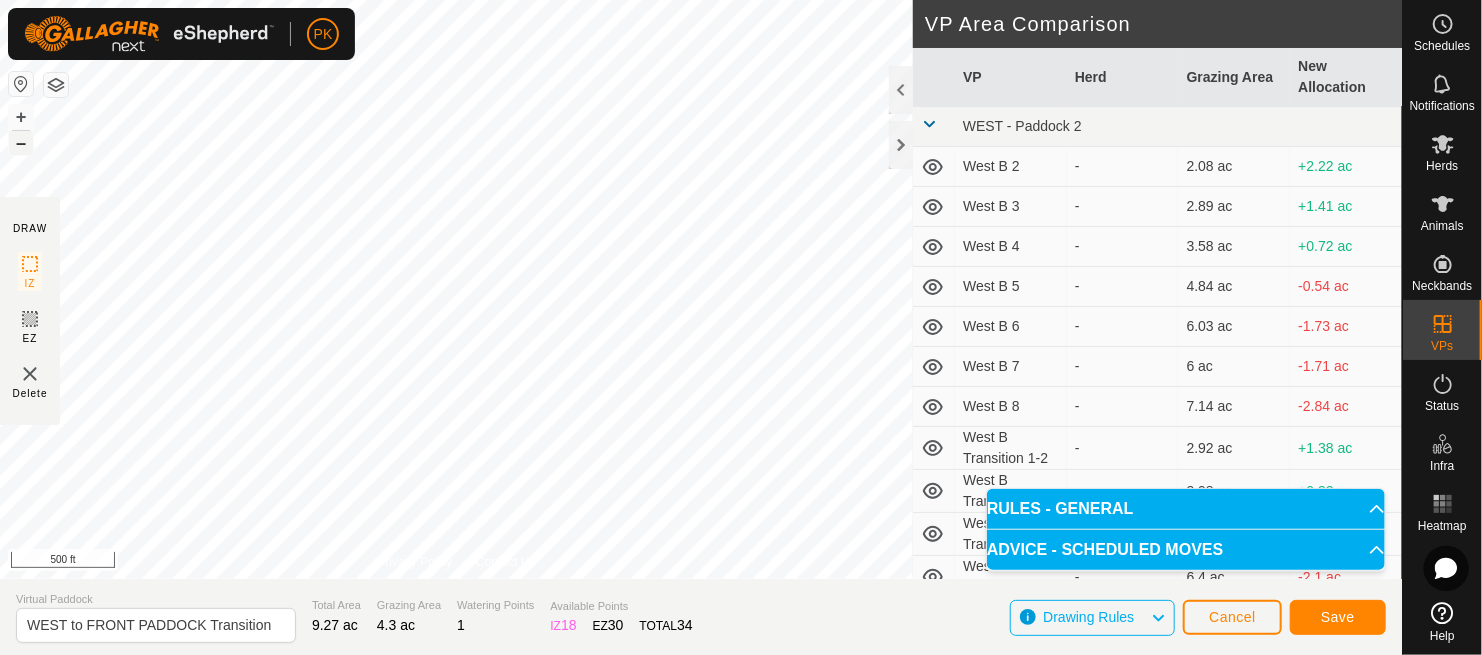 click on "–" at bounding box center [21, 143] 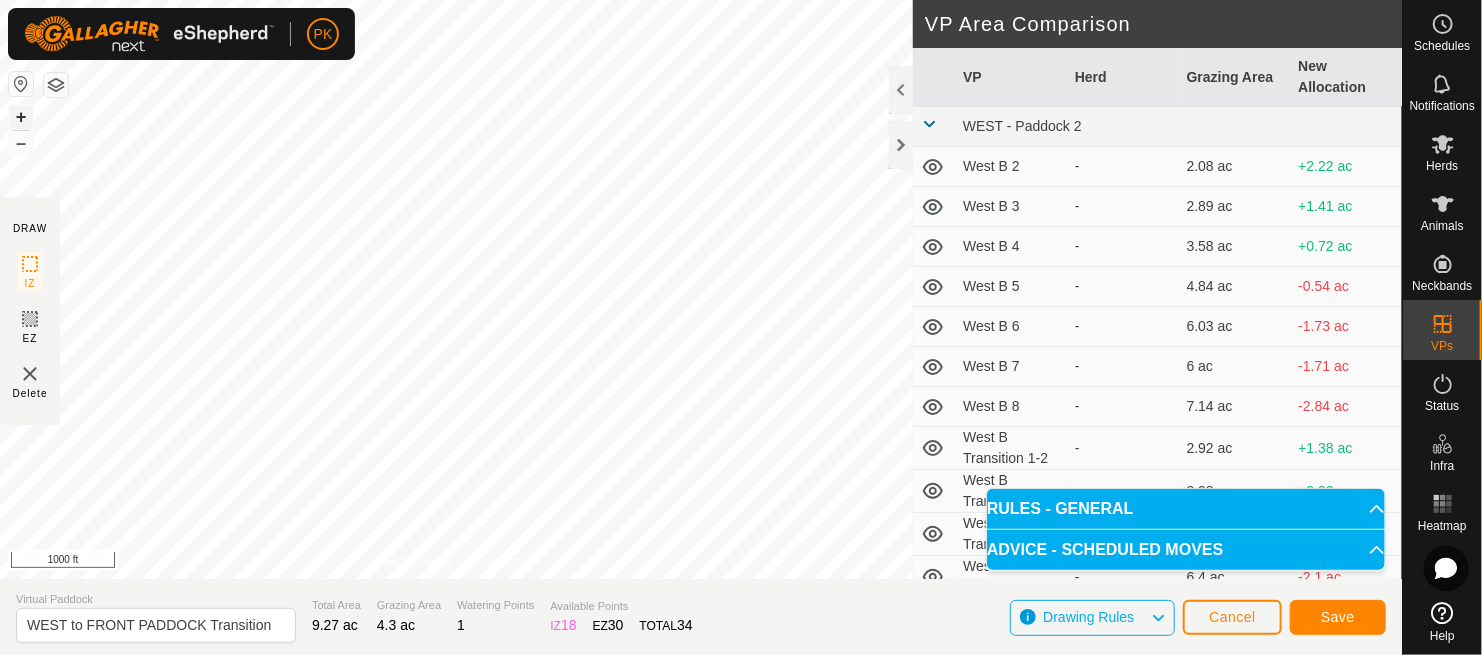click on "+" at bounding box center (21, 117) 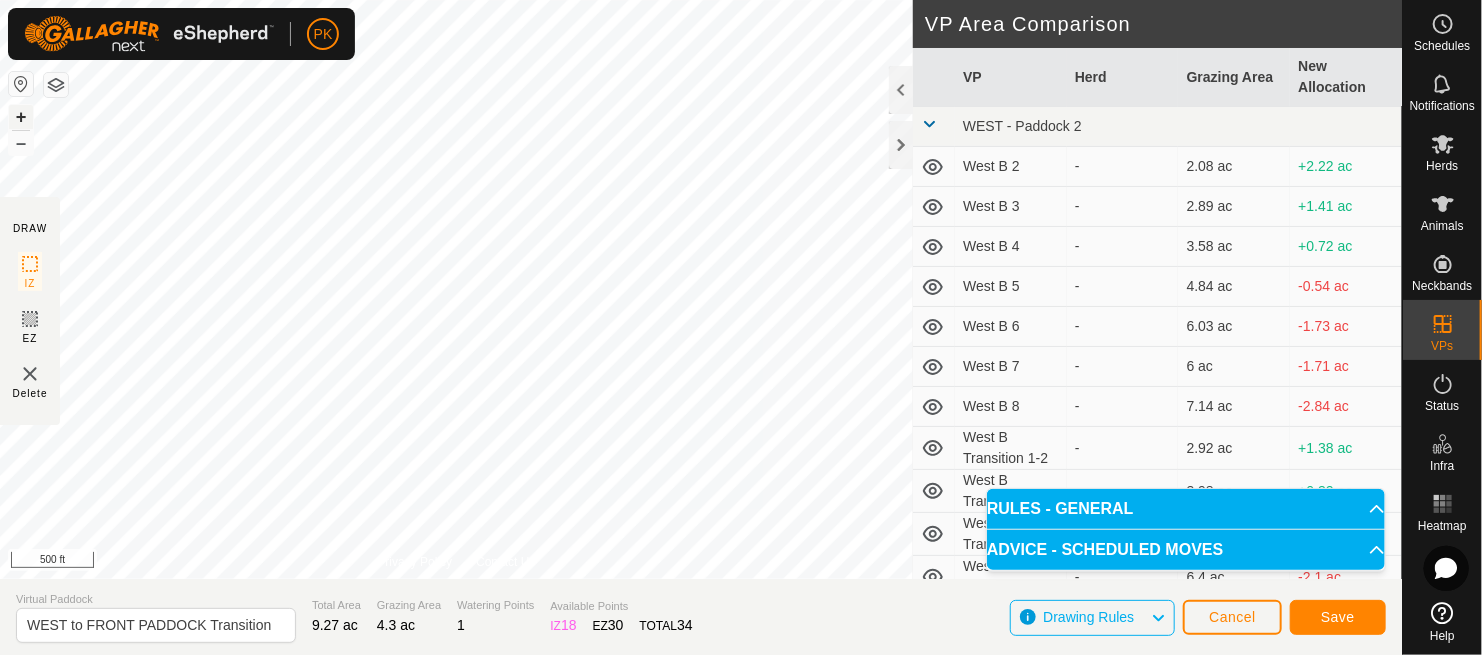 click on "+" at bounding box center [21, 117] 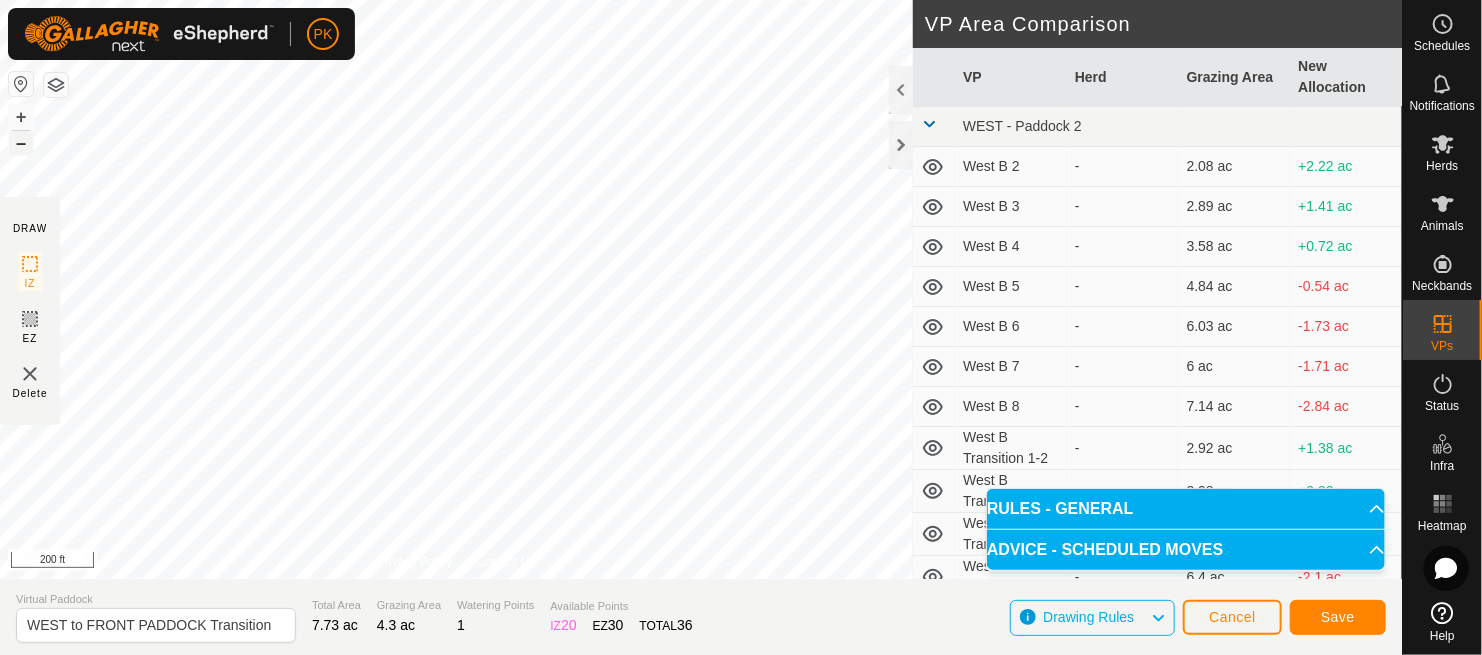 click on "–" at bounding box center [21, 143] 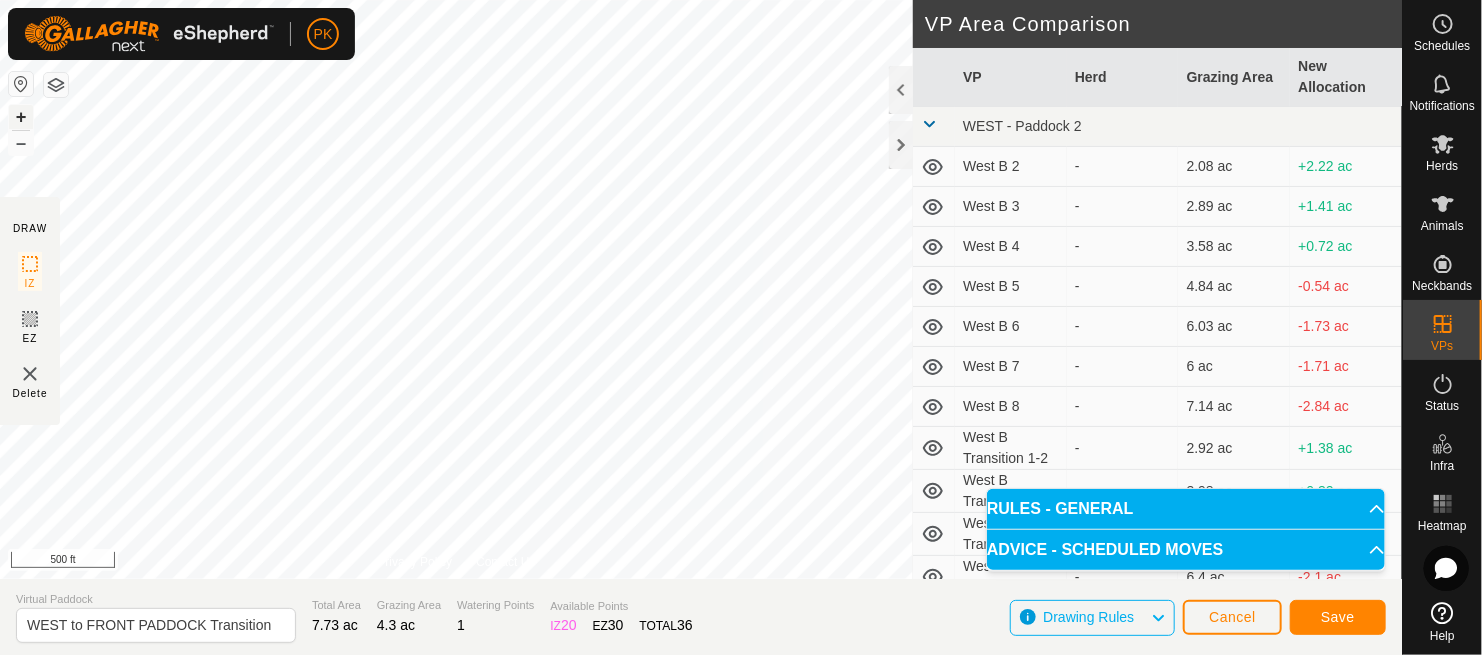 click on "+" at bounding box center [21, 117] 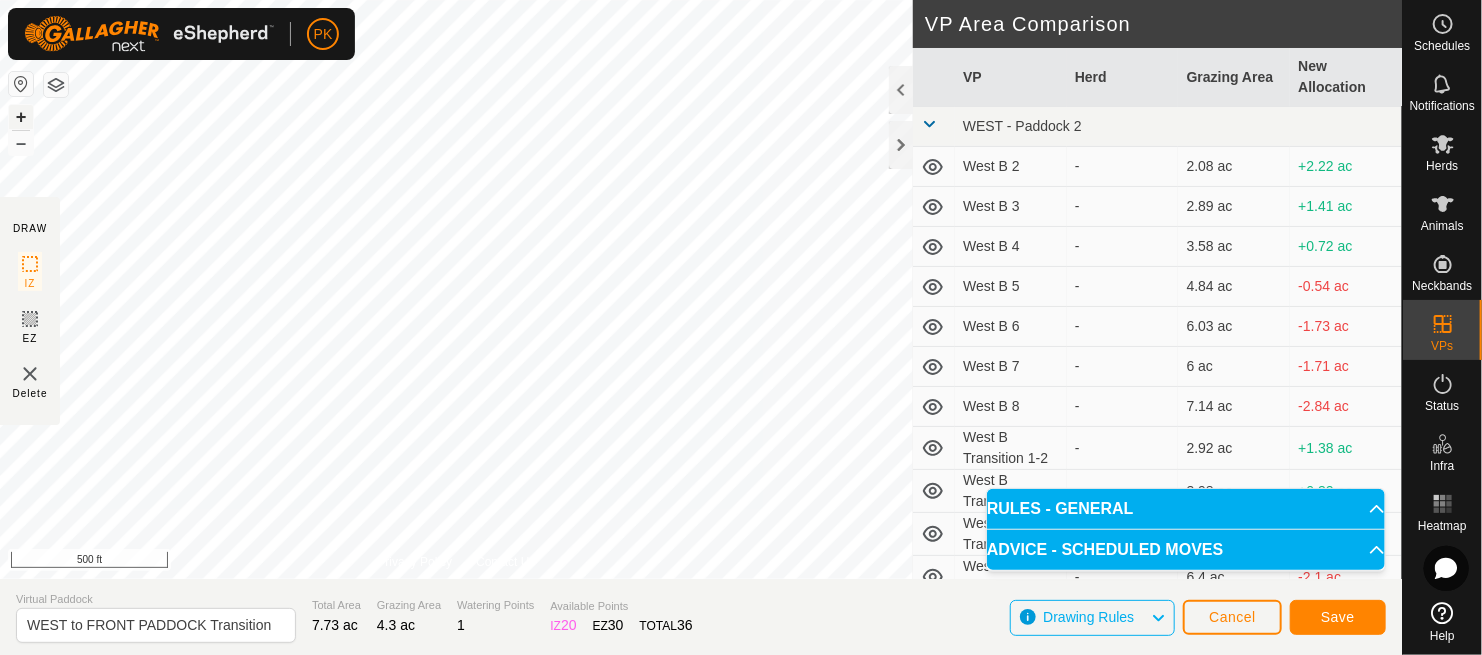 click on "+" at bounding box center (21, 117) 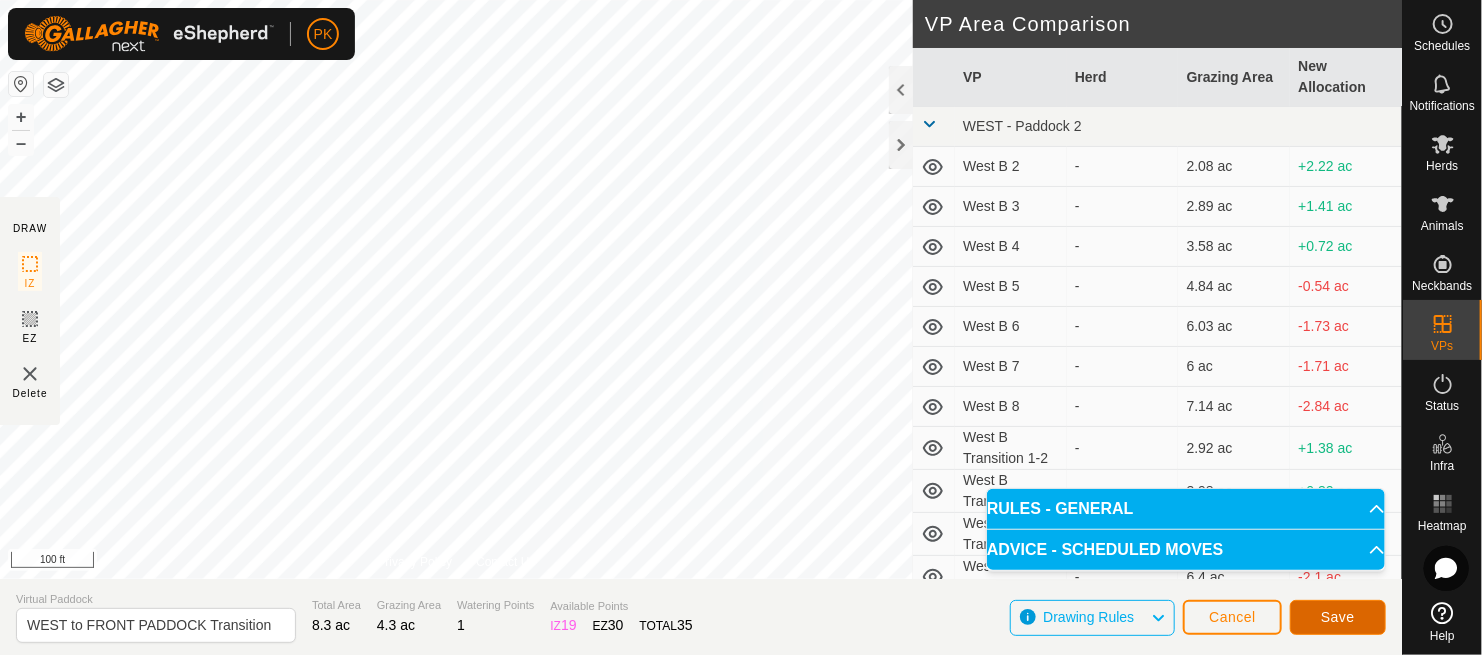 click on "Save" 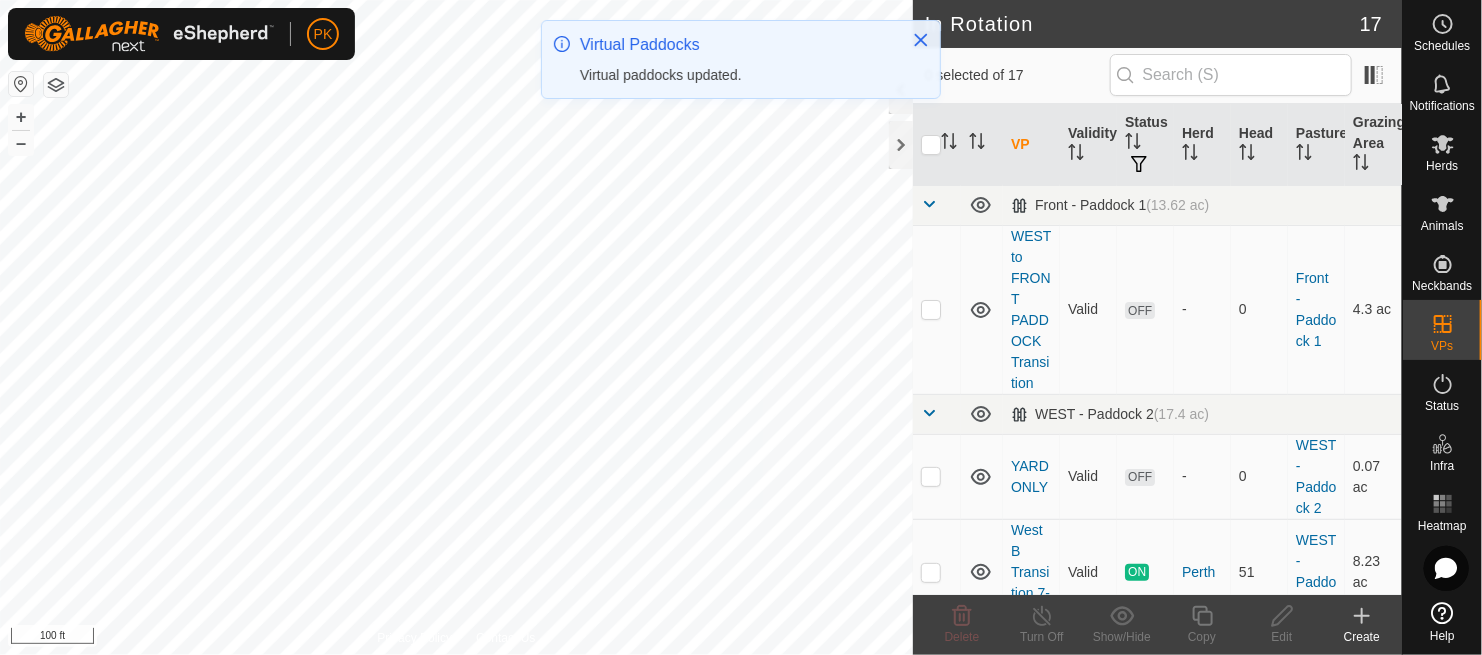 checkbox on "true" 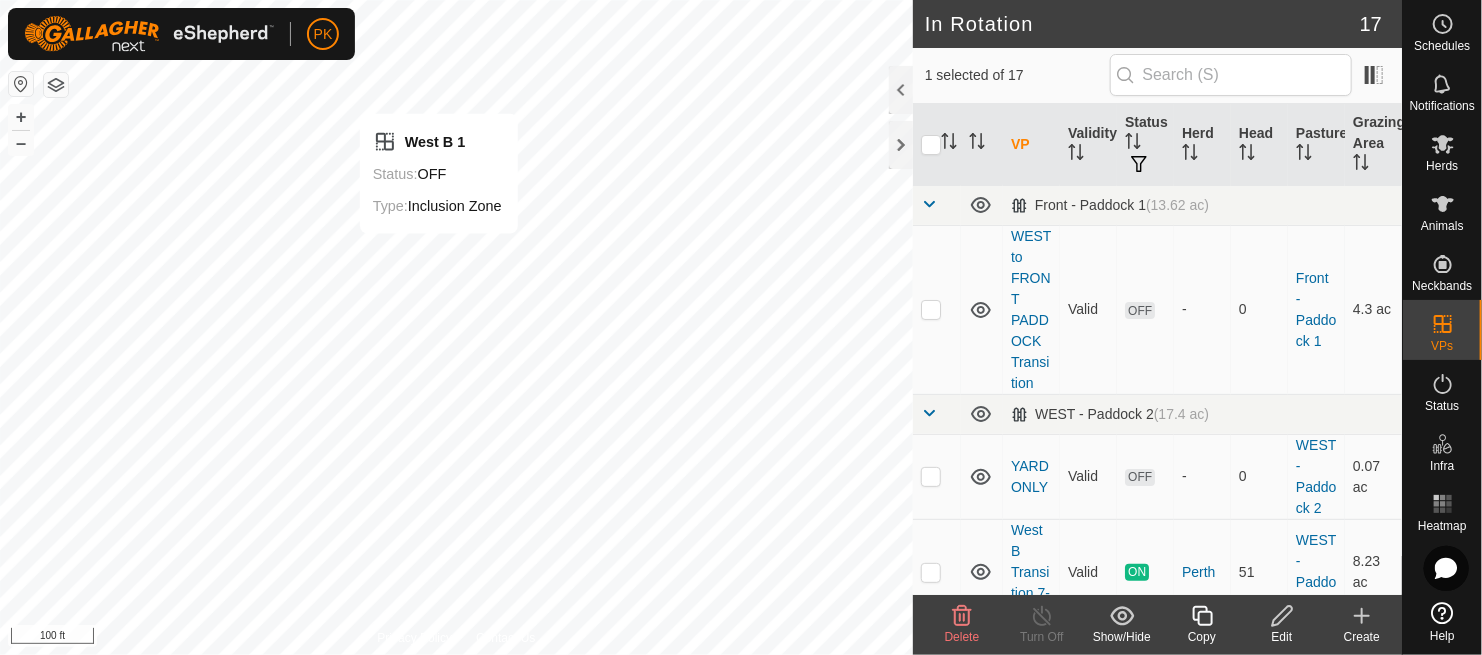 checkbox on "true" 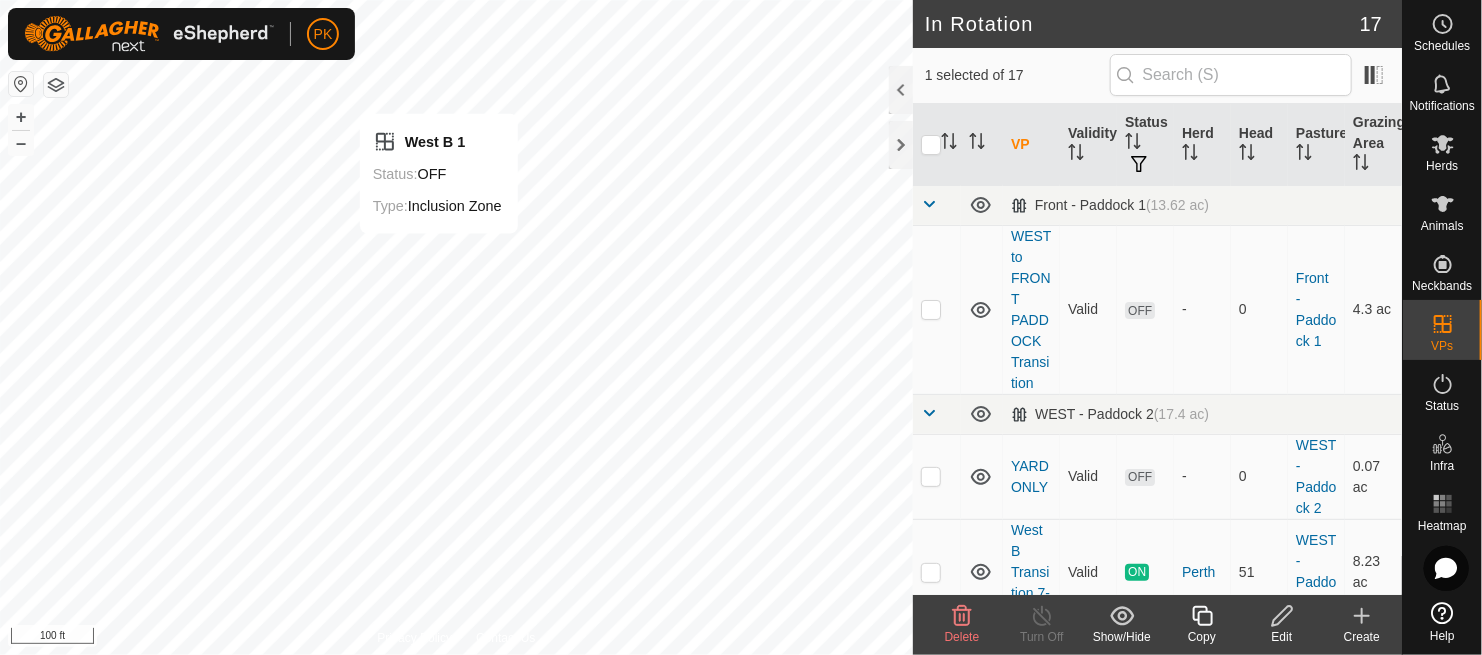 checkbox on "false" 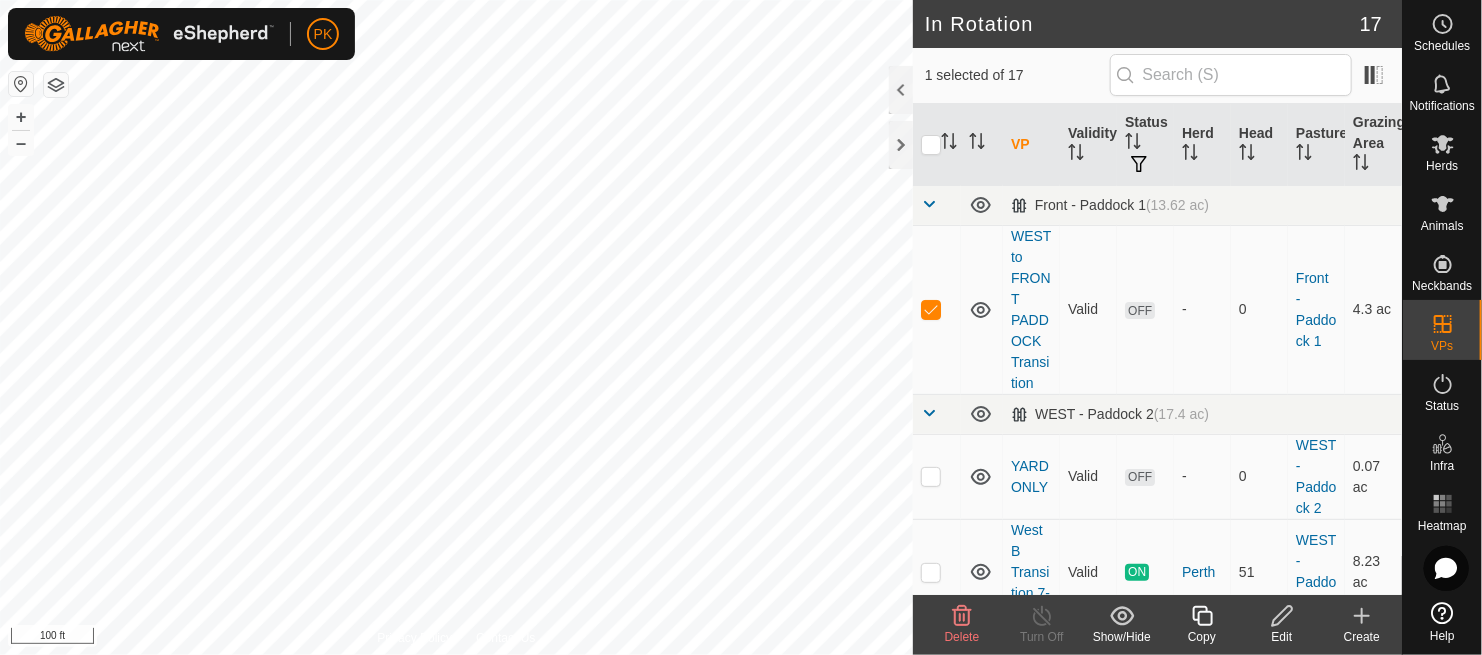 click 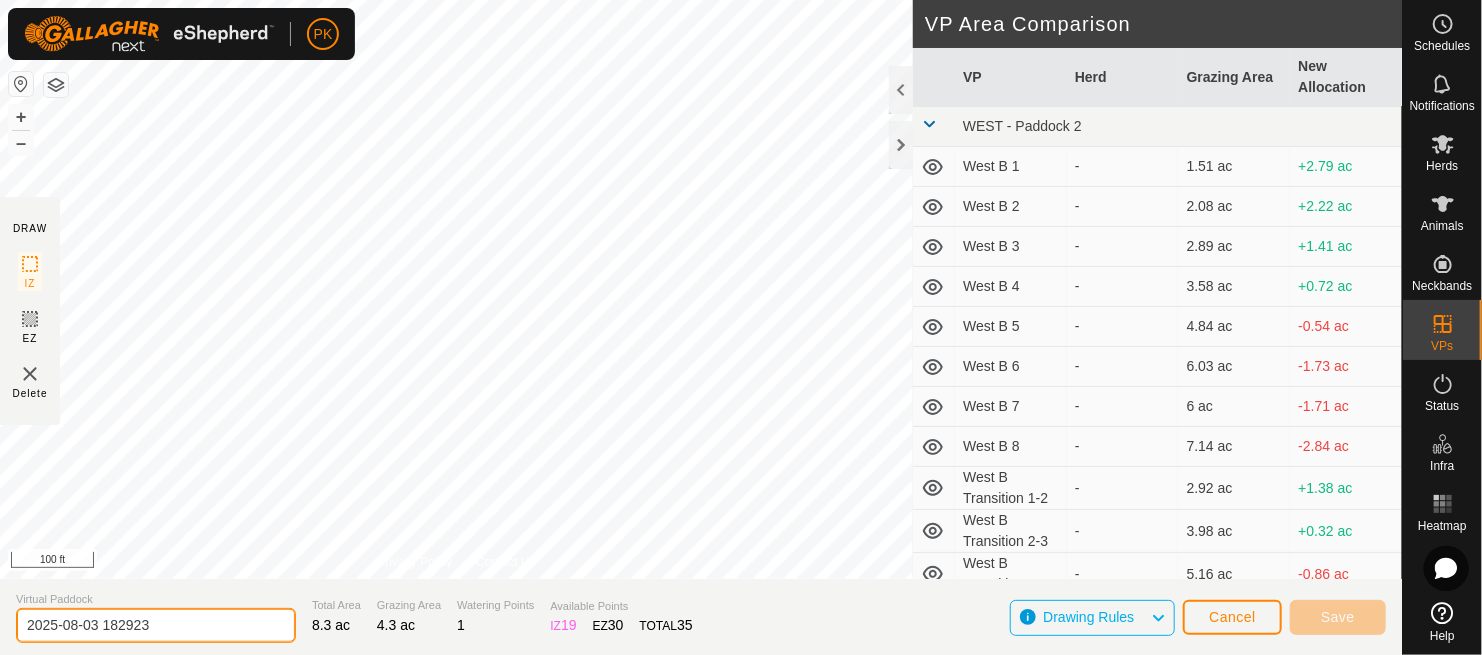 drag, startPoint x: 167, startPoint y: 640, endPoint x: 188, endPoint y: 619, distance: 29.698484 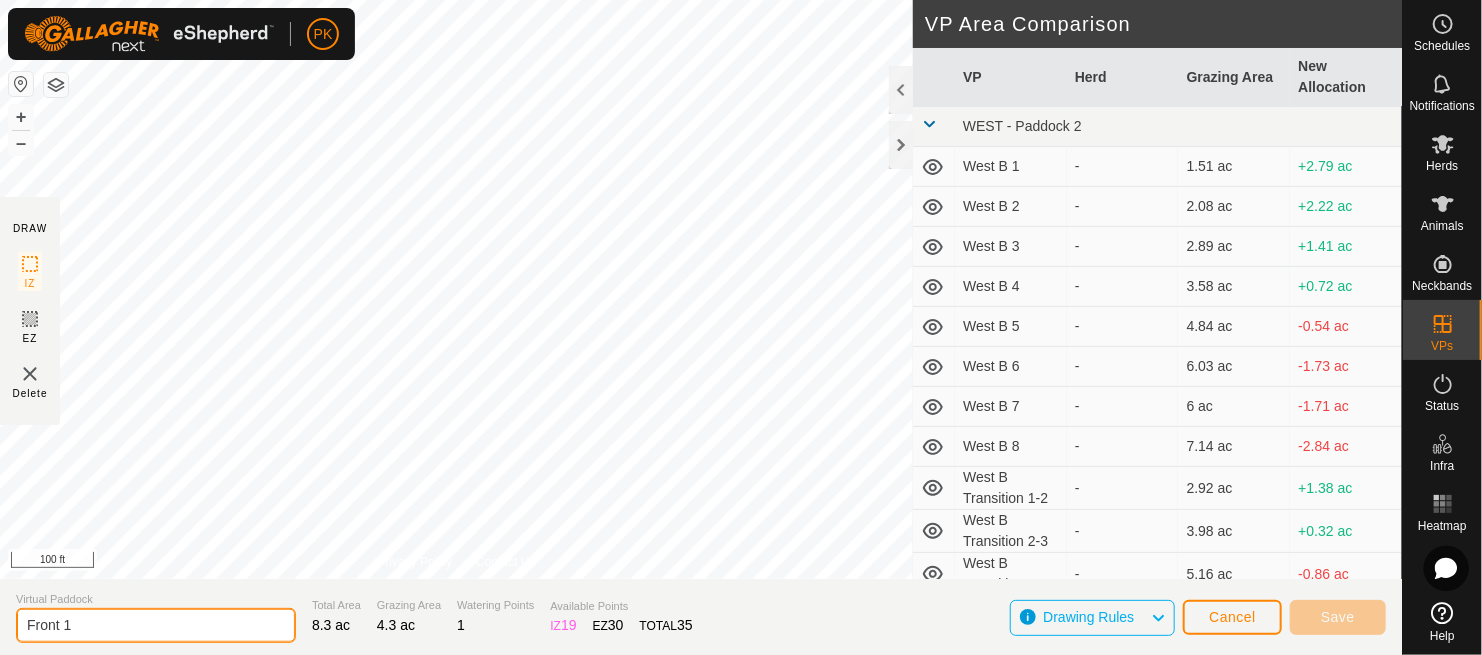 type on "Front 1" 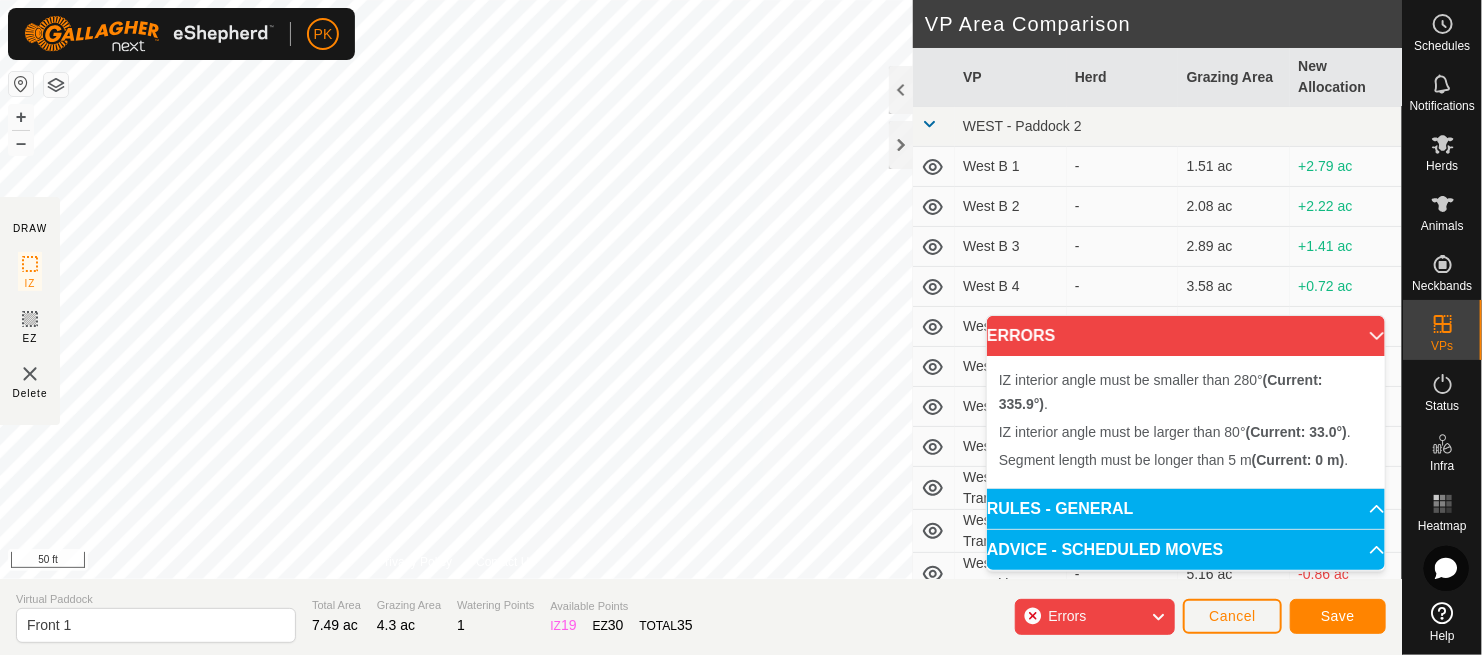 click on "DRAW IZ EZ Delete Privacy Policy Contact Us IZ interior angle must be larger than 80°  (Current: 56.9°) . + – ⇧ i 50 ft VP Area Comparison     VP   Herd   Grazing Area   New Allocation  WEST - Paddock 2  West B 1  -  1.51 ac  +2.79 ac  West B 2  -  2.08 ac  +2.22 ac  West B 3  -  2.89 ac  +1.41 ac  West B 4  -  3.58 ac  +0.72 ac  West B 5  -  4.84 ac  -0.54 ac  West B 6  -  6.03 ac  -1.73 ac  West B 7  -  6 ac  -1.71 ac  West B 8  -  7.14 ac  -2.84 ac  West B Transition 1-2  -  2.92 ac  +1.38 ac  West B Transition 2-3  -  3.98 ac  +0.32 ac  West B Transition 3-4  -  5.16 ac  -0.86 ac  West B Transition 4-5  -  6.4 ac  -2.1 ac  West B Transition 5-6  -  7.71 ac  -3.41 ac  West B Transition 6-7  -  8.06 ac  -3.76 ac  West B Transition 7-8   Perth    8.23 ac  -3.93 ac  YARD ONLY  -  0.07 ac  +4.23 ac Virtual Paddock Front 1 Total Area 7.49 ac Grazing Area 4.3 ac Watering Points 1 Available Points  IZ   19  EZ  30  TOTAL   35 Errors Cancel Save" 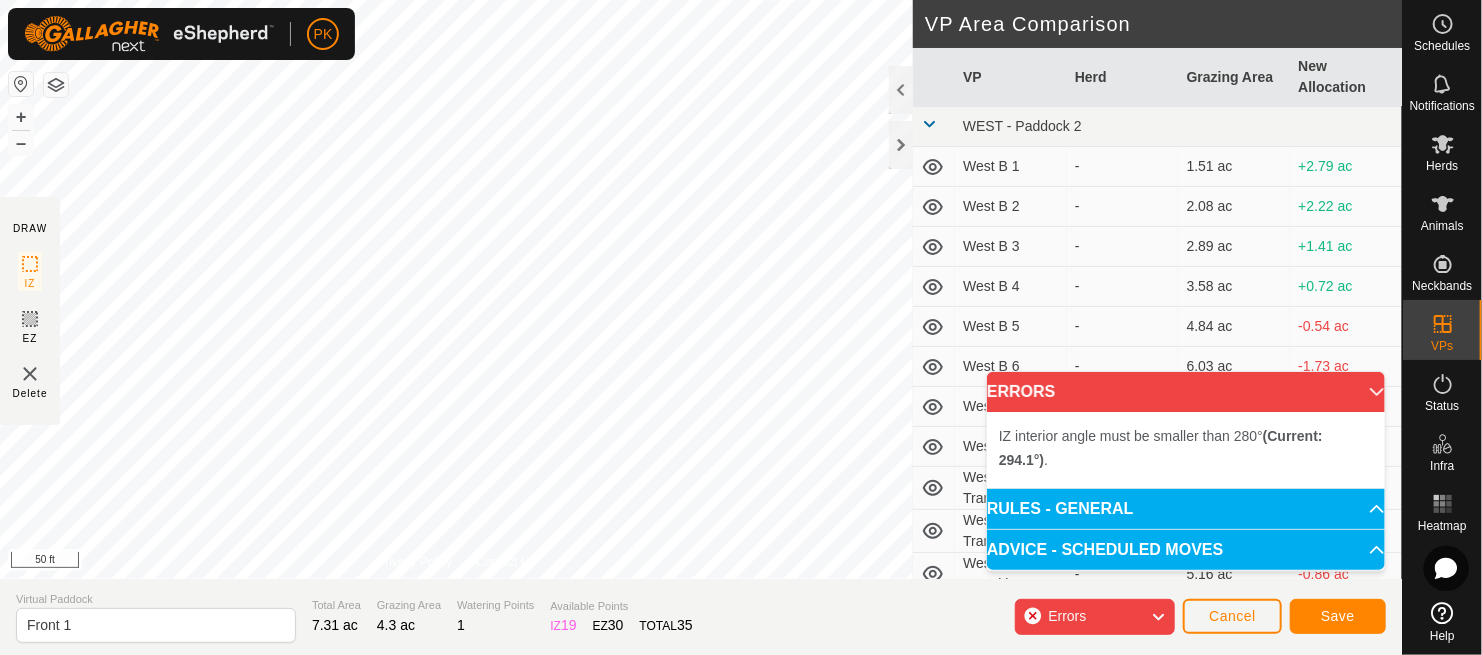 click on "IZ interior angle must be smaller than 280°  (Current: 294.1°) . + – ⇧ i 50 ft" at bounding box center (456, 289) 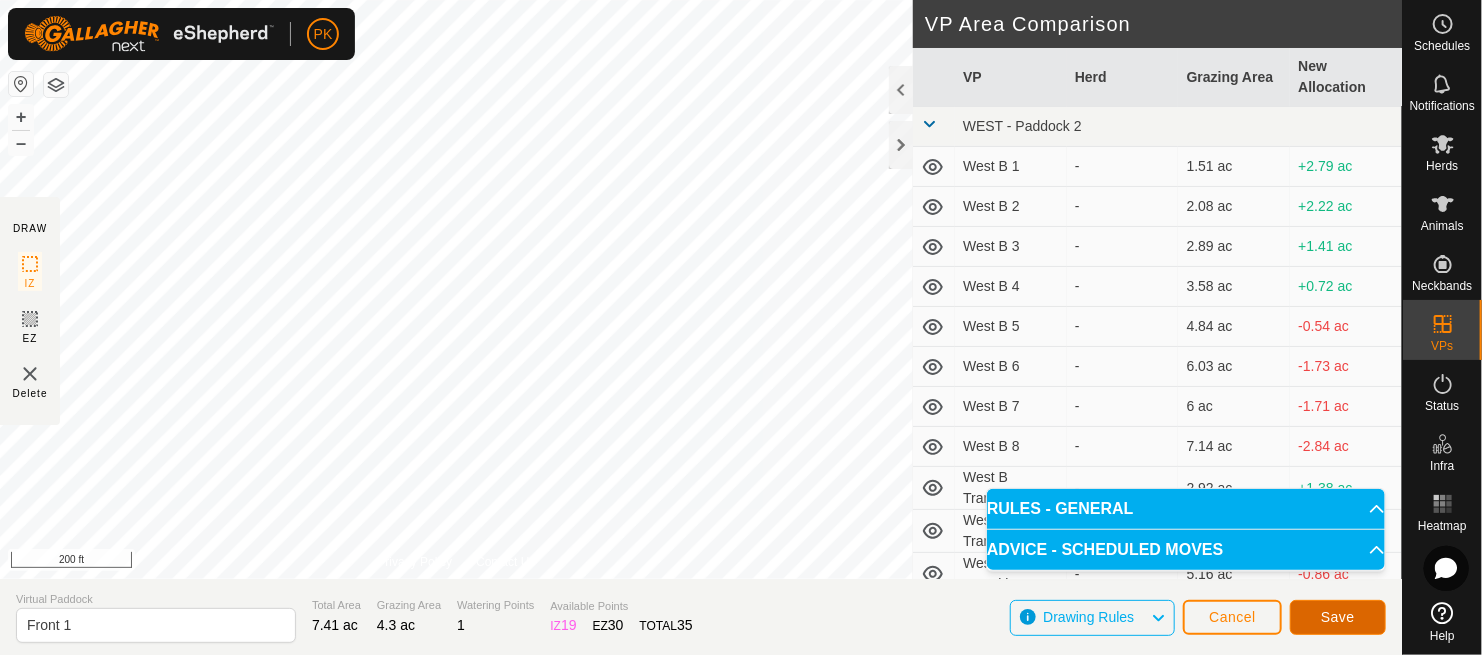 click on "Save" 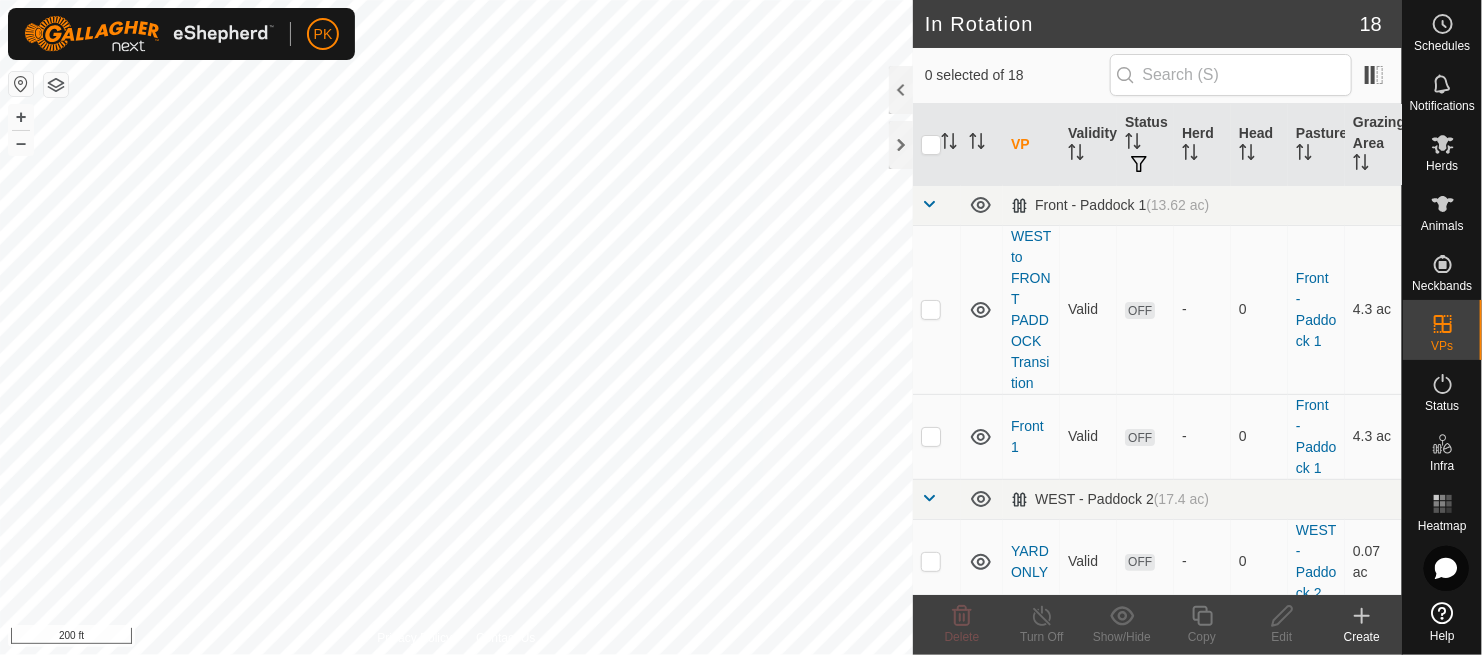 checkbox on "true" 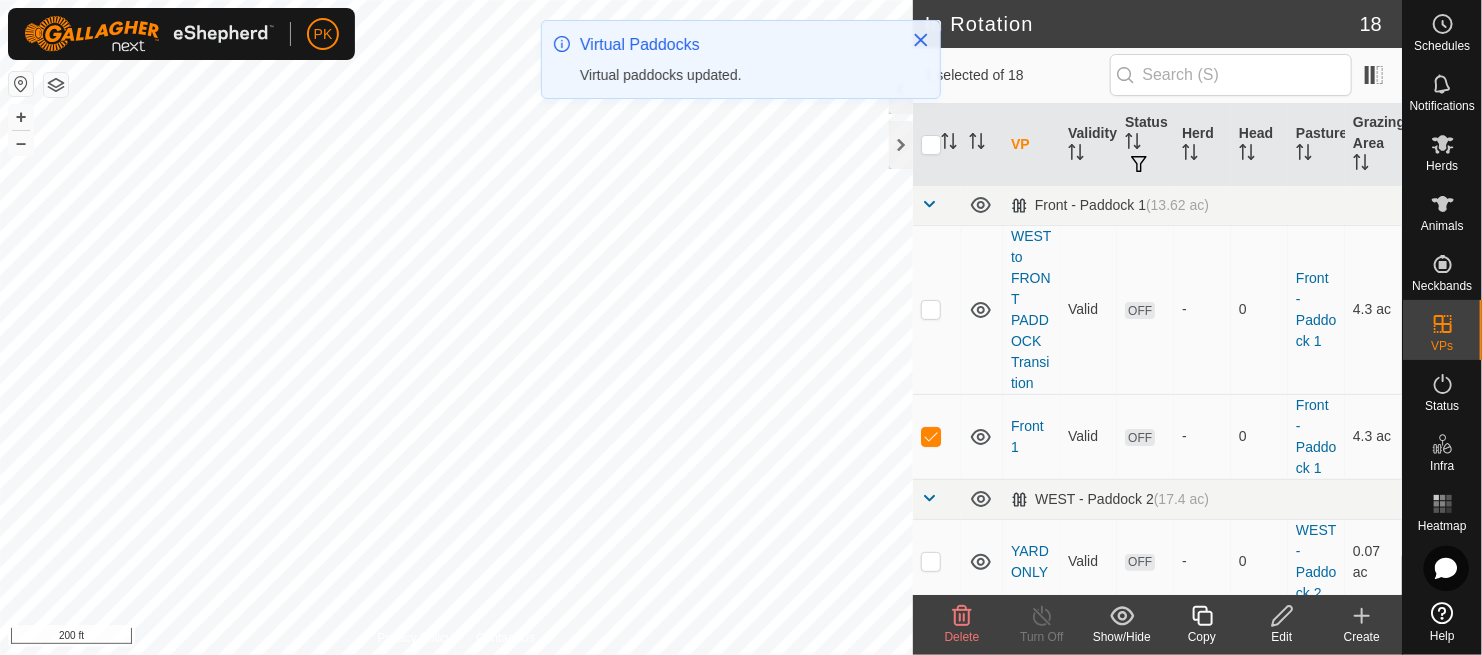 click 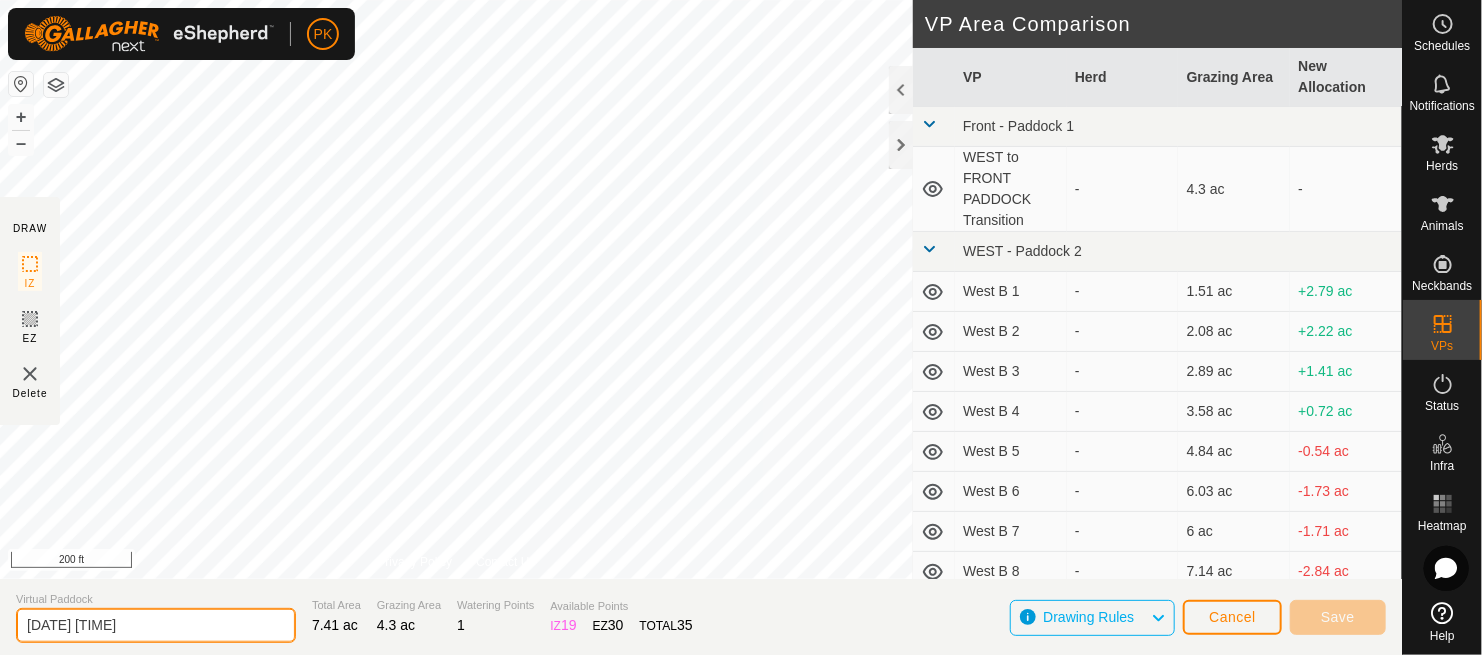 drag, startPoint x: 207, startPoint y: 621, endPoint x: 0, endPoint y: 608, distance: 207.4078 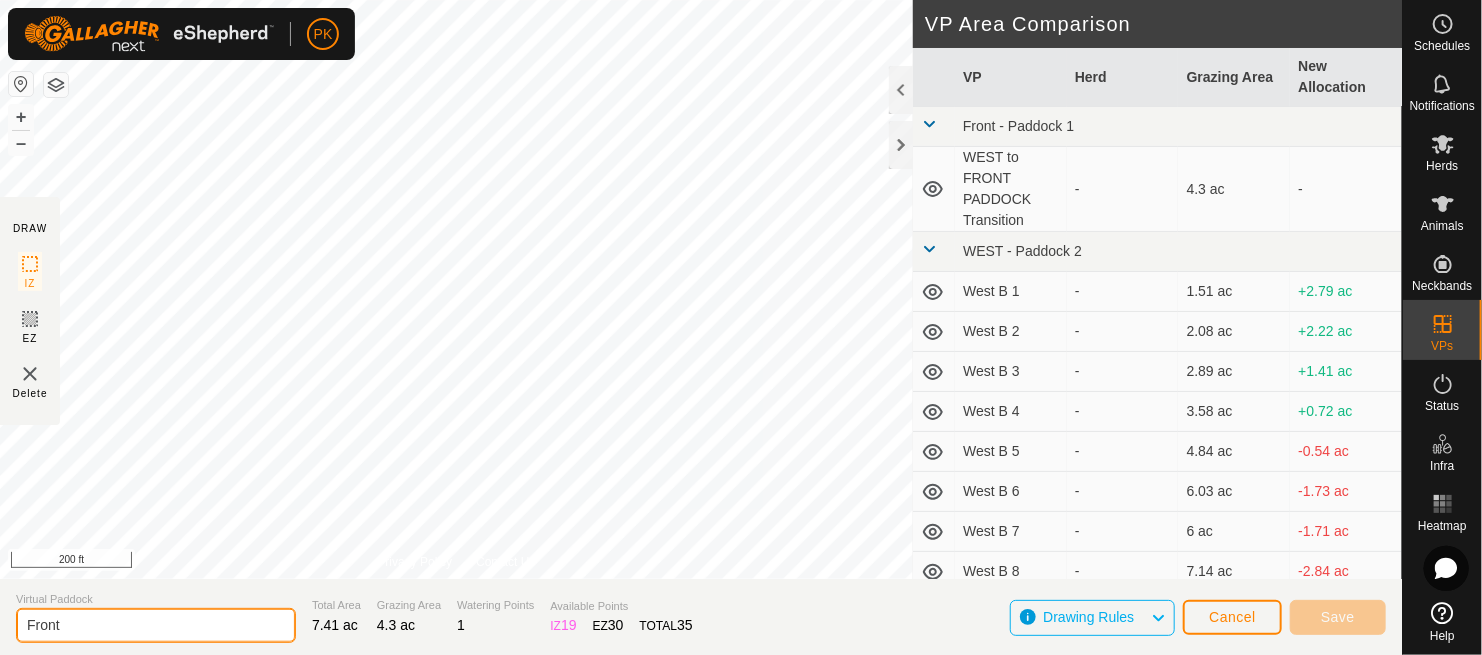 drag, startPoint x: 136, startPoint y: 634, endPoint x: 116, endPoint y: 622, distance: 23.323807 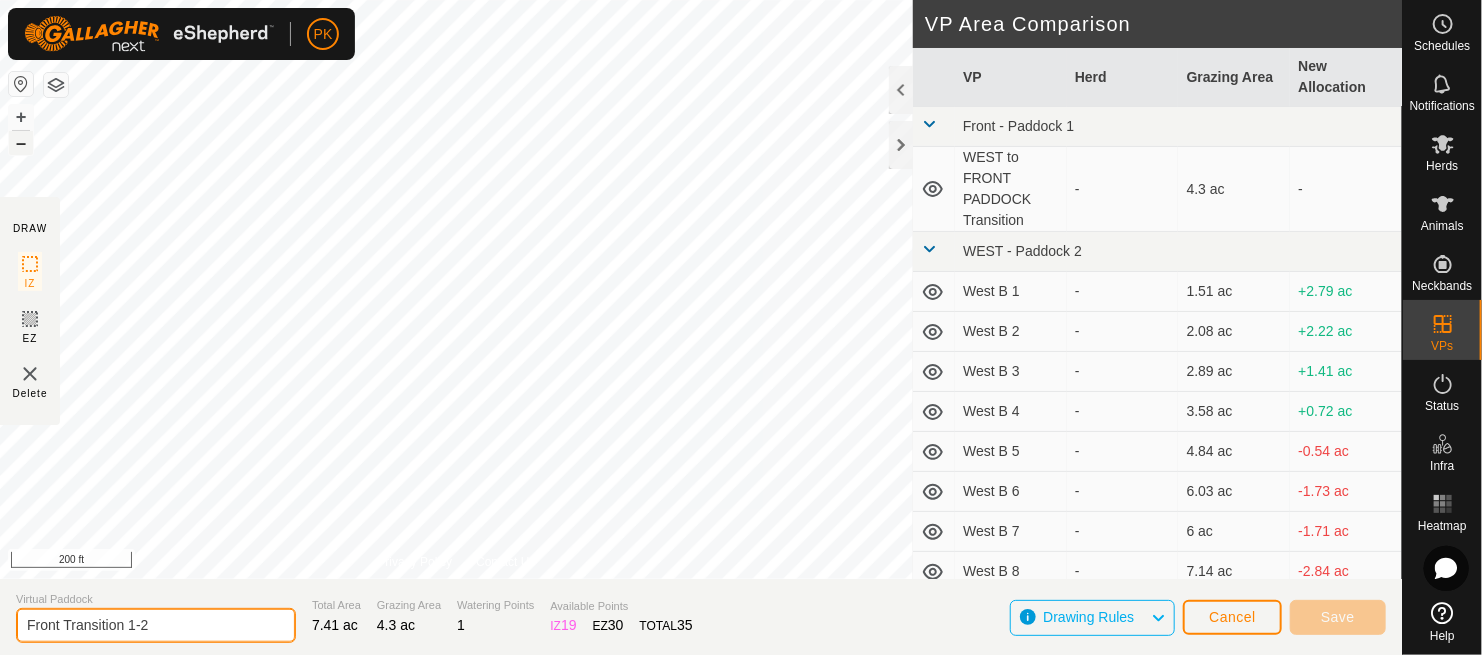 type on "Front Transition 1-2" 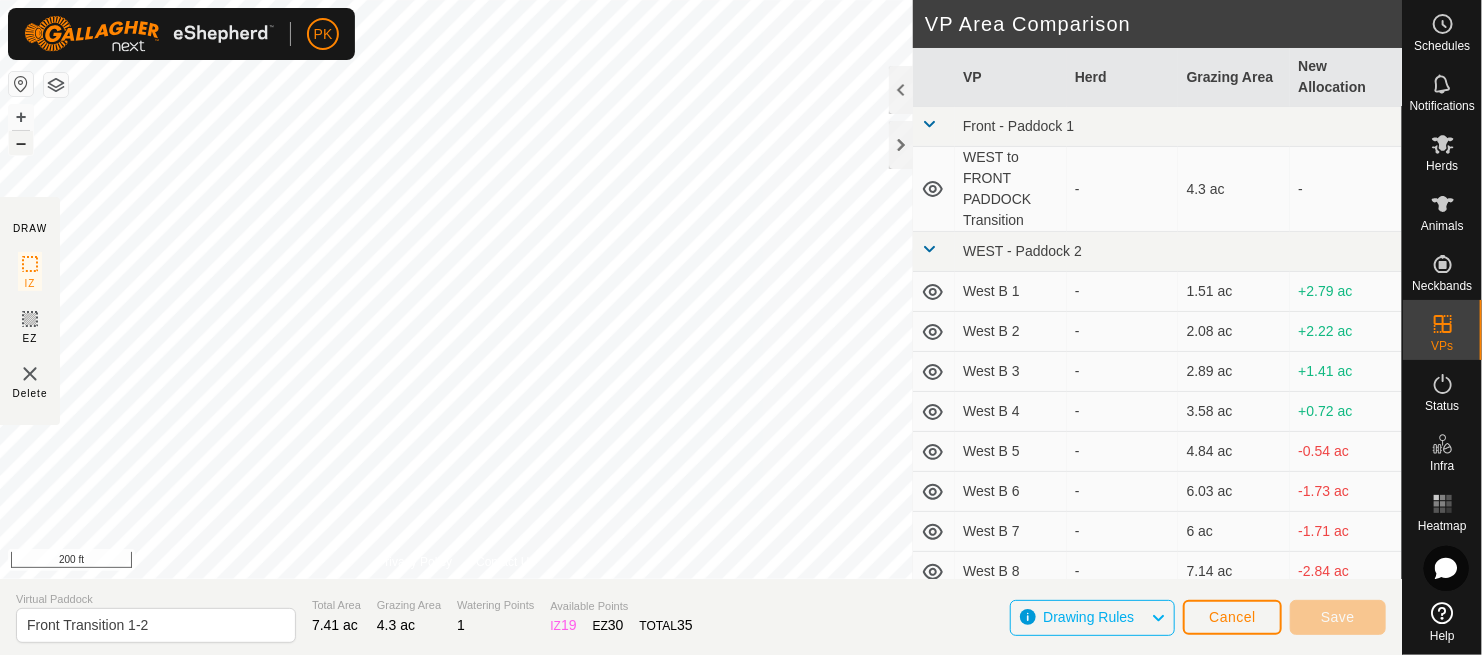 click on "–" at bounding box center (21, 143) 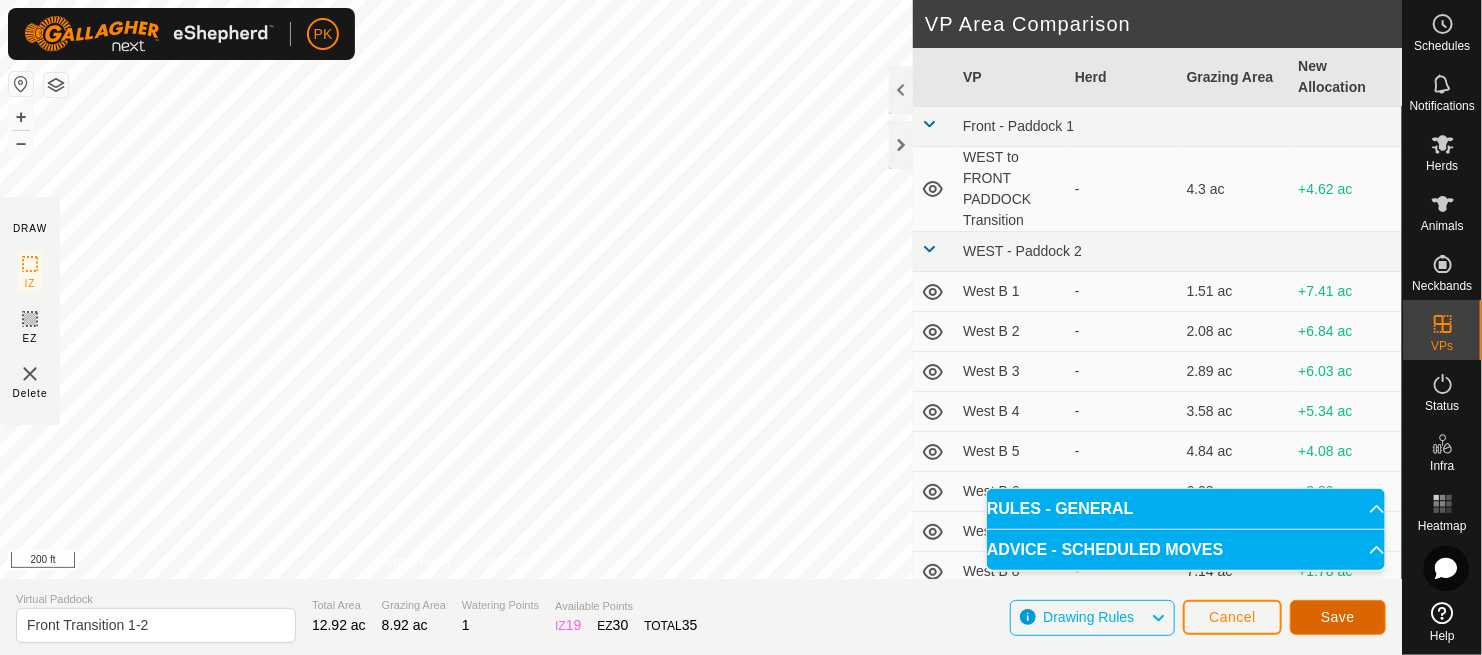 click on "Save" 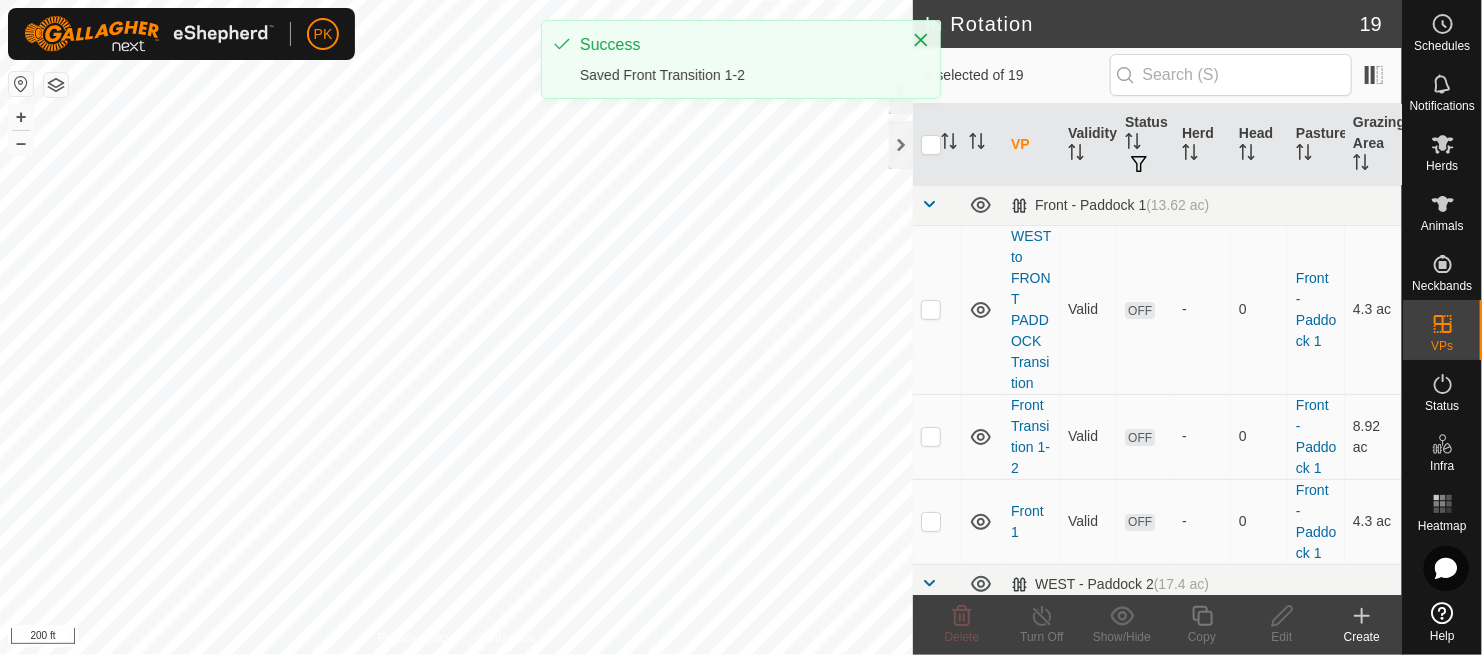 checkbox on "true" 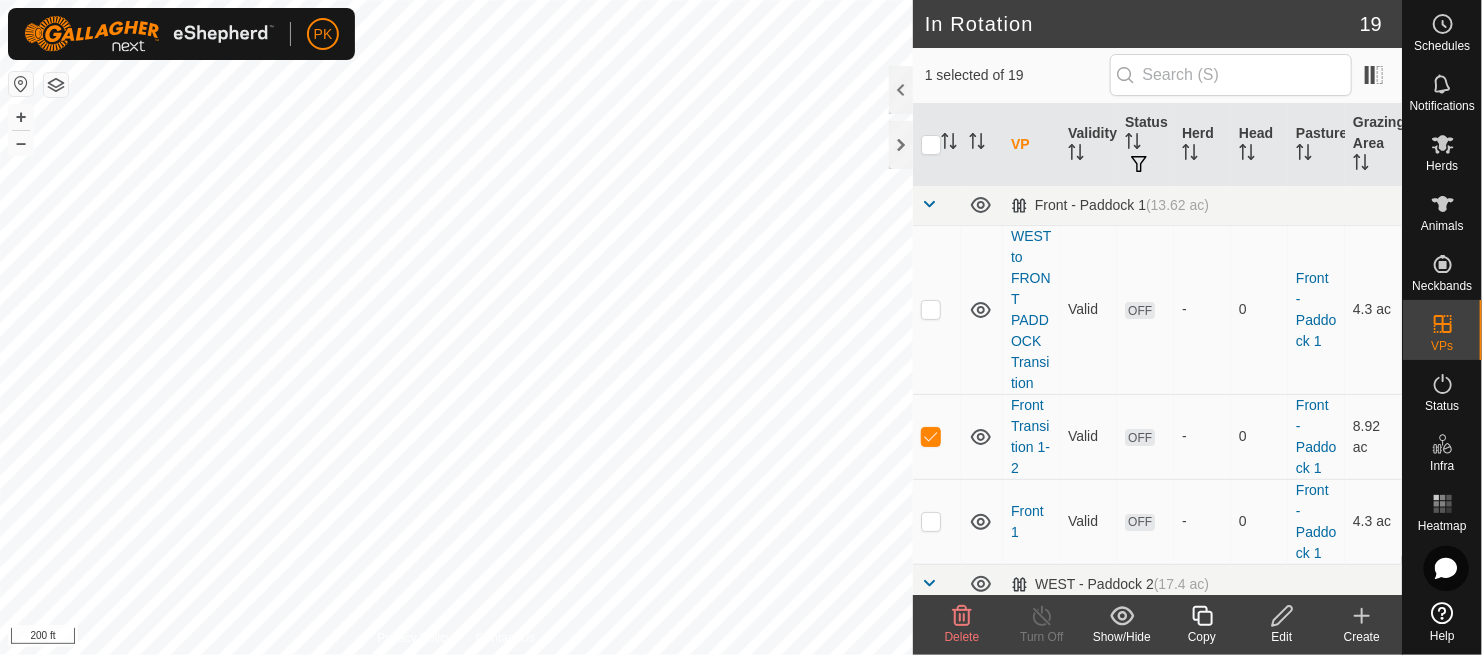 click on "Copy" 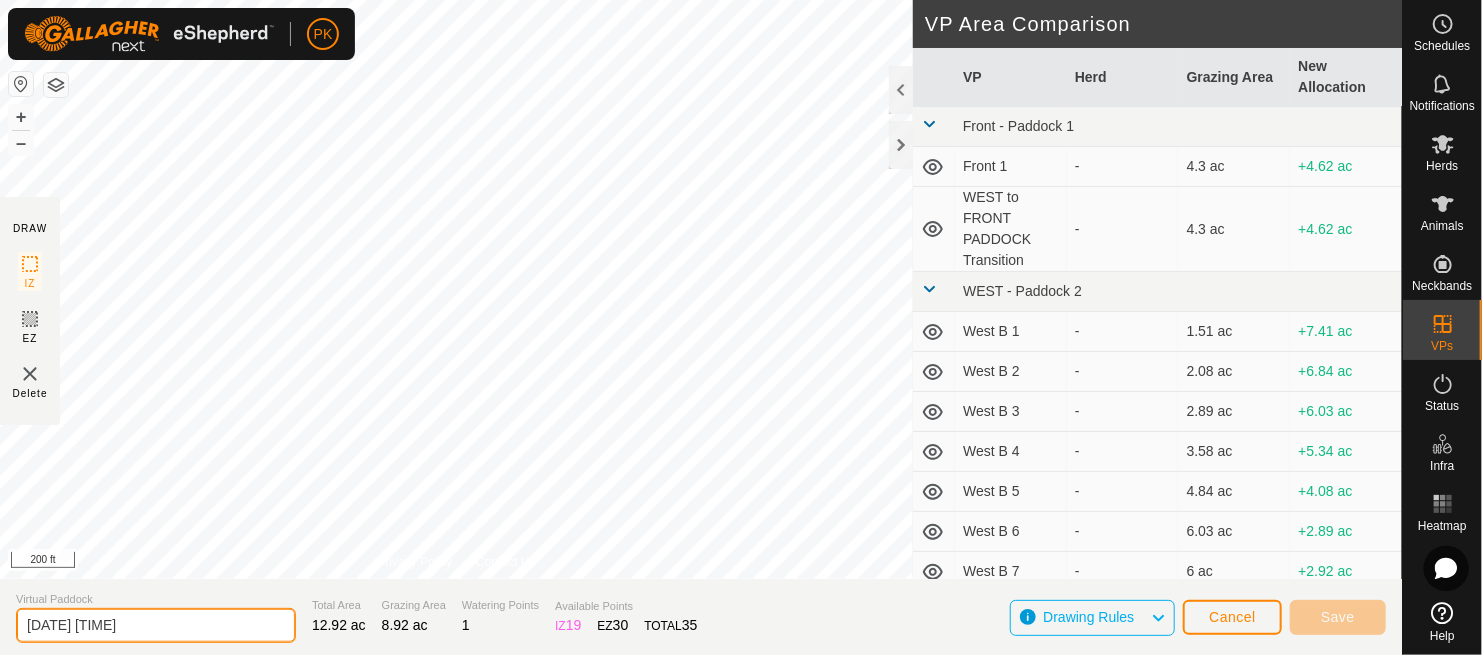 drag, startPoint x: 176, startPoint y: 610, endPoint x: 0, endPoint y: 607, distance: 176.02557 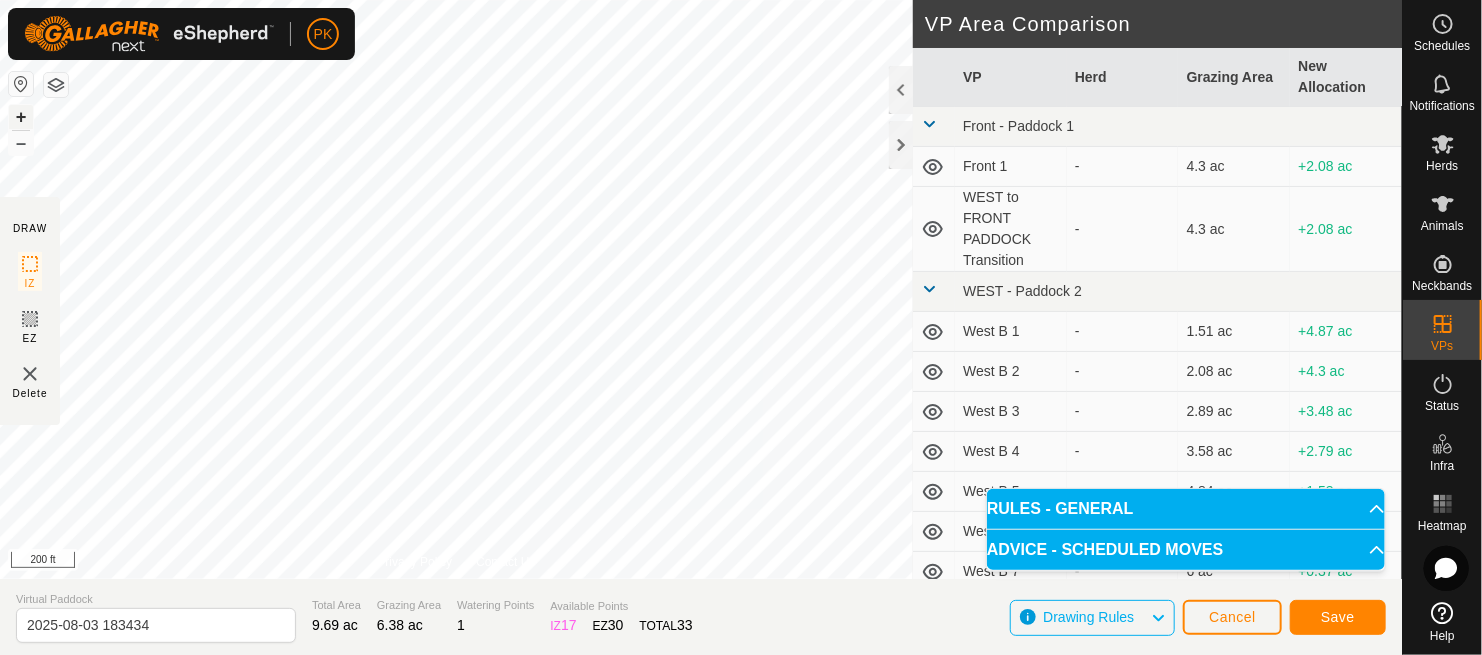 click on "+" at bounding box center [21, 117] 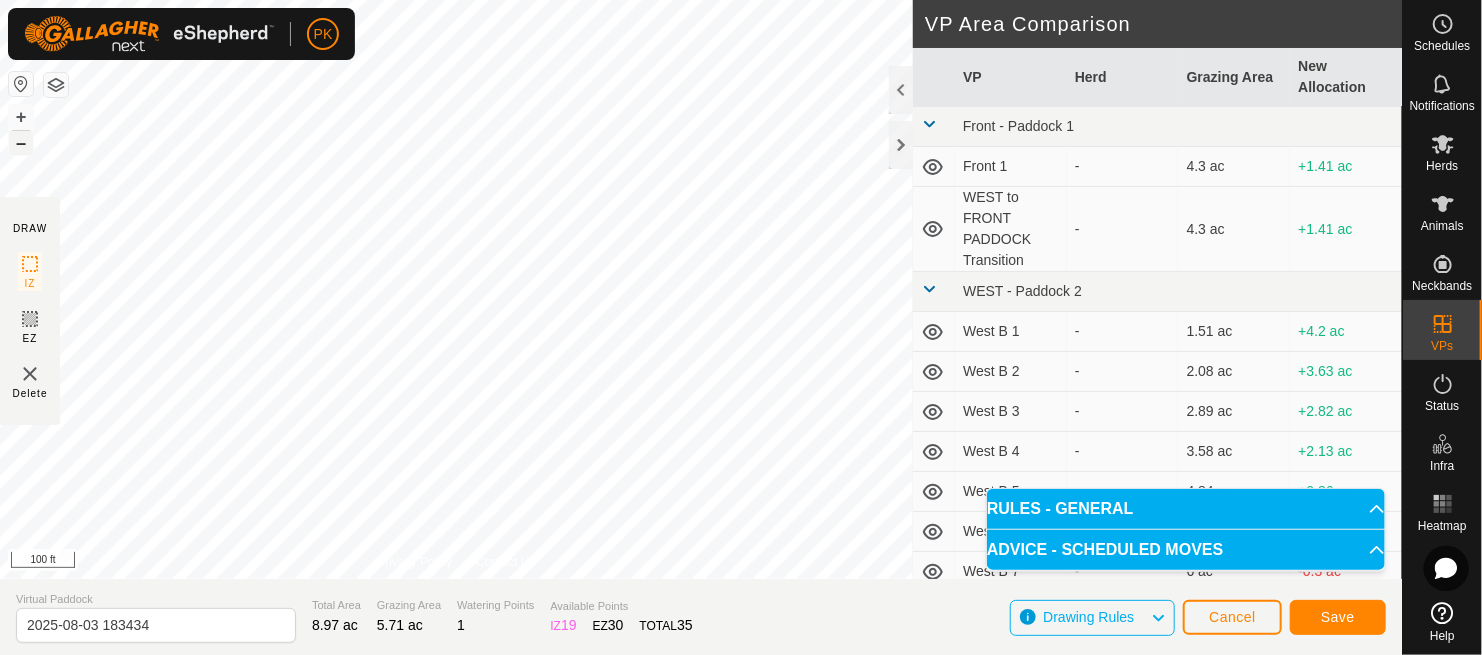 click on "–" at bounding box center (21, 143) 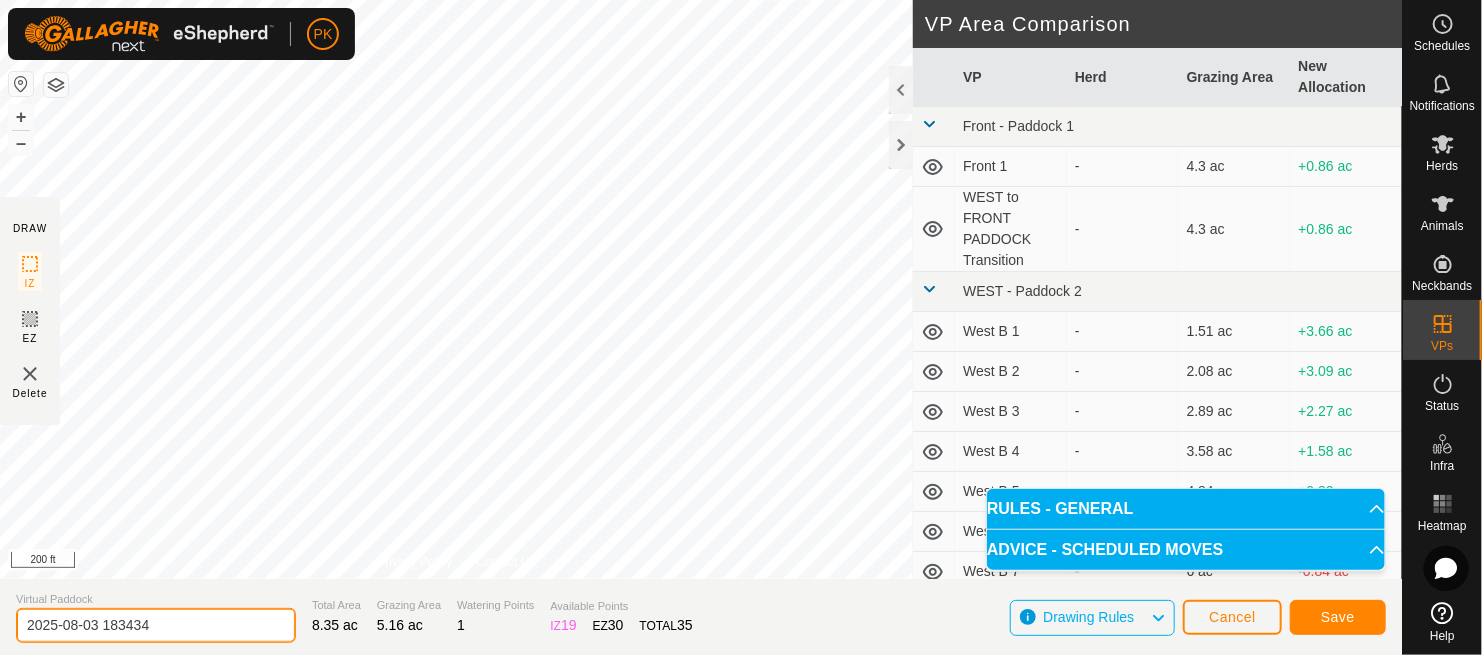drag, startPoint x: 193, startPoint y: 629, endPoint x: 0, endPoint y: 594, distance: 196.1479 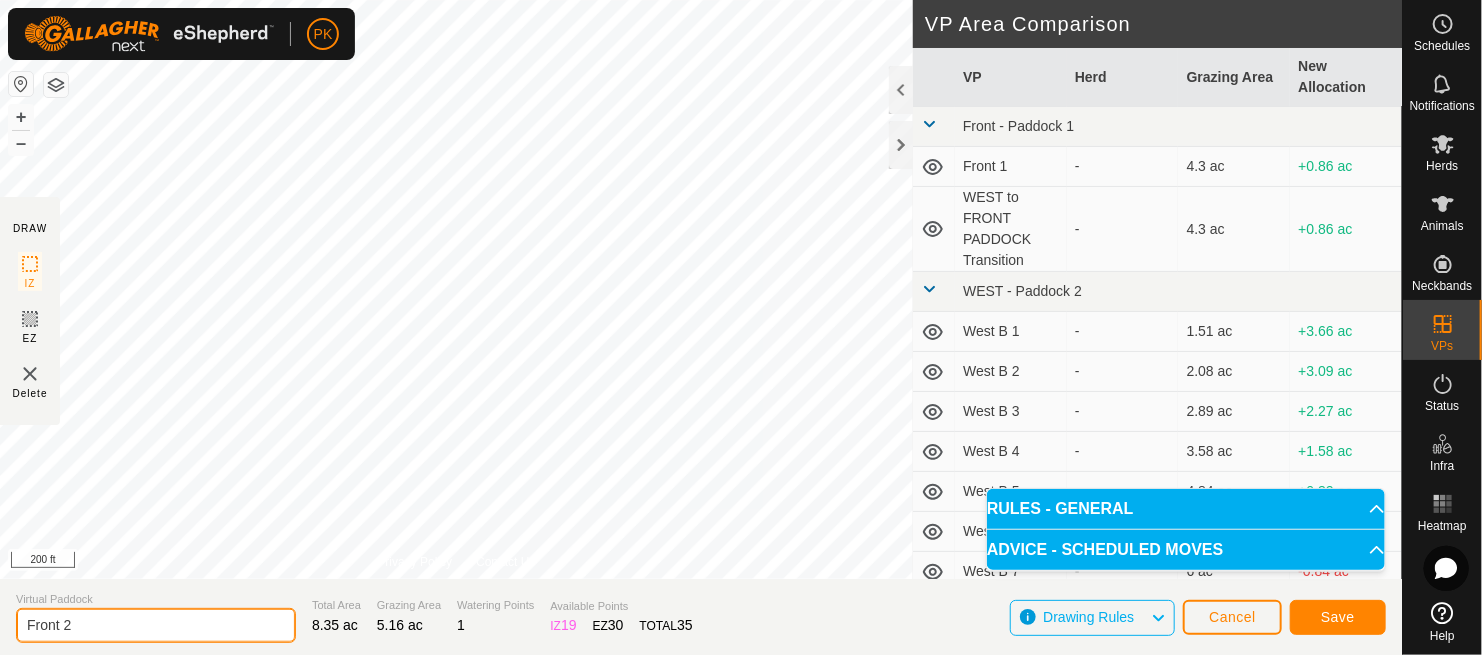 type on "Front 2" 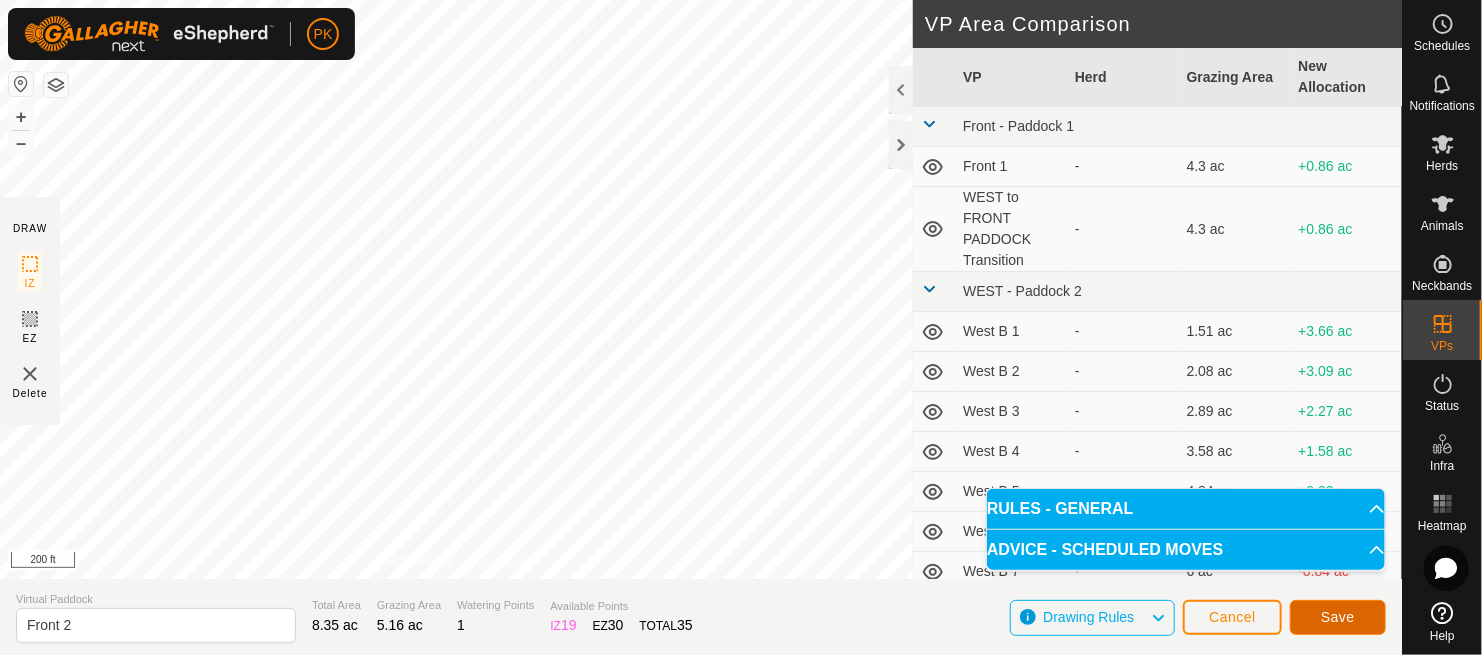 click on "Save" 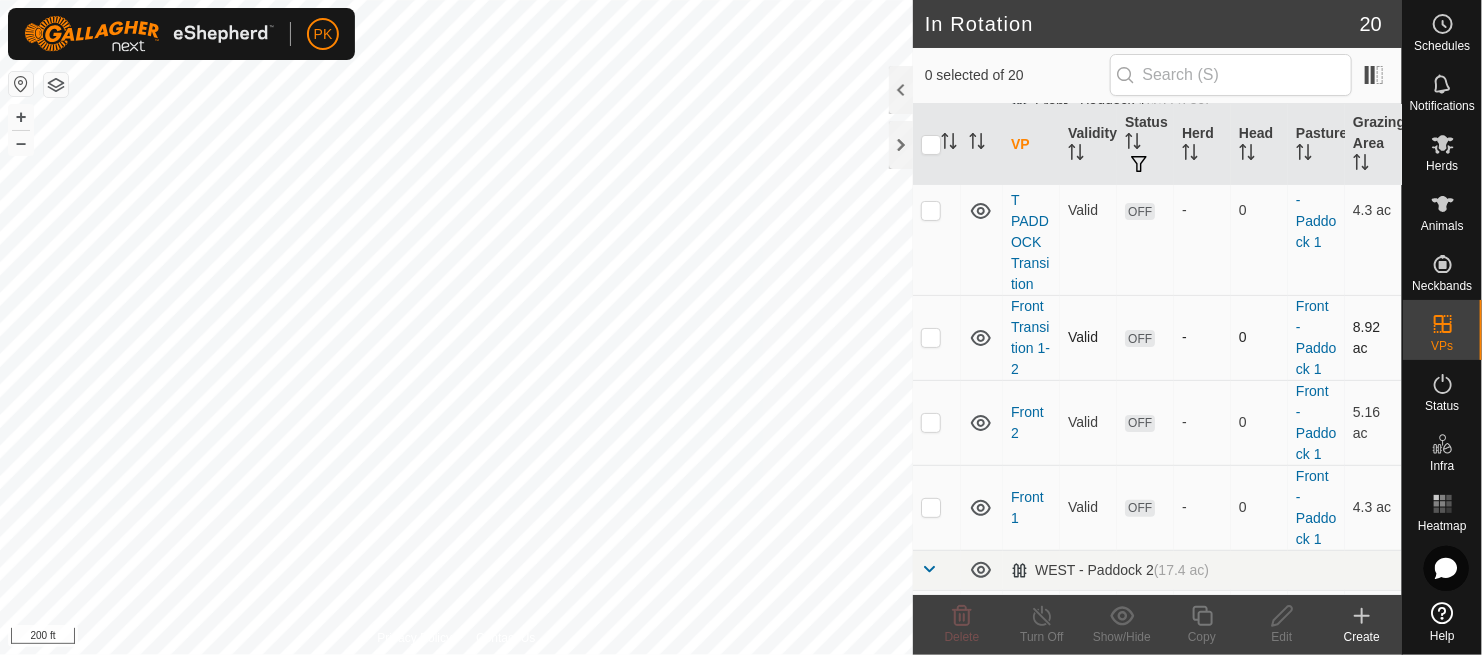scroll, scrollTop: 99, scrollLeft: 0, axis: vertical 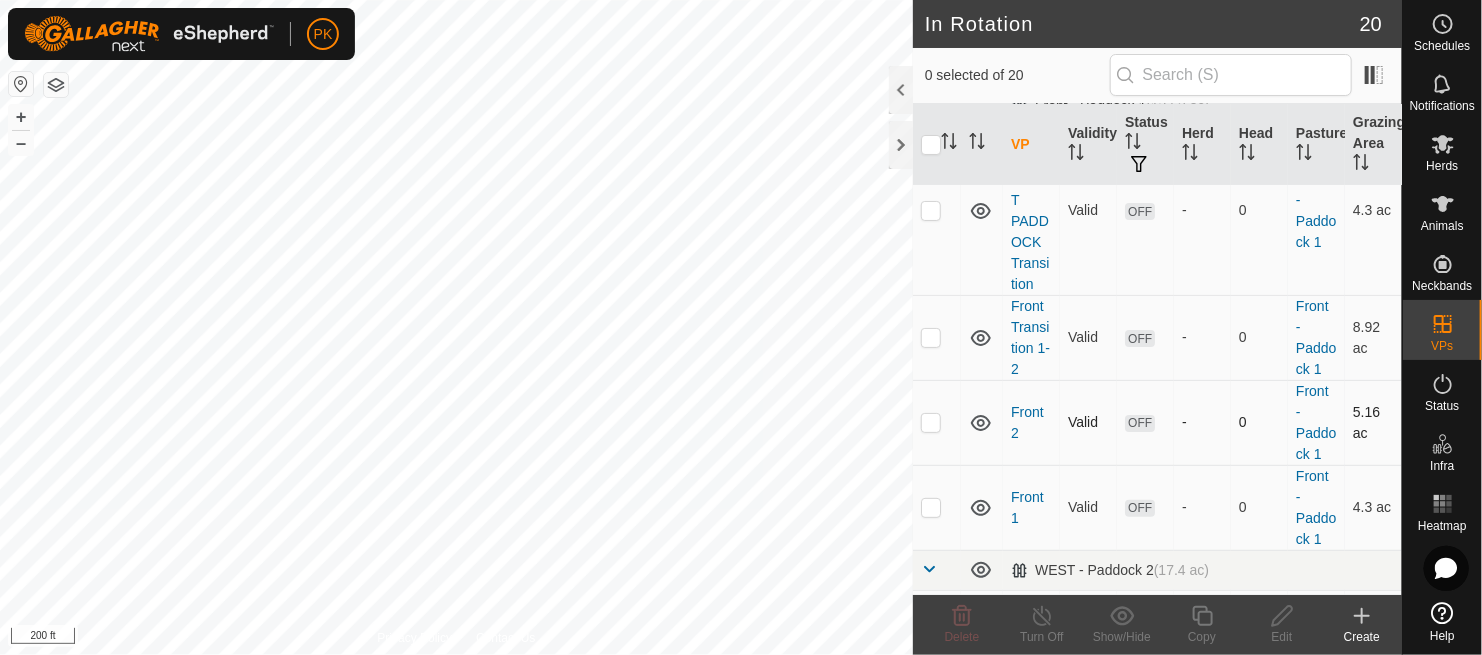 checkbox on "true" 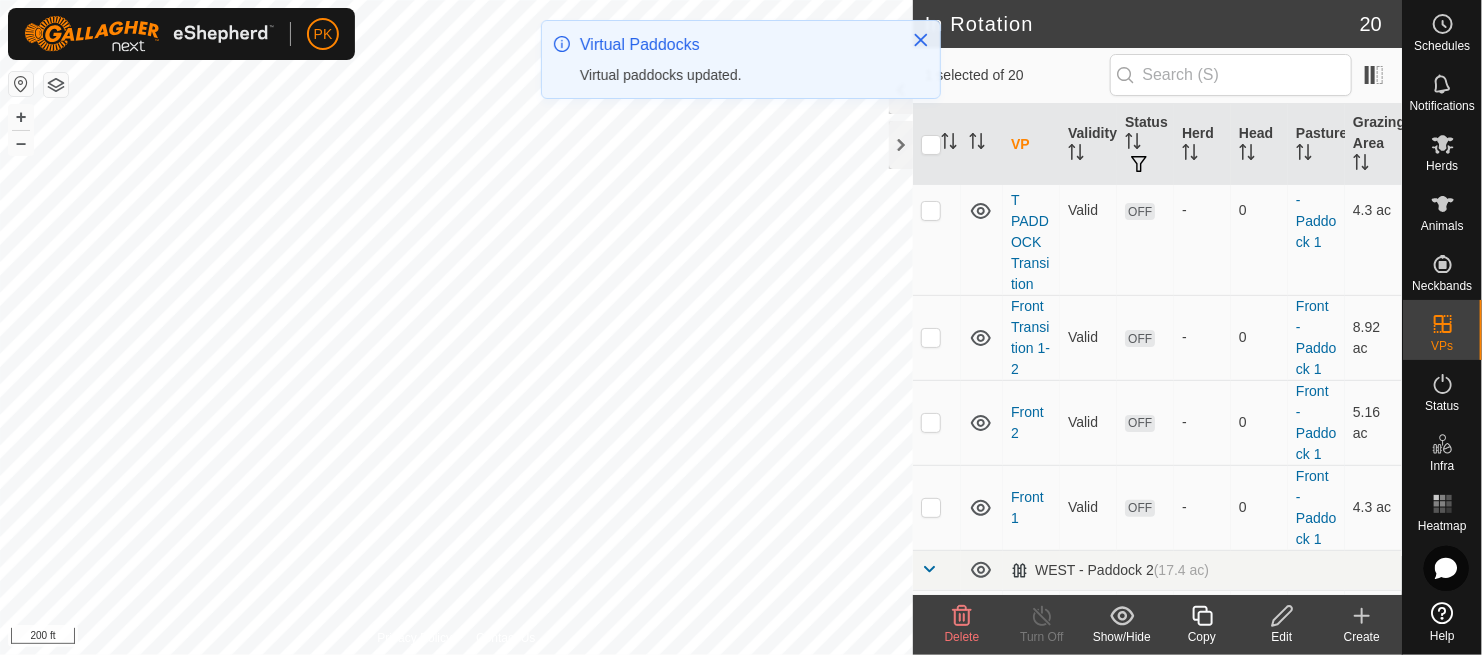 checkbox on "true" 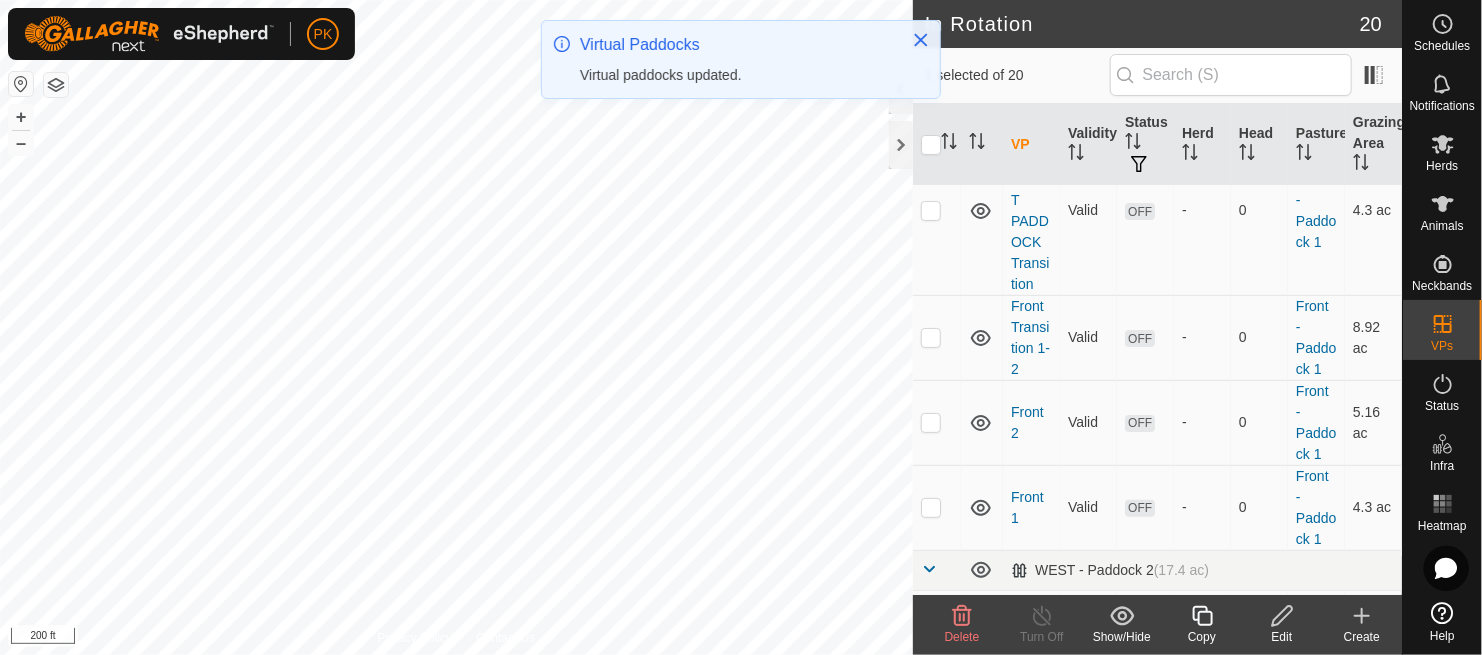 checkbox on "false" 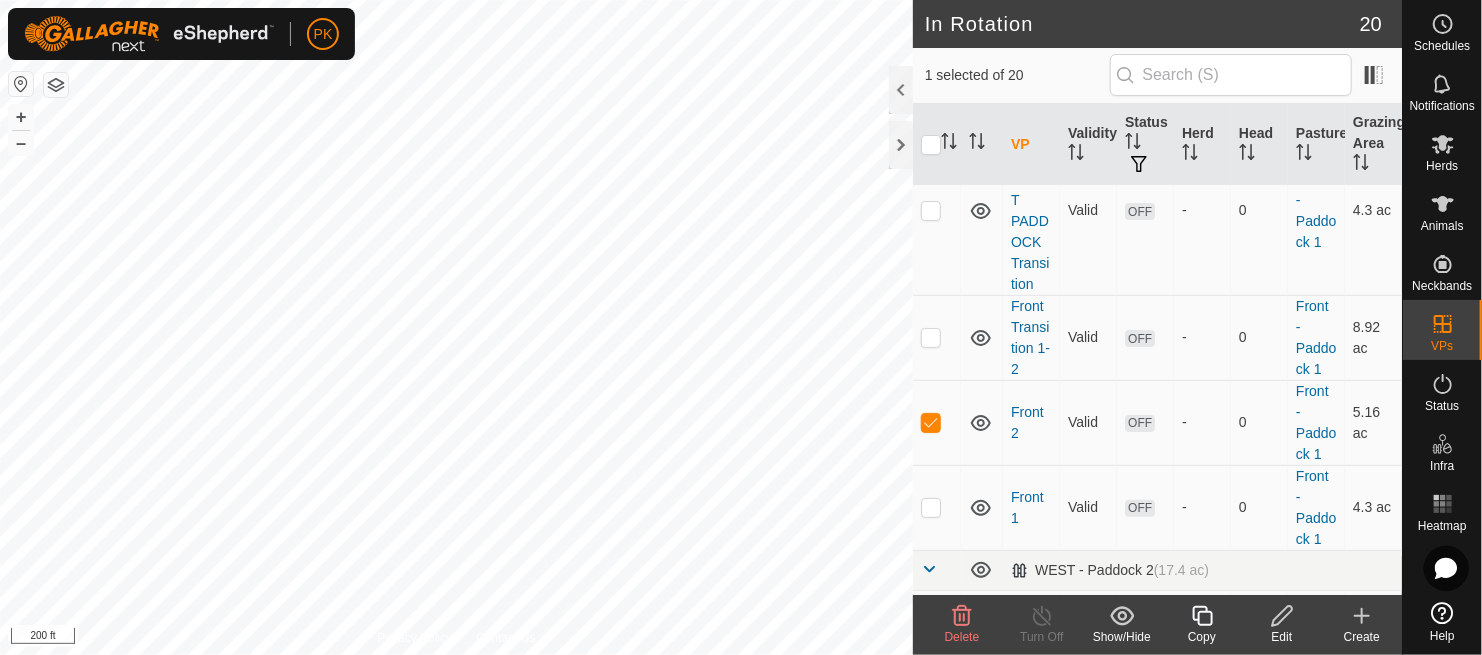 click 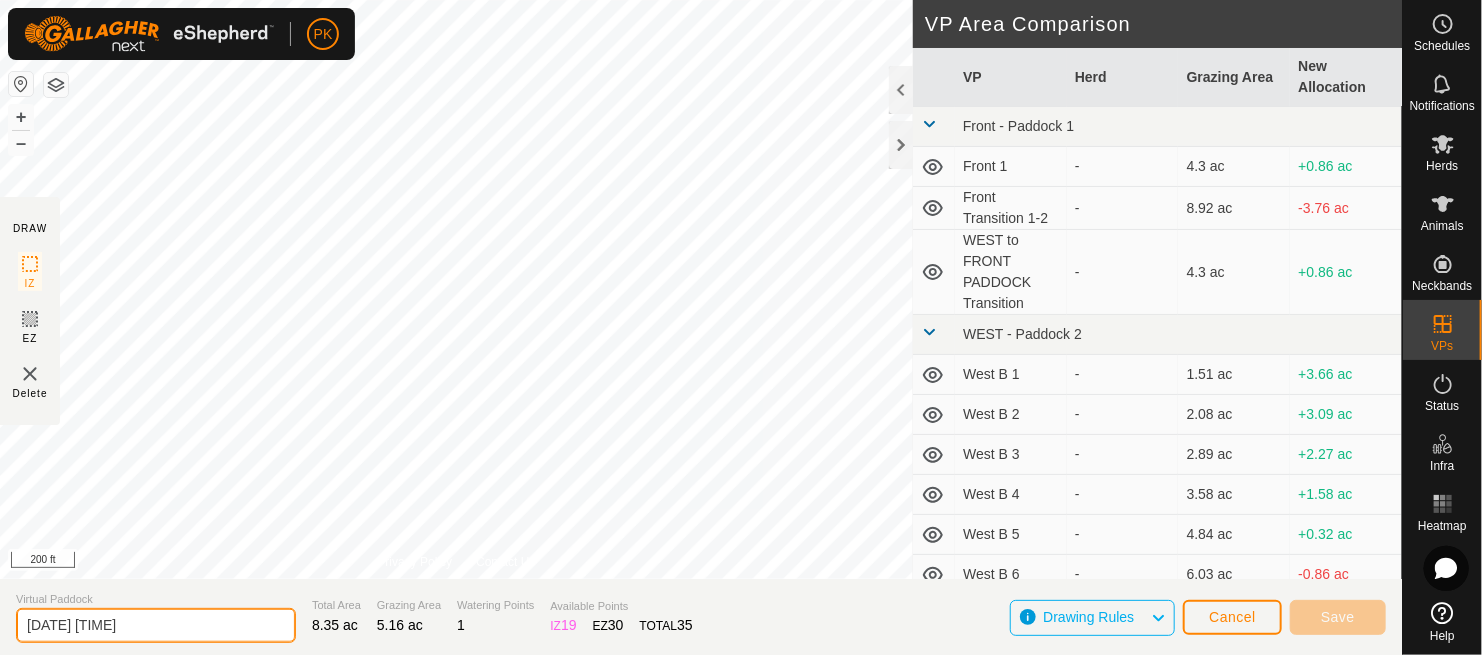 drag, startPoint x: 199, startPoint y: 628, endPoint x: 0, endPoint y: 604, distance: 200.44202 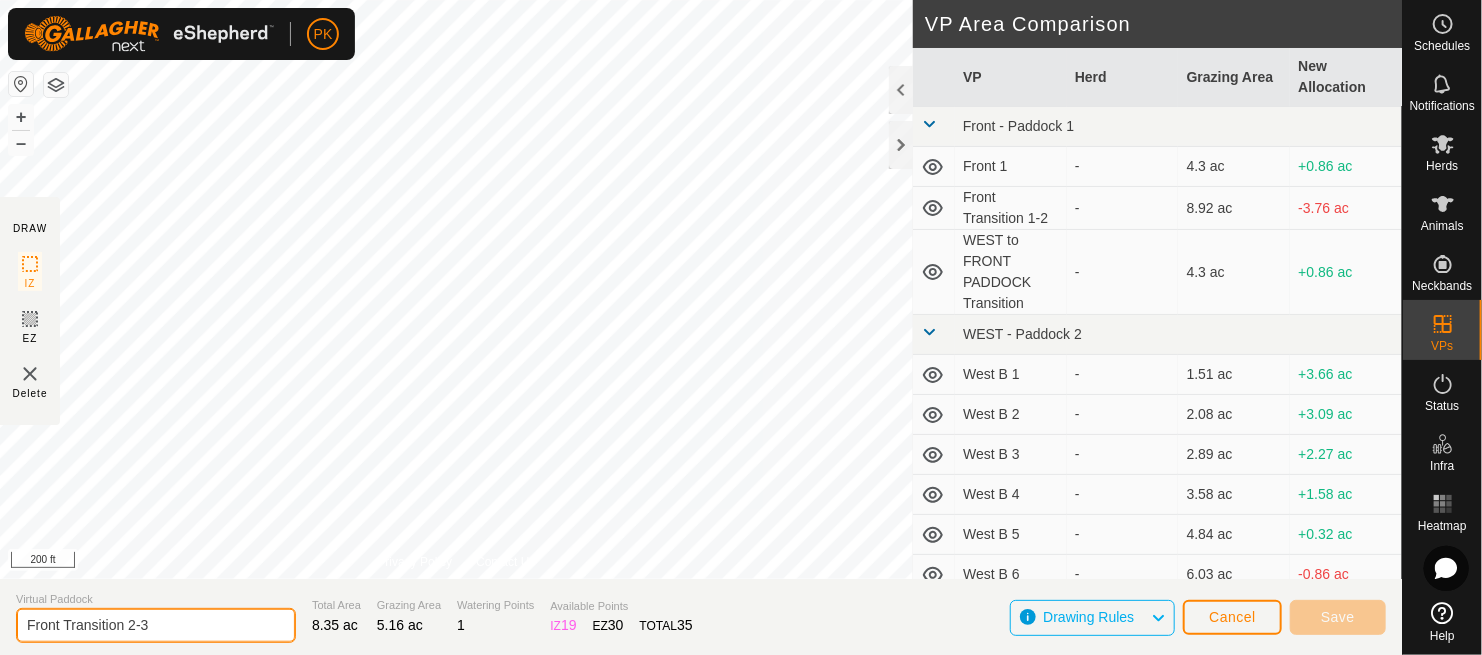 type on "Front Transition 2-3" 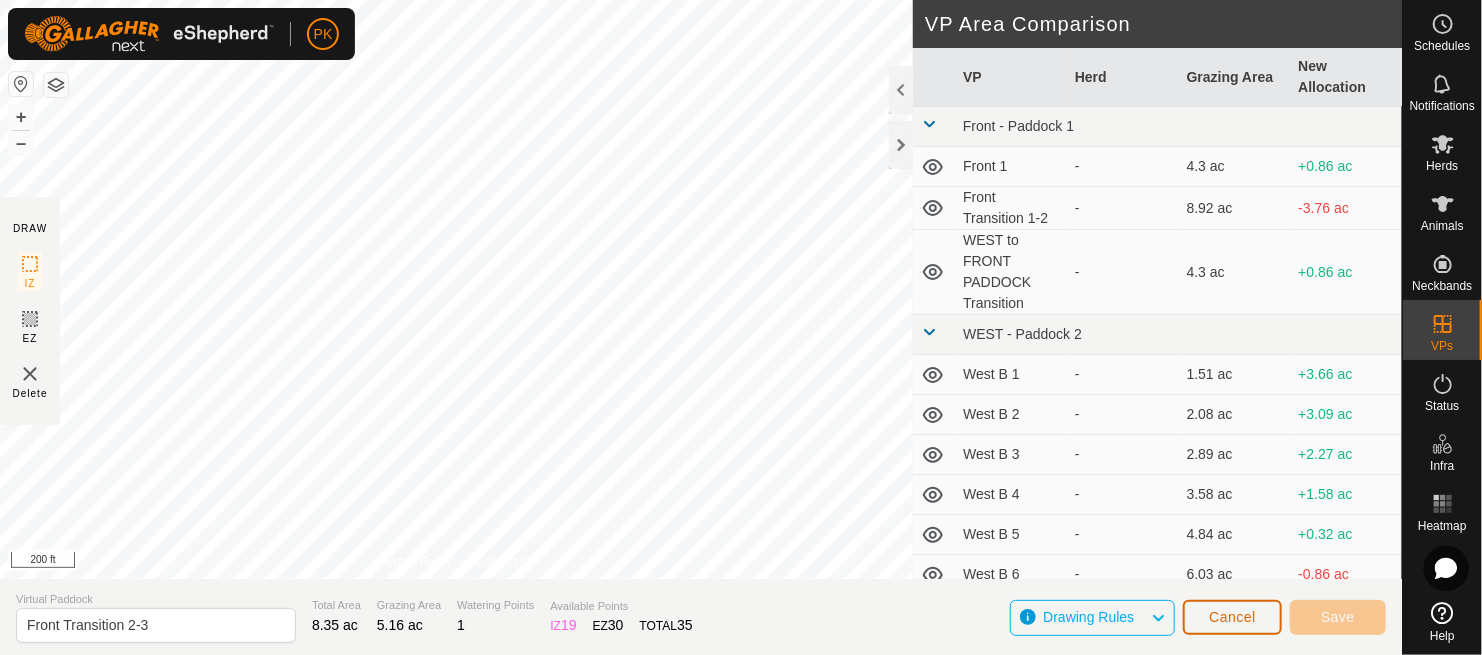 click on "Cancel" 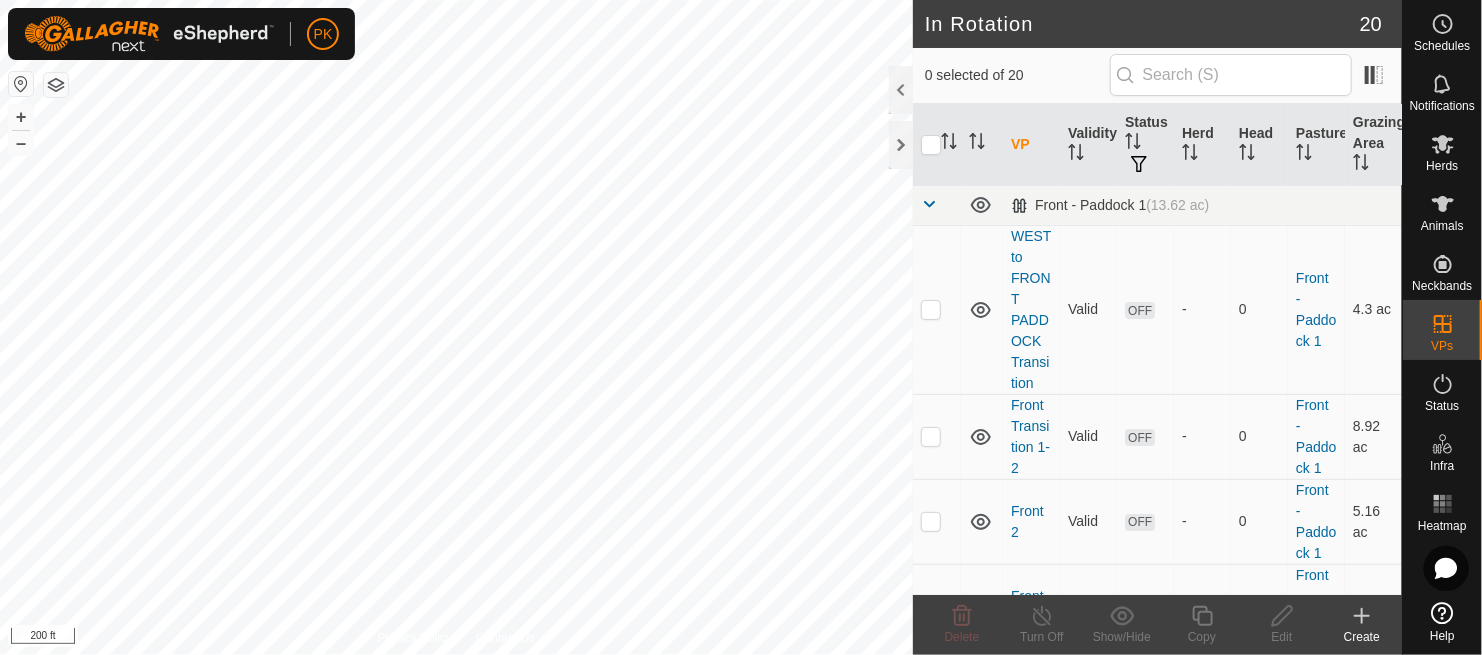 checkbox on "true" 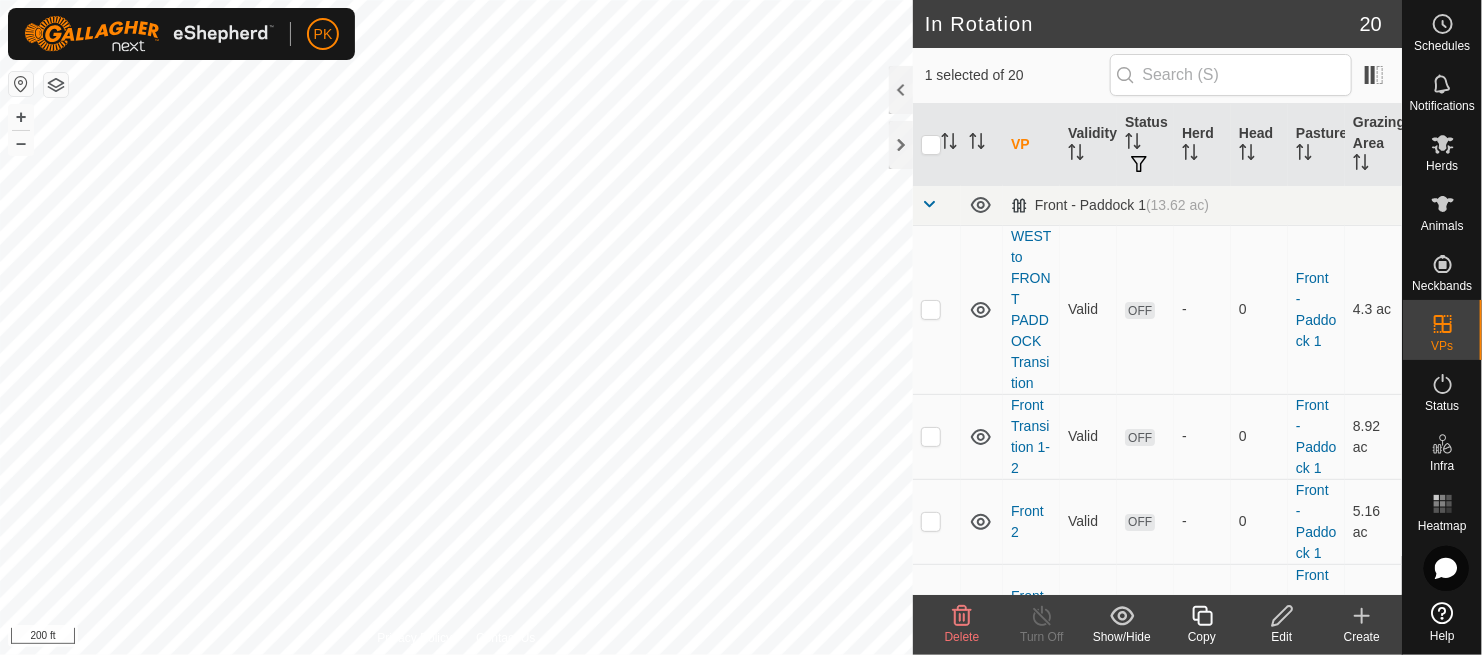 checkbox on "true" 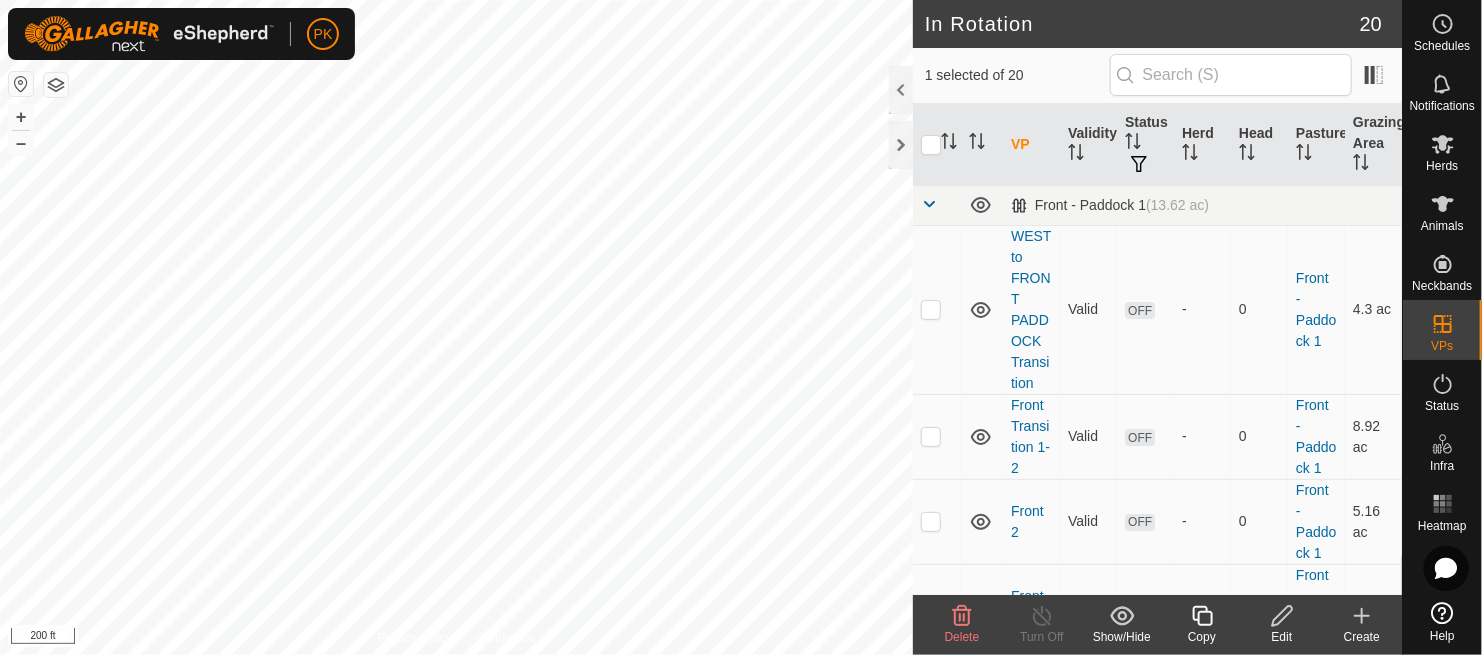 checkbox on "false" 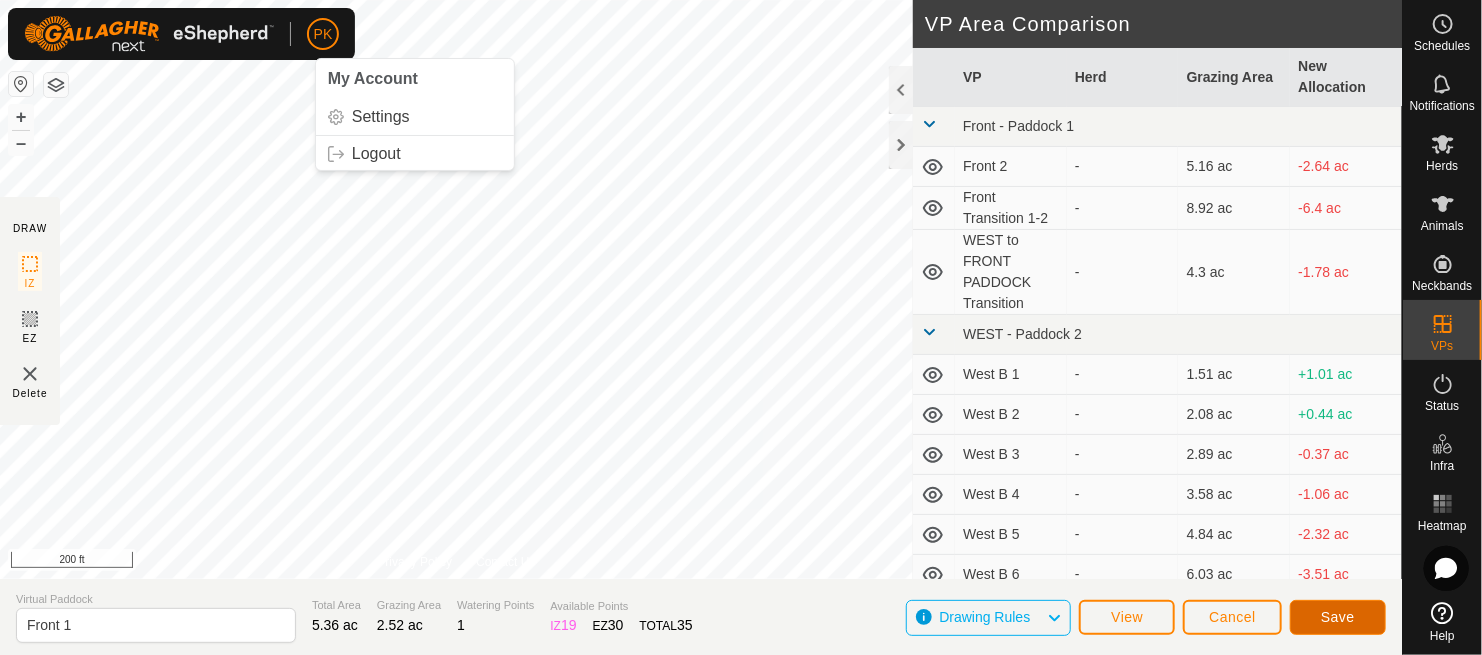 click on "Save" 